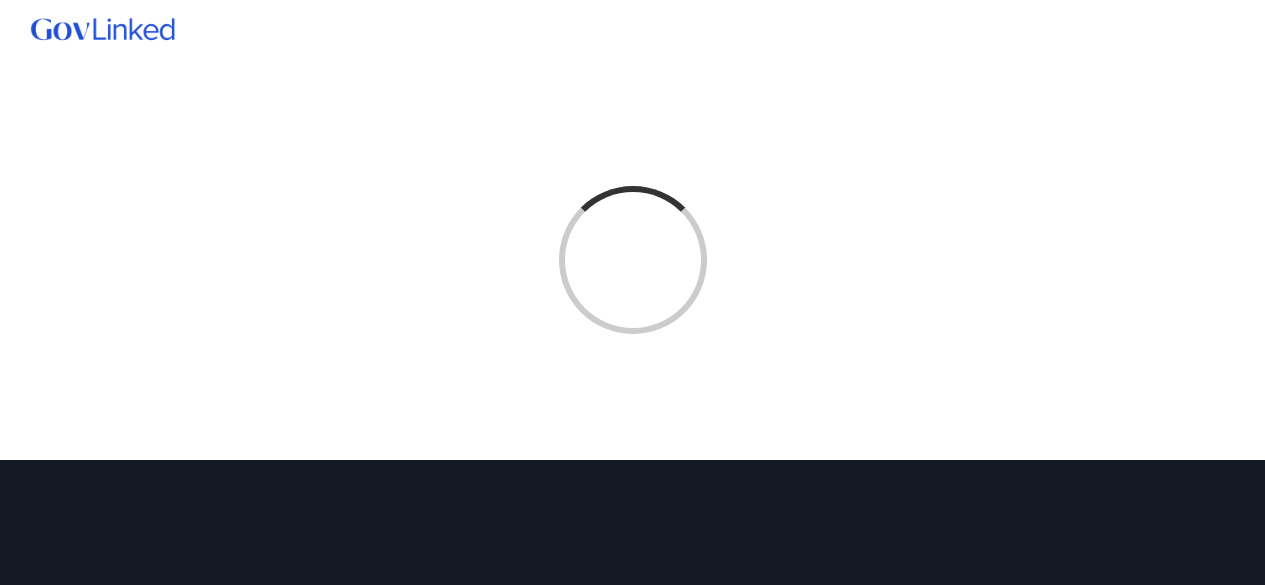 scroll, scrollTop: 0, scrollLeft: 0, axis: both 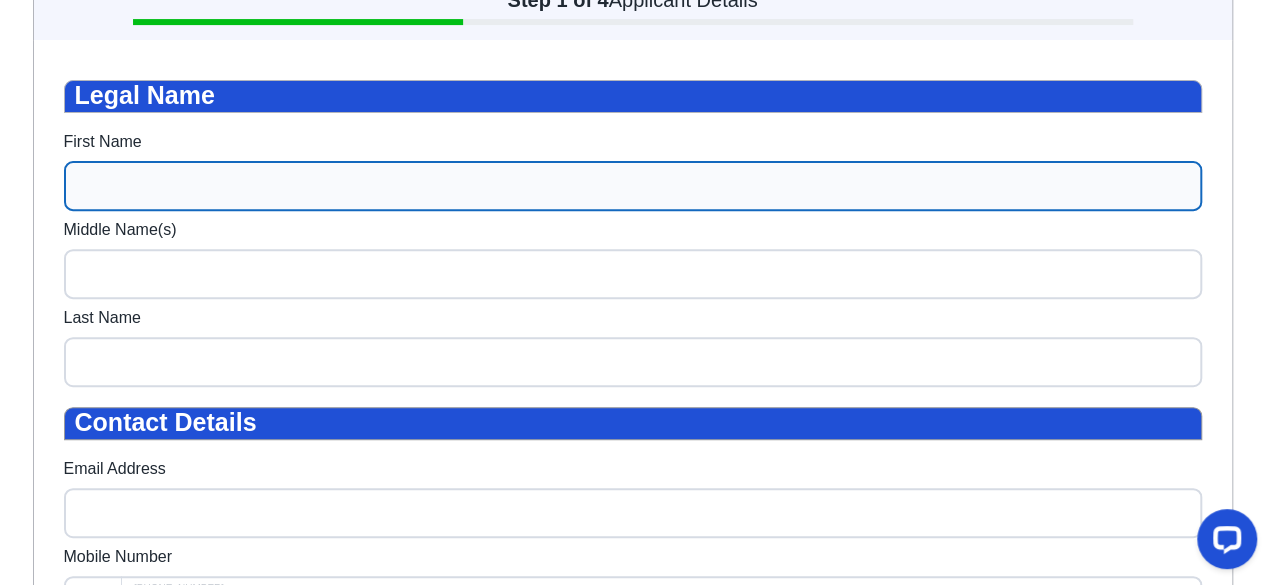 click on "First Name" at bounding box center (633, 186) 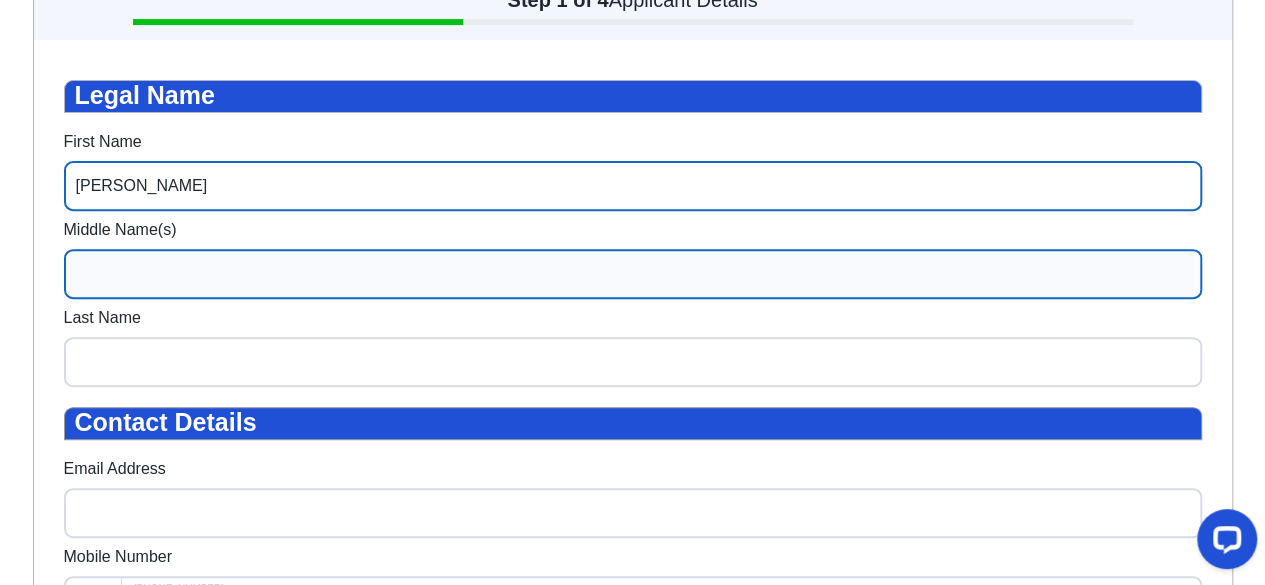 type on "[PERSON_NAME]" 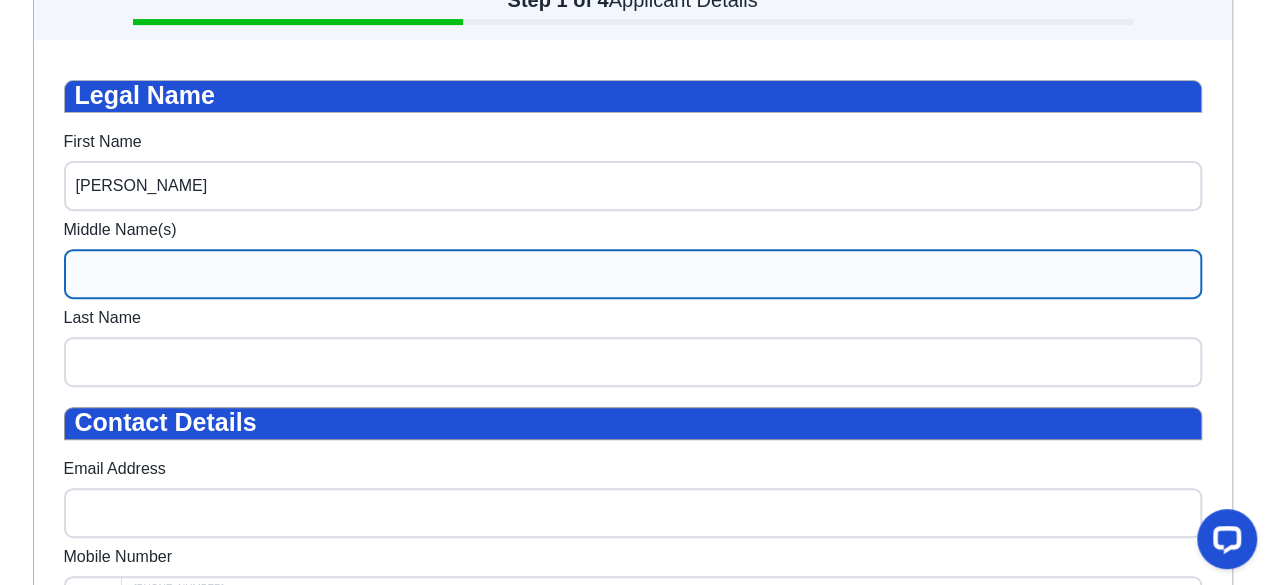 click on "Middle Name(s)" at bounding box center (633, 274) 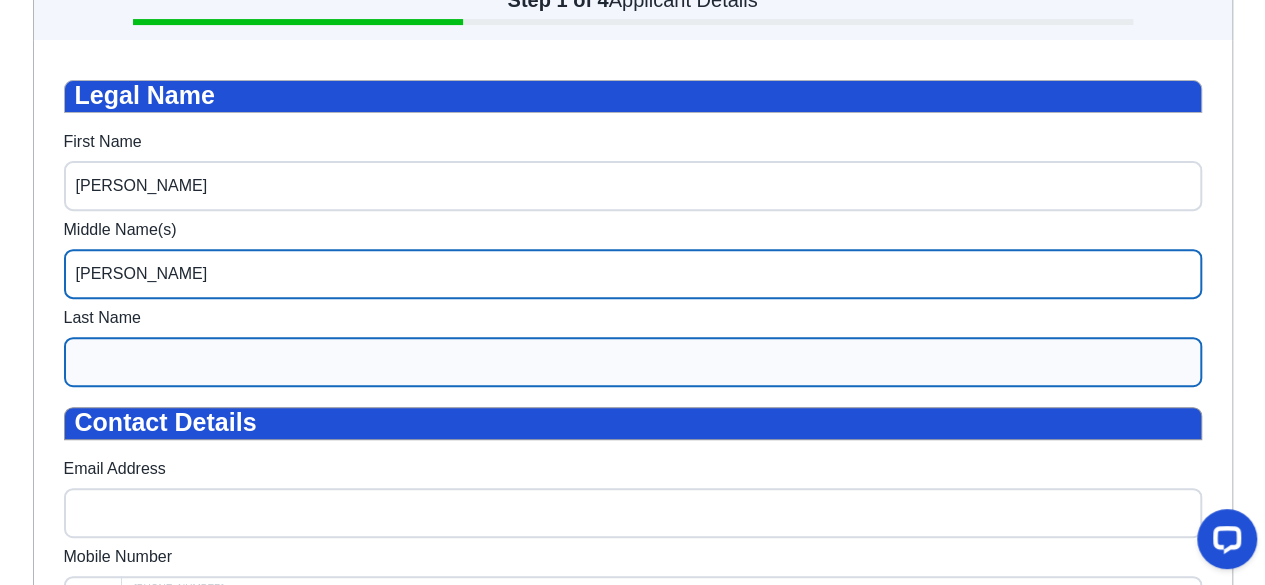 type on "[PERSON_NAME]" 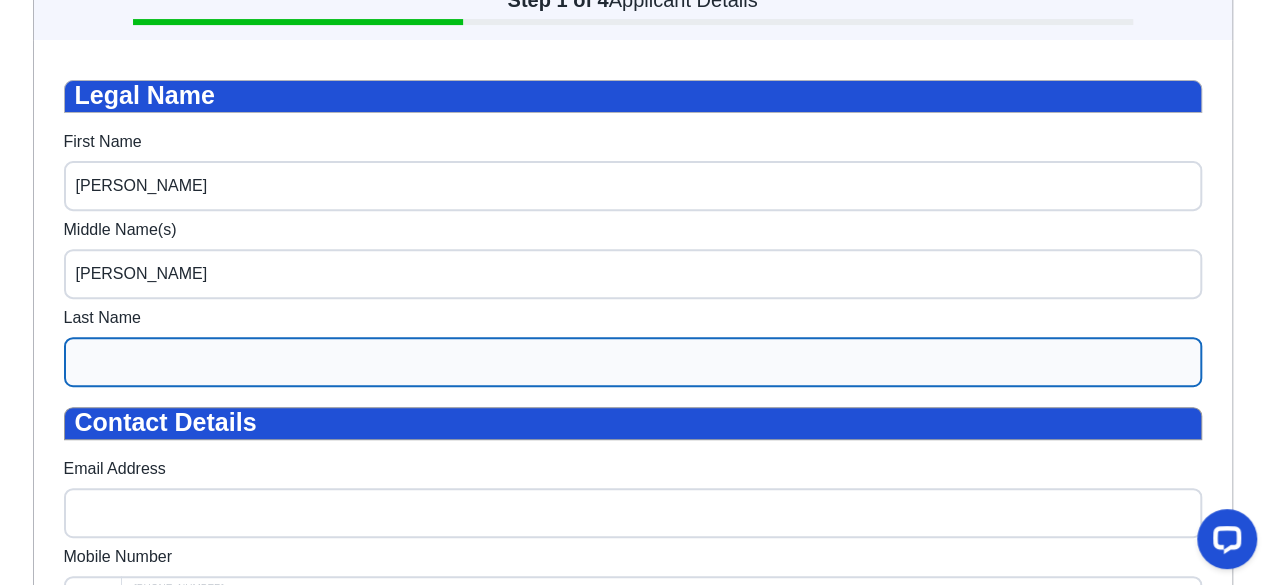 click on "Last Name" at bounding box center (633, 362) 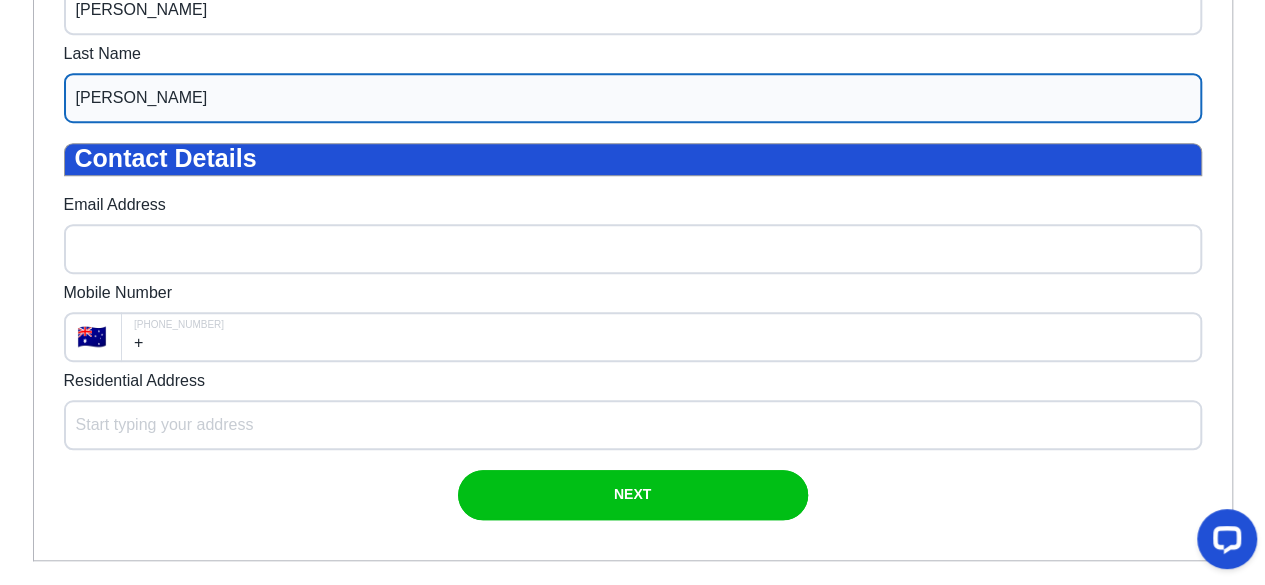 scroll, scrollTop: 576, scrollLeft: 0, axis: vertical 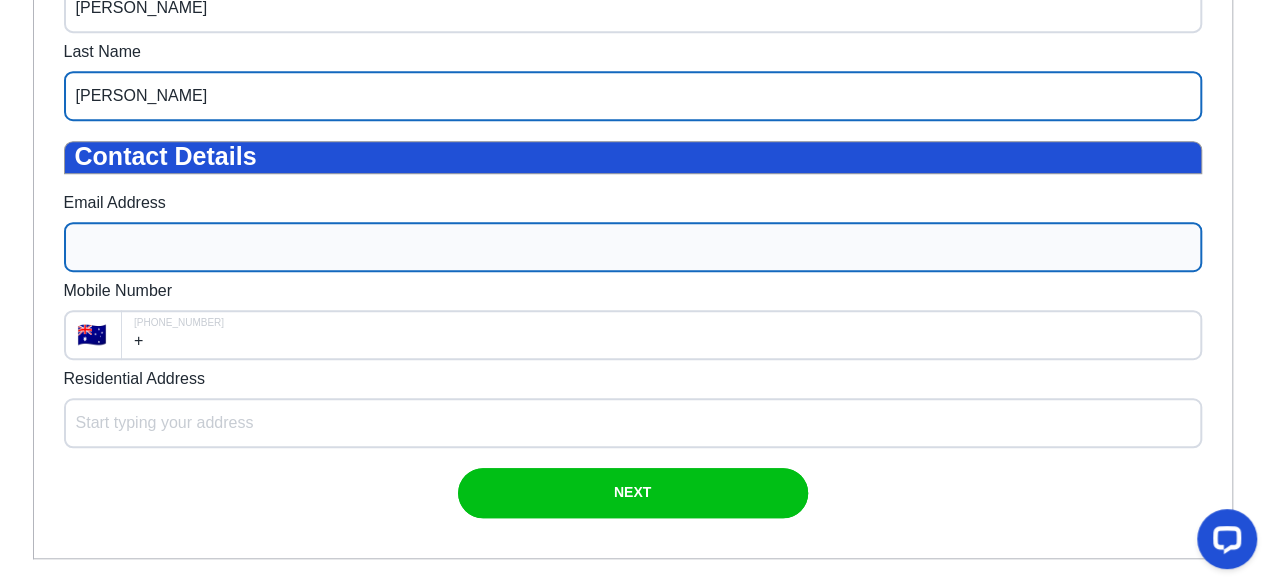 type on "[PERSON_NAME]" 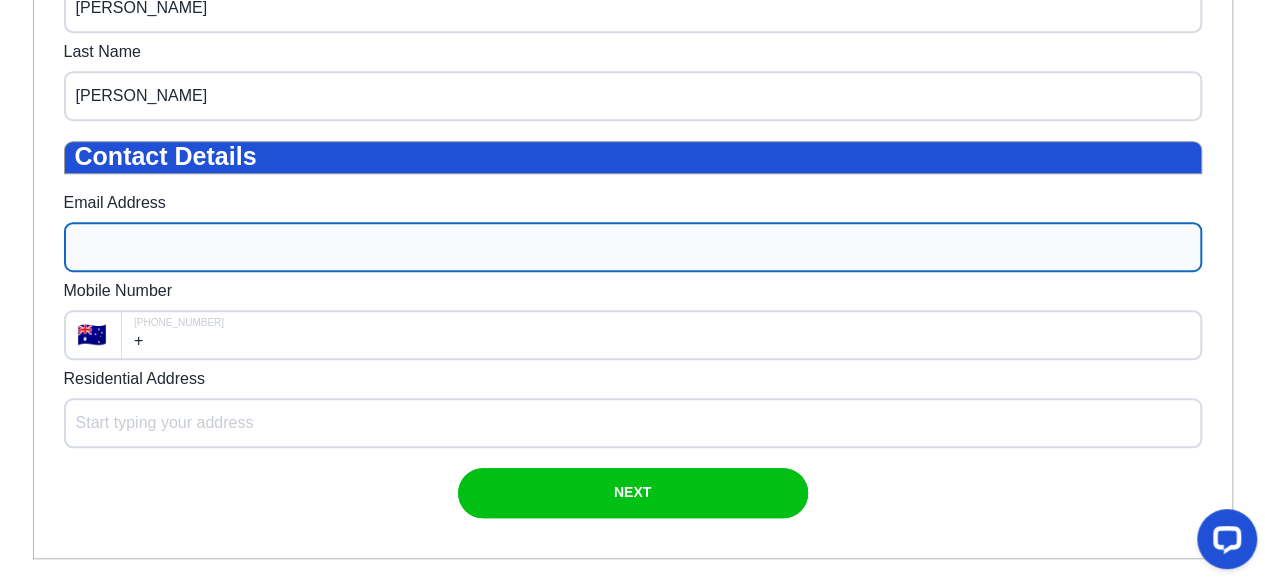 click on "Email Address" at bounding box center (633, 247) 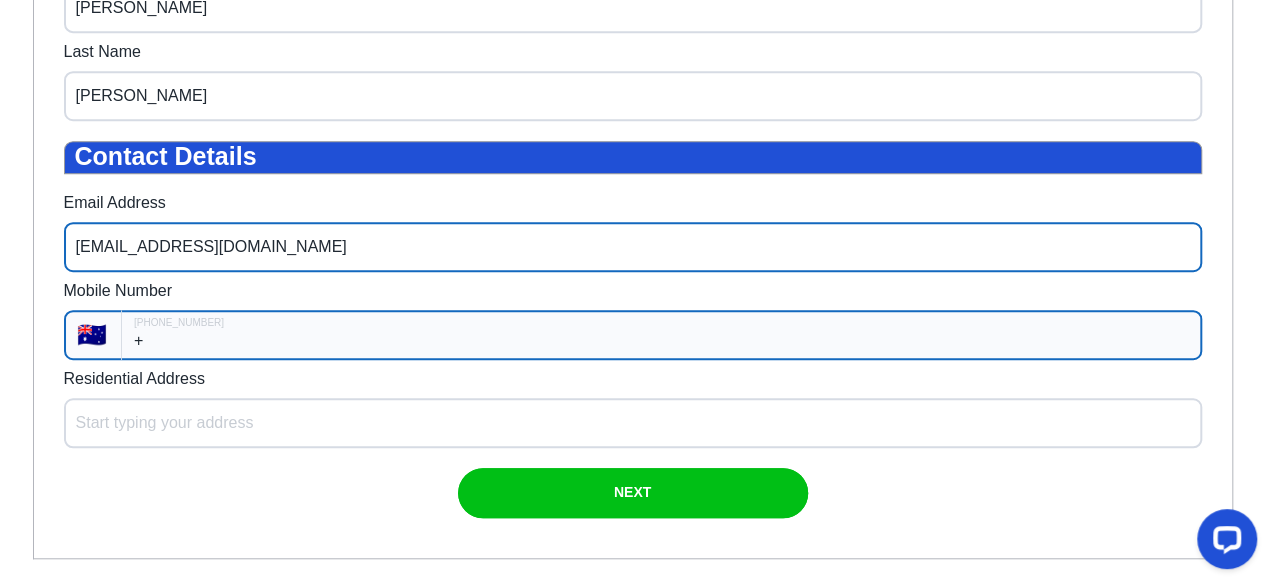 type on "[EMAIL_ADDRESS][DOMAIN_NAME]" 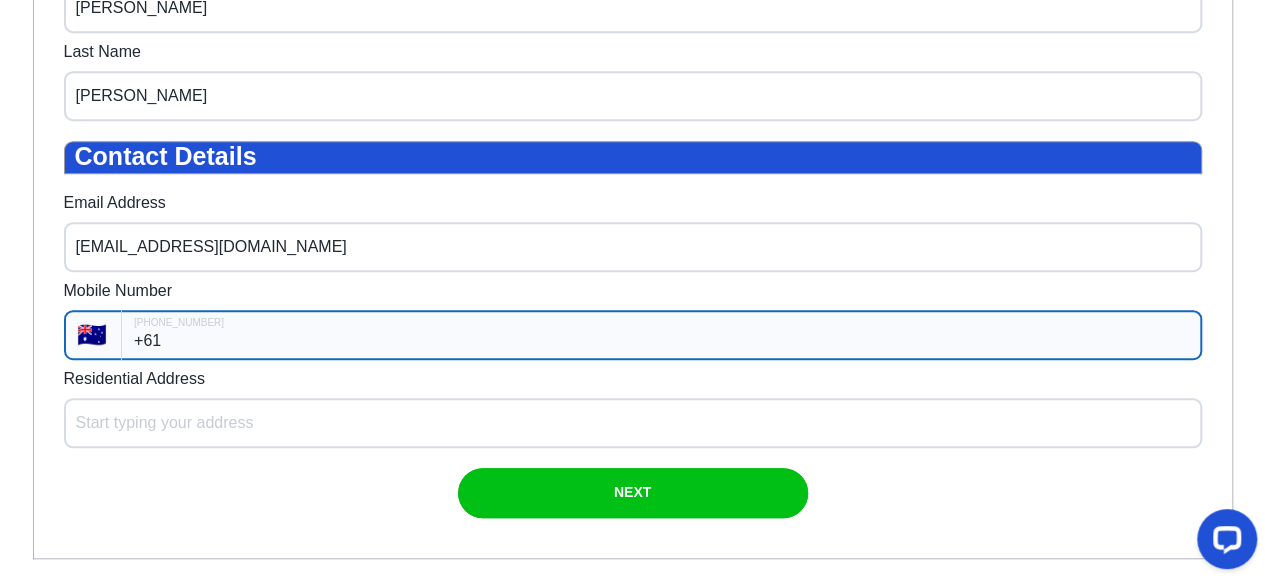 click on "+61" at bounding box center [661, 335] 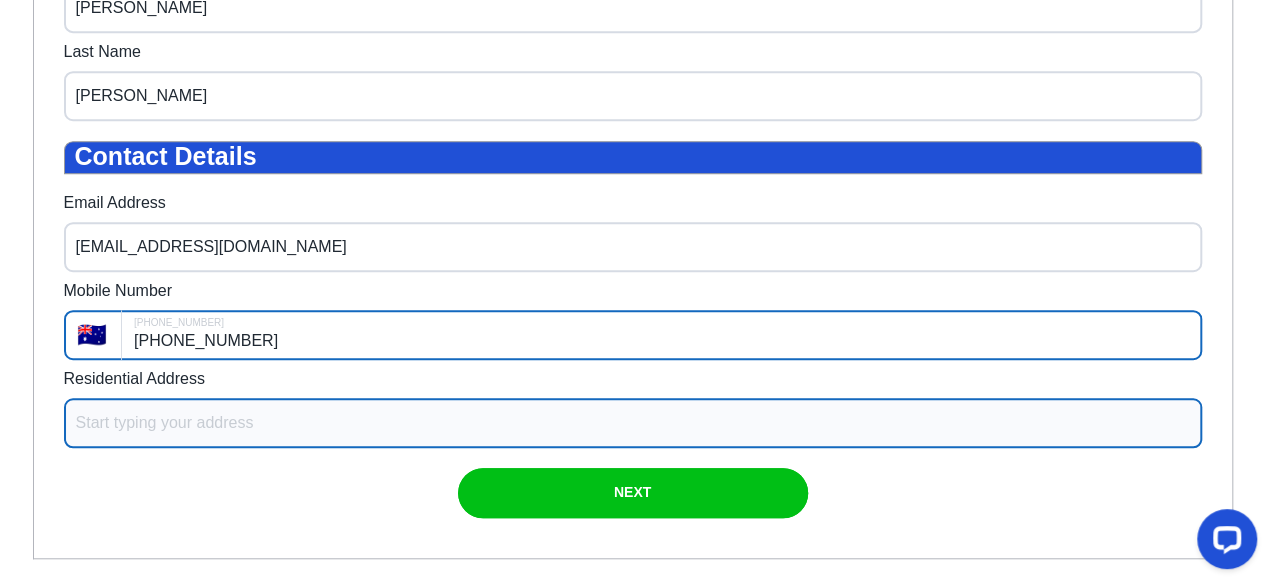type on "[PHONE_NUMBER]" 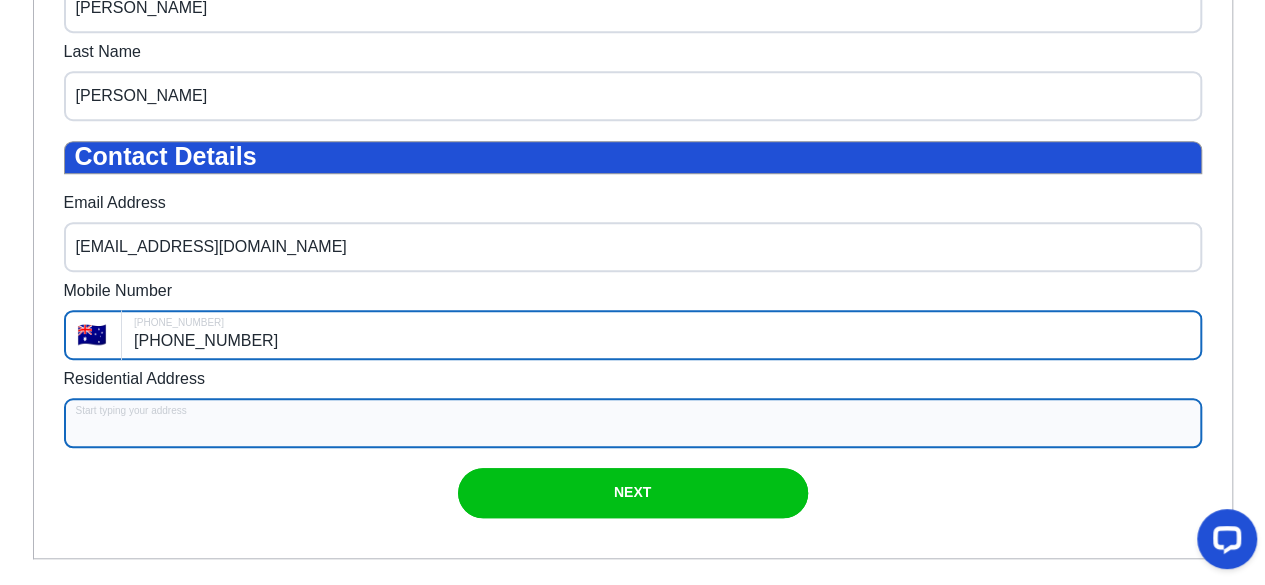 click on "Residential Address" at bounding box center [633, 423] 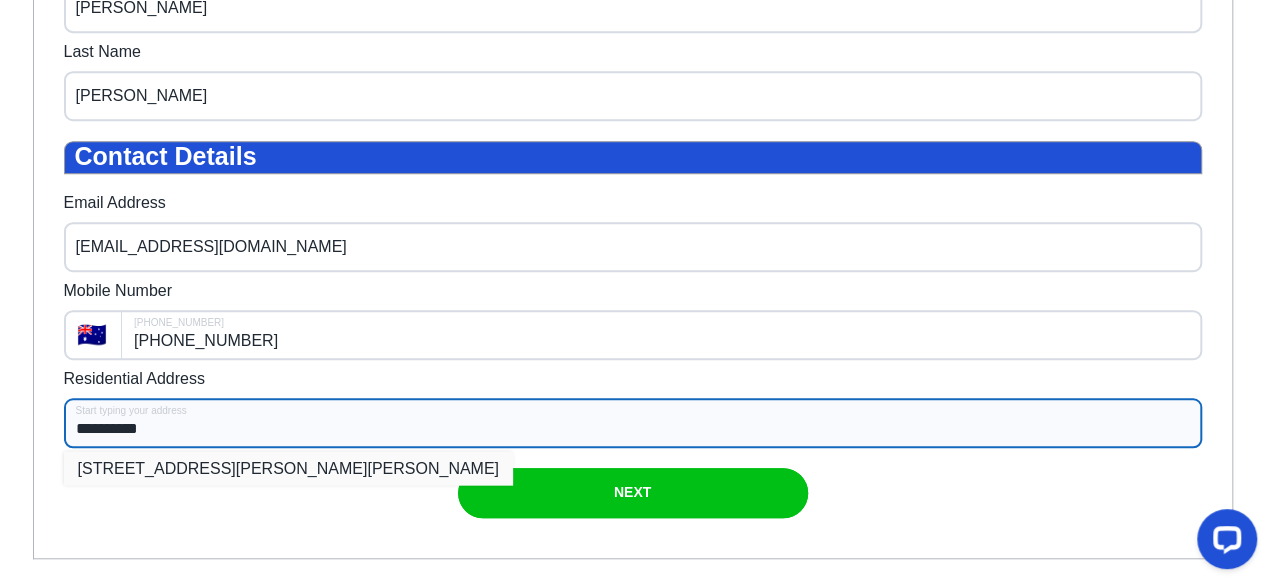 click on "[STREET_ADDRESS][PERSON_NAME][PERSON_NAME]" at bounding box center [288, 469] 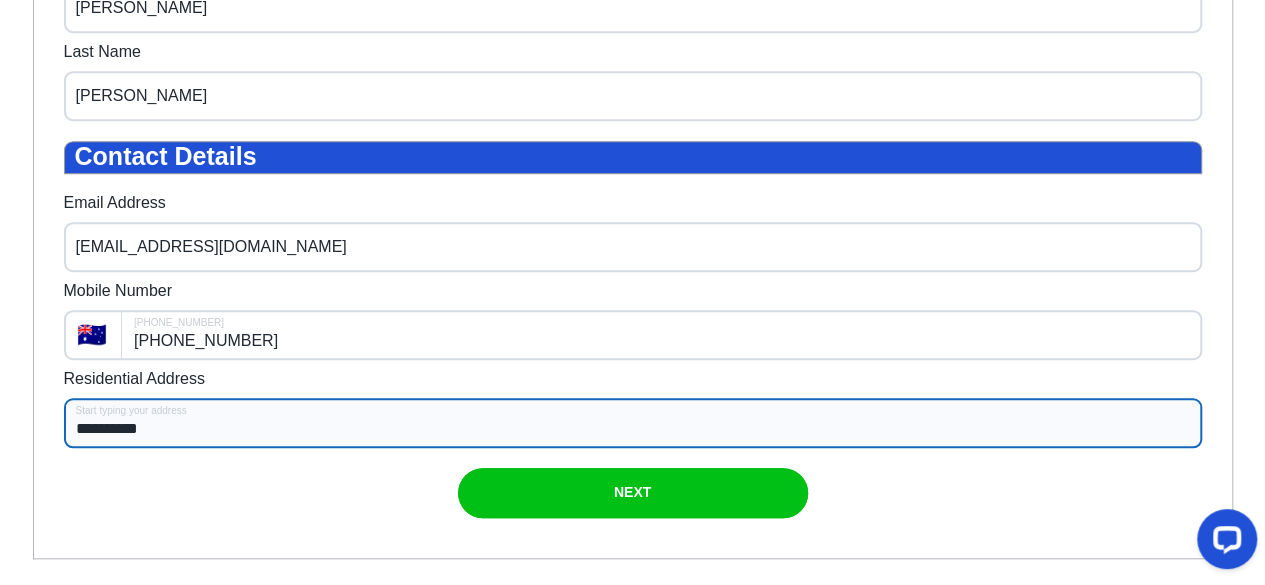 type on "**********" 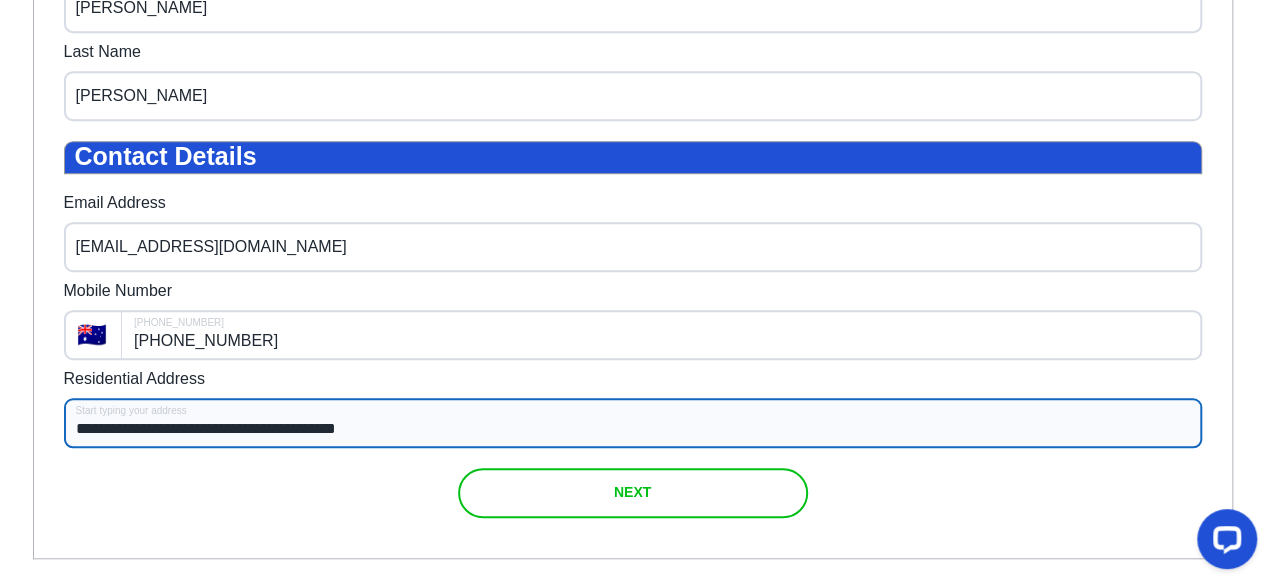 click at bounding box center [633, 493] 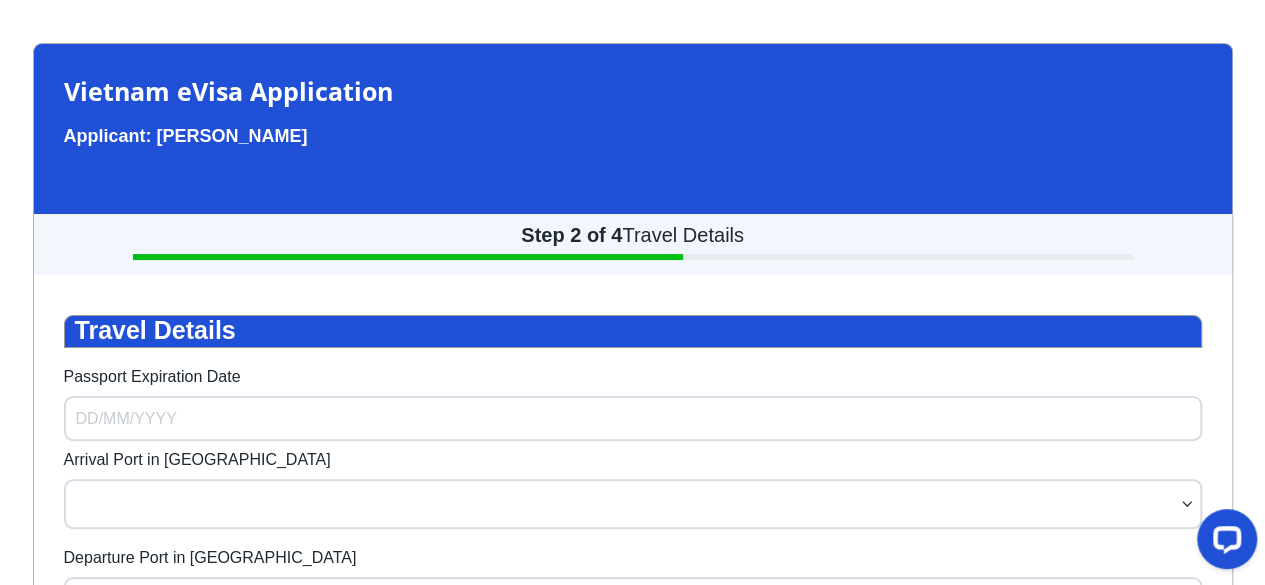 scroll, scrollTop: 60, scrollLeft: 0, axis: vertical 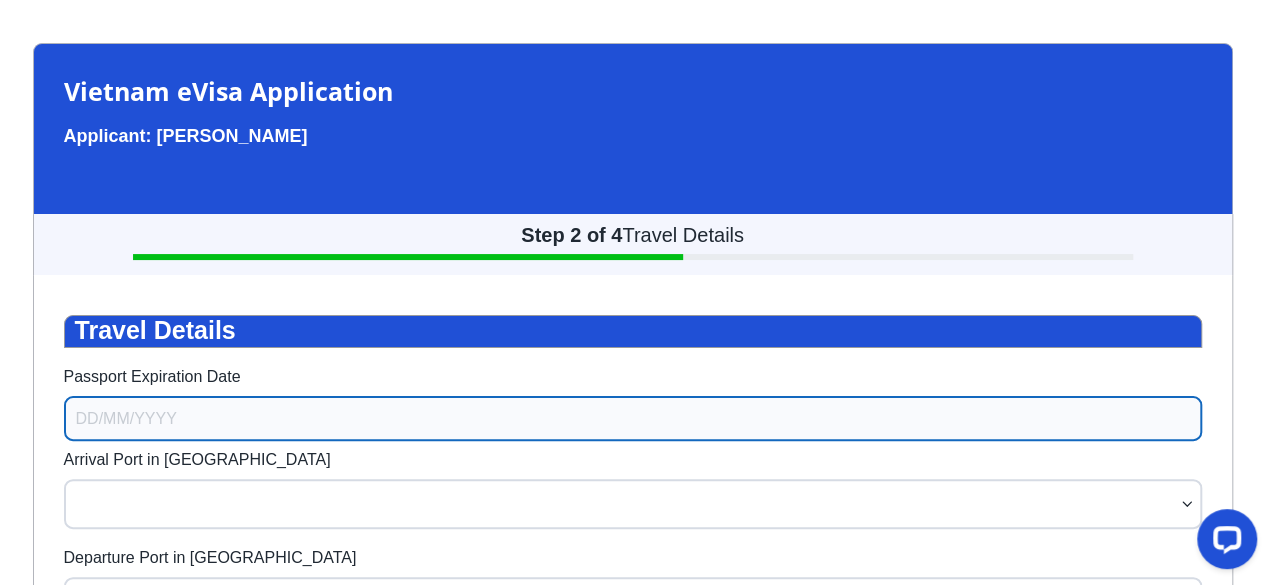 click on "Passport Expiration Date" at bounding box center (633, 418) 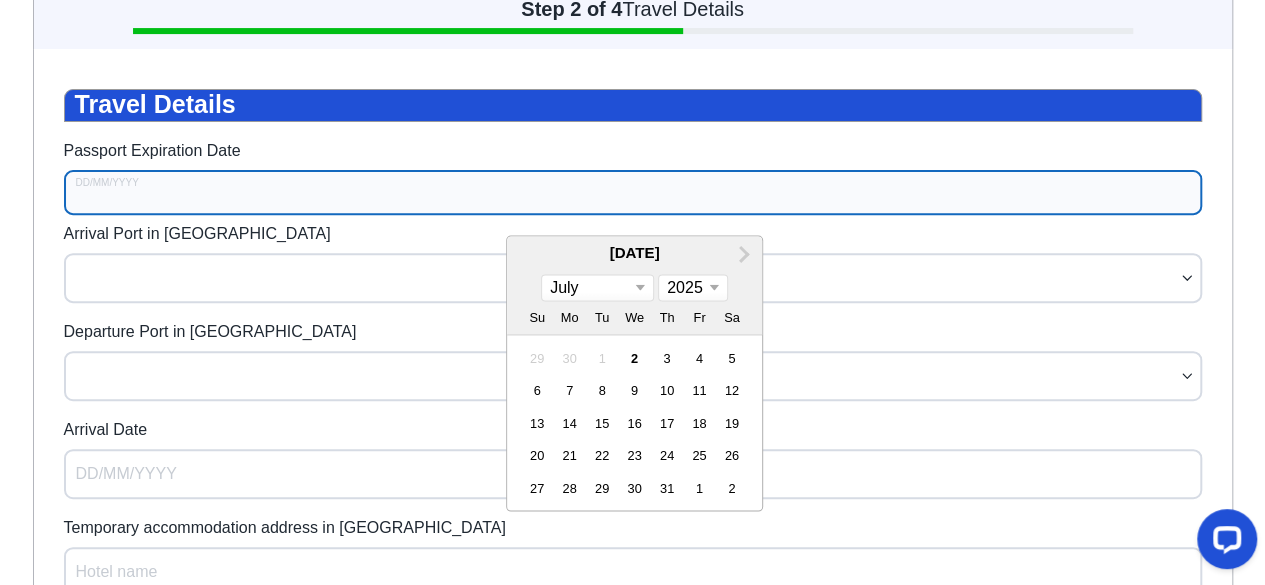 scroll, scrollTop: 315, scrollLeft: 0, axis: vertical 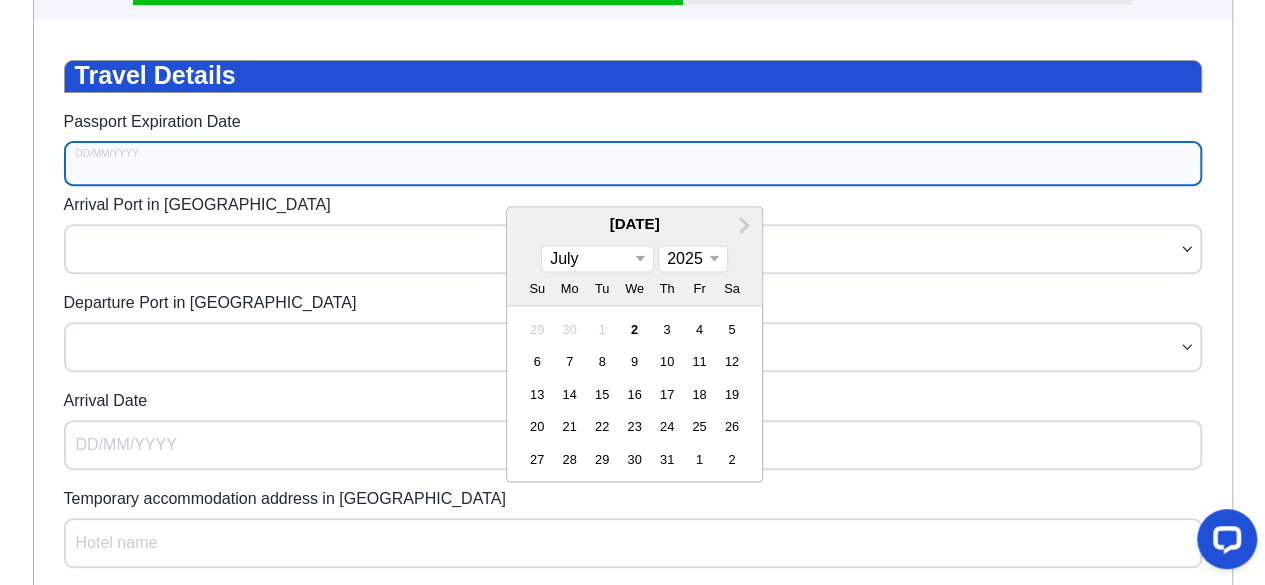 click on "2025 2026 2027 2028 2029 2030 2031 2032 2033 2034 2035 2036 2037 2038 2039 2040 2041 2042 2043 2044 2045 2046 2047 2048 2049 2050 2051 2052 2053 2054 2055 2056 2057 2058 2059 2060 2061 2062 2063 2064 2065 2066 2067 2068 2069 2070 2071 2072 2073 2074 2075 2076 2077 2078 2079 2080 2081 2082 2083 2084 2085 2086 2087 2088 2089 2090 2091 2092 2093 2094 2095 2096 2097 2098 2099 2100" at bounding box center [693, 259] 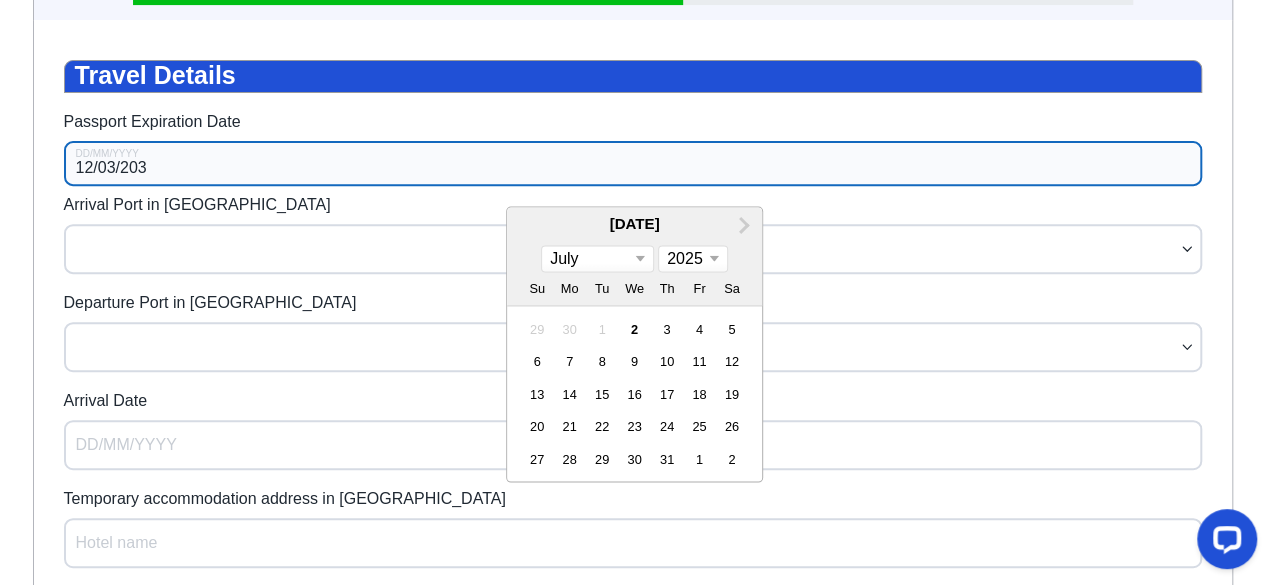 type on "[DATE]" 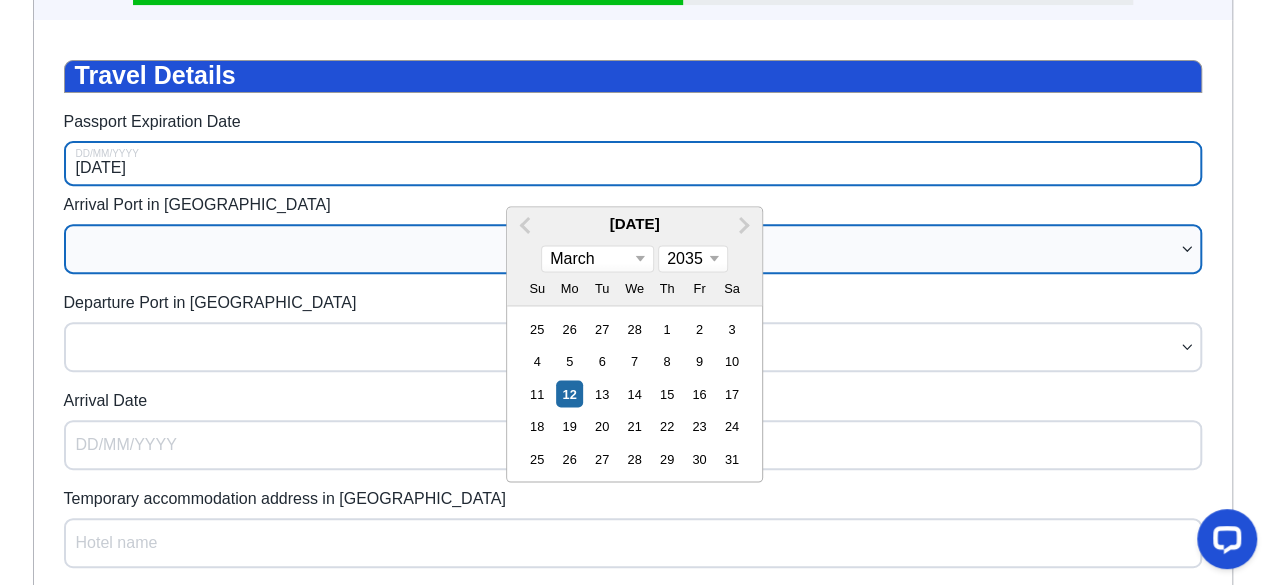 type on "[DATE]" 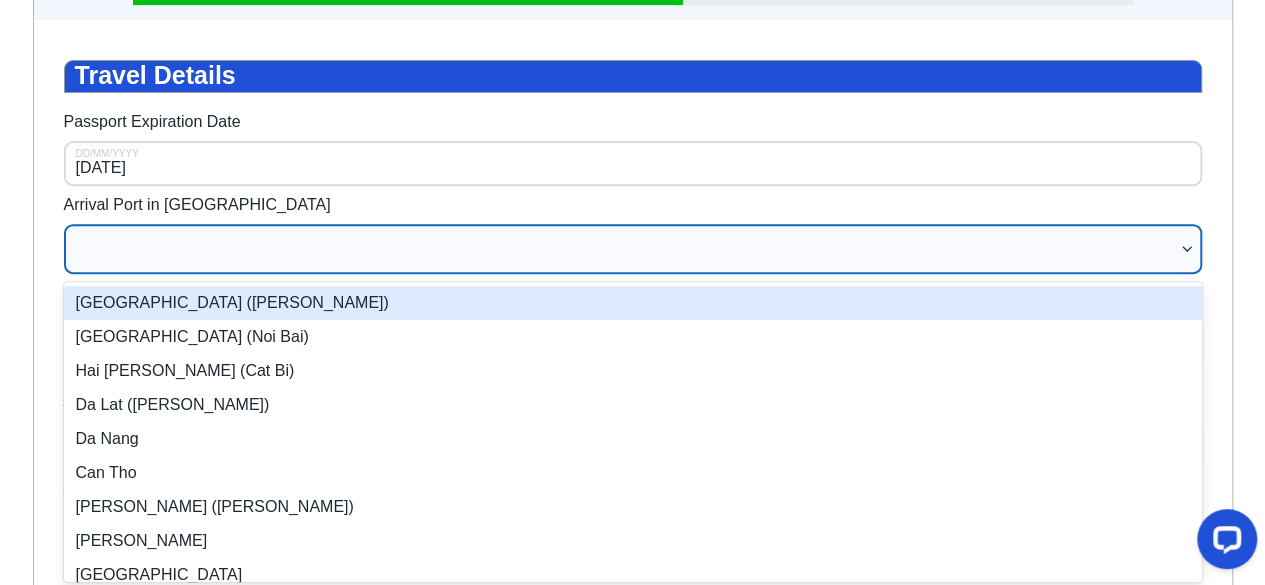 click at bounding box center [623, 249] 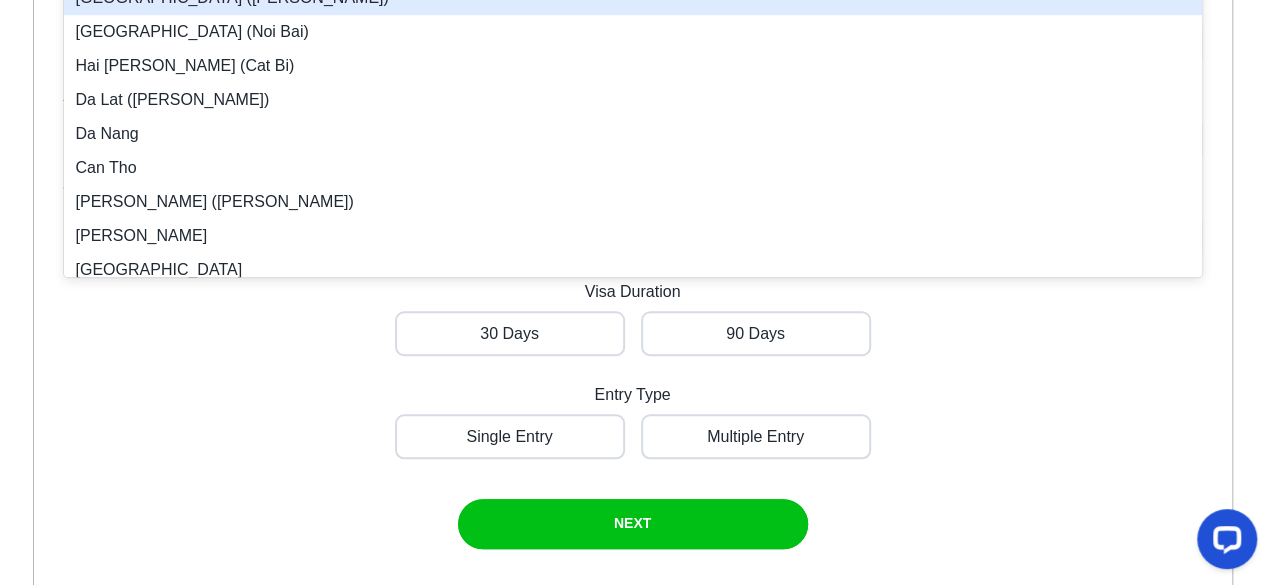 scroll, scrollTop: 600, scrollLeft: 0, axis: vertical 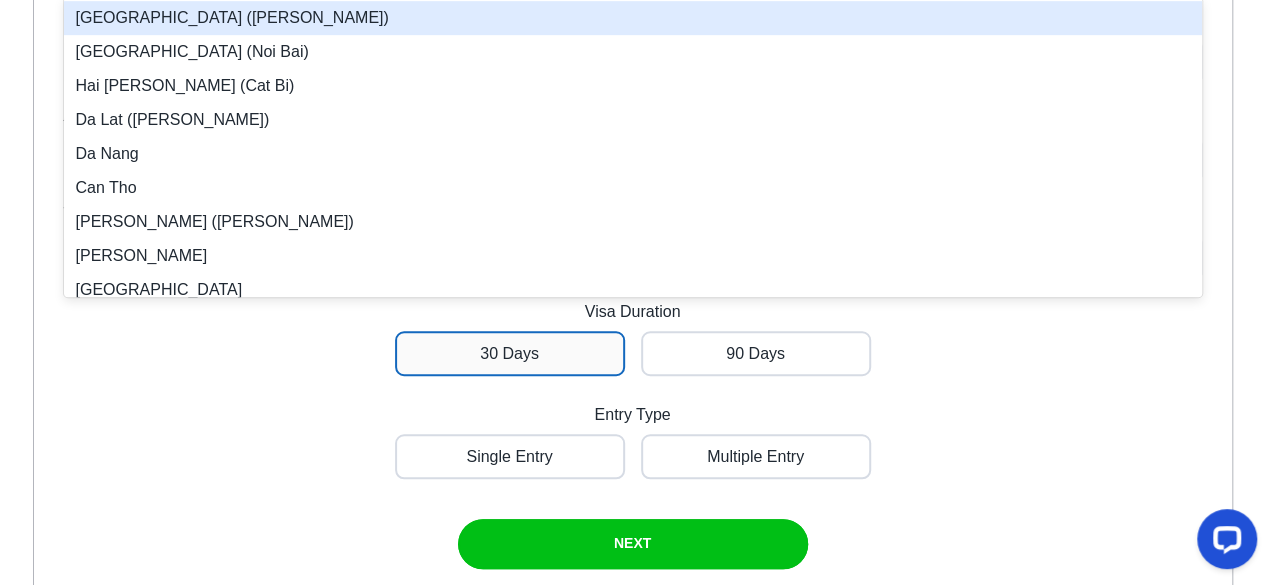click at bounding box center (510, 353) 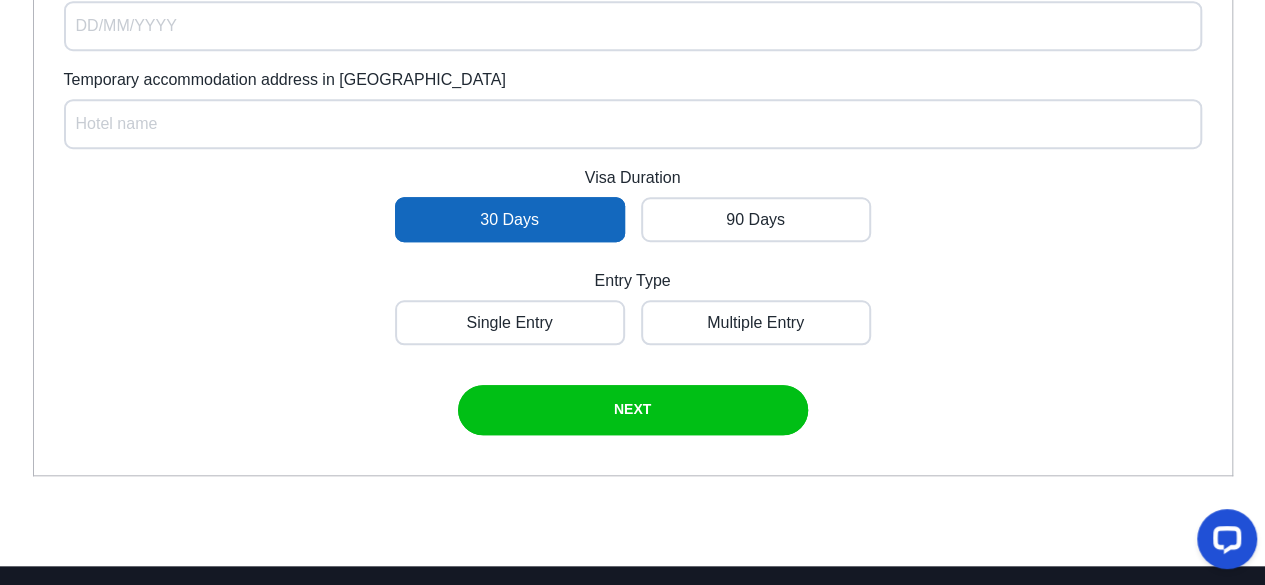 scroll, scrollTop: 749, scrollLeft: 0, axis: vertical 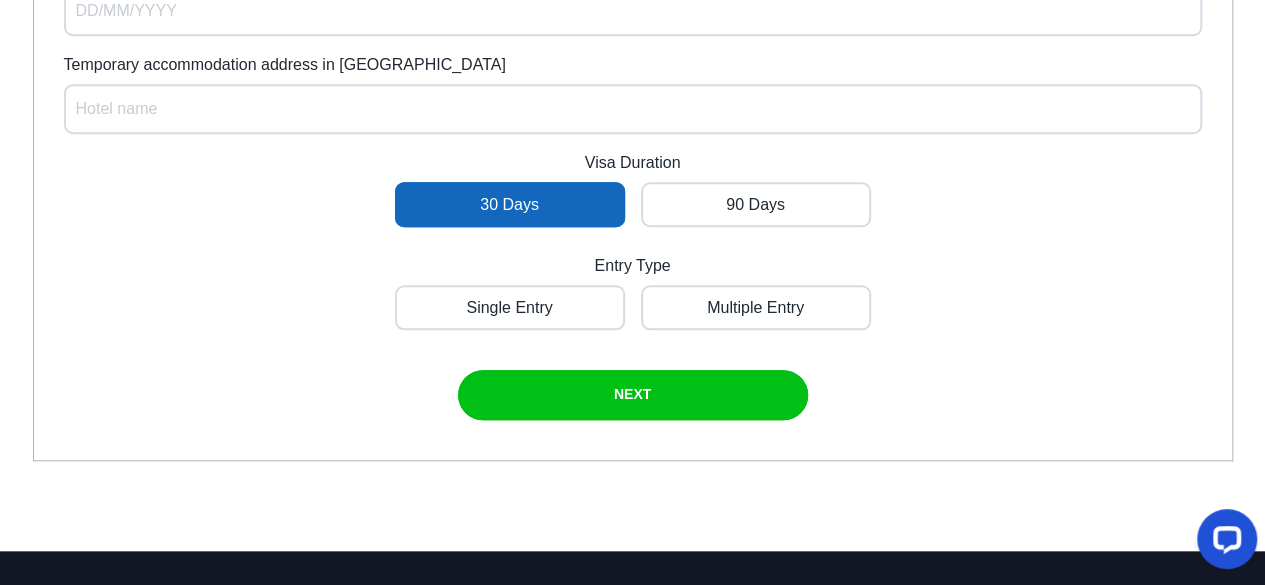 click at bounding box center (510, 307) 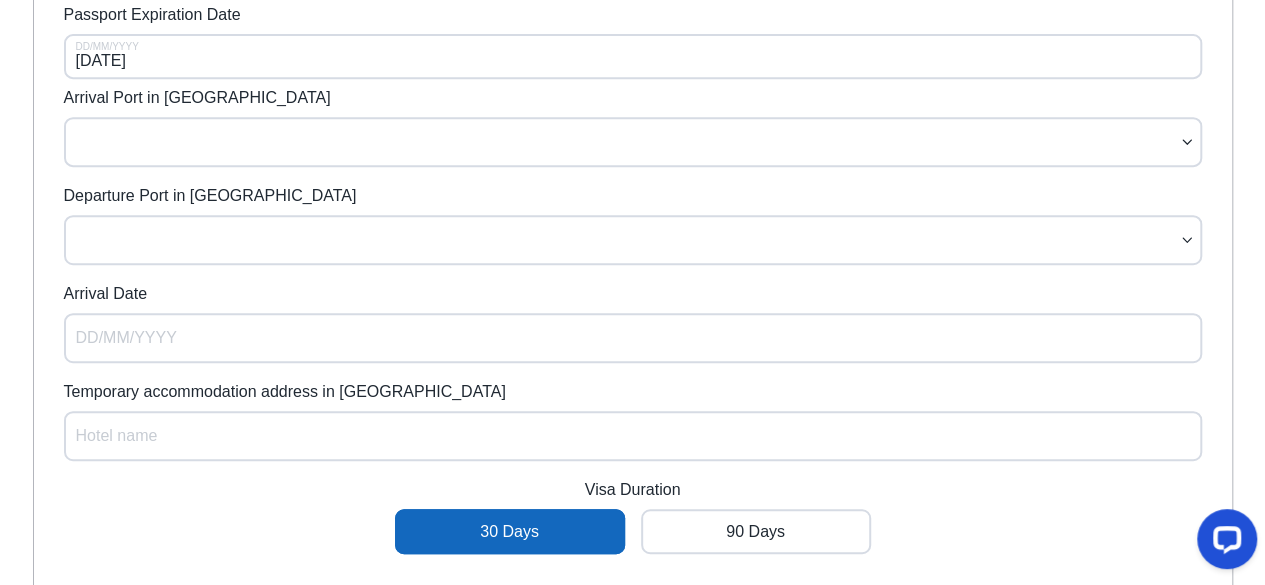 scroll, scrollTop: 418, scrollLeft: 0, axis: vertical 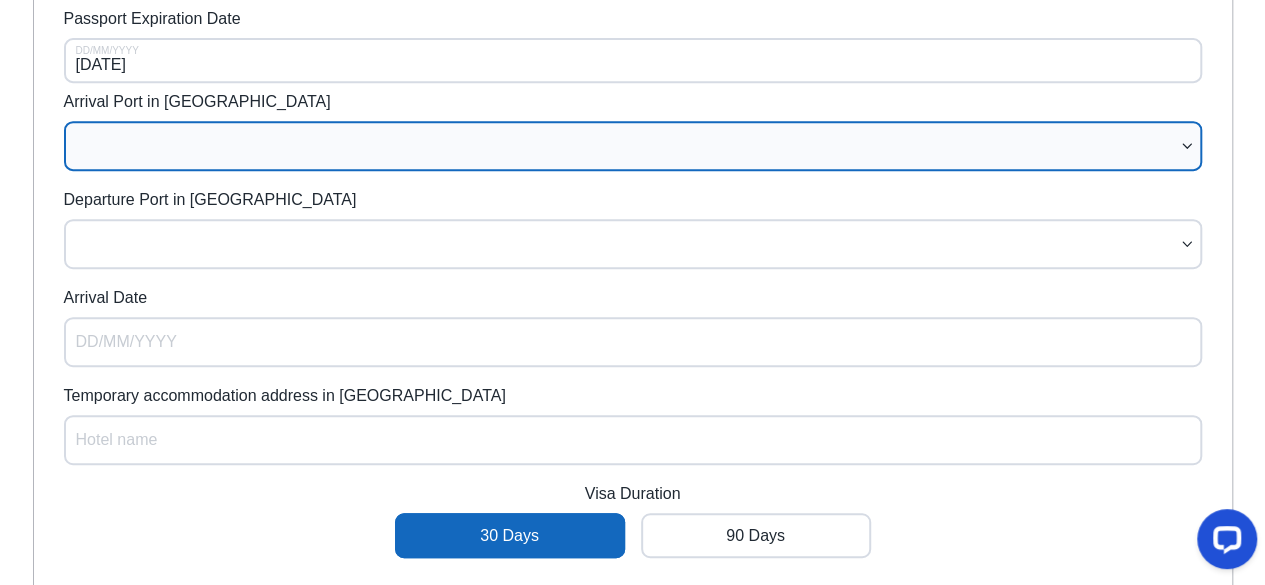 click at bounding box center [623, 146] 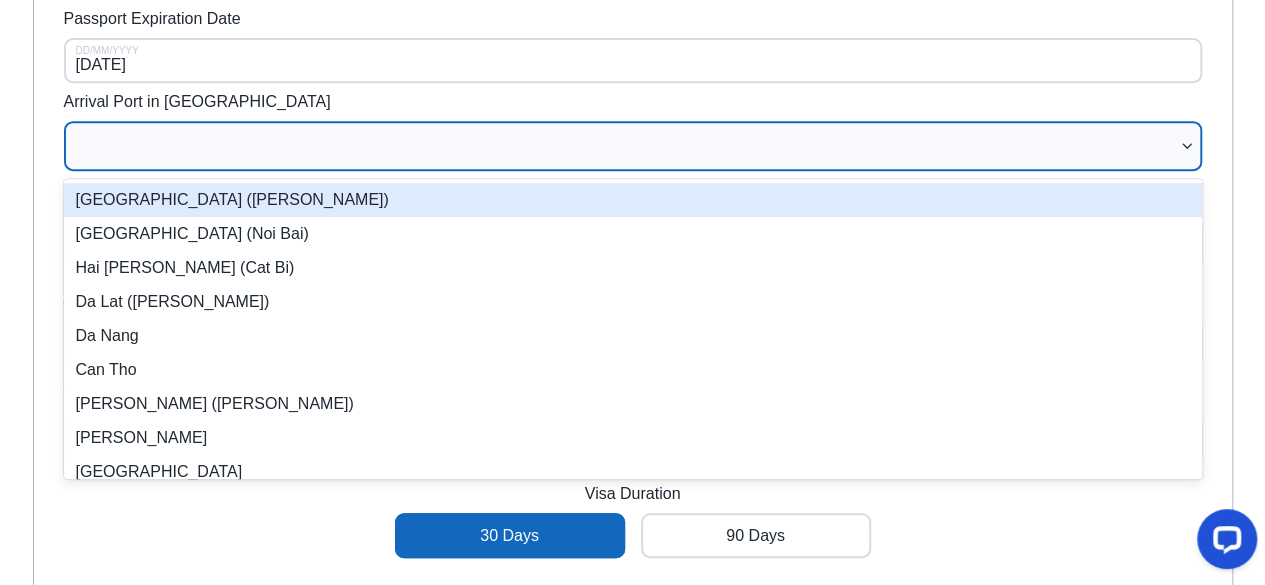 click at bounding box center [623, 146] 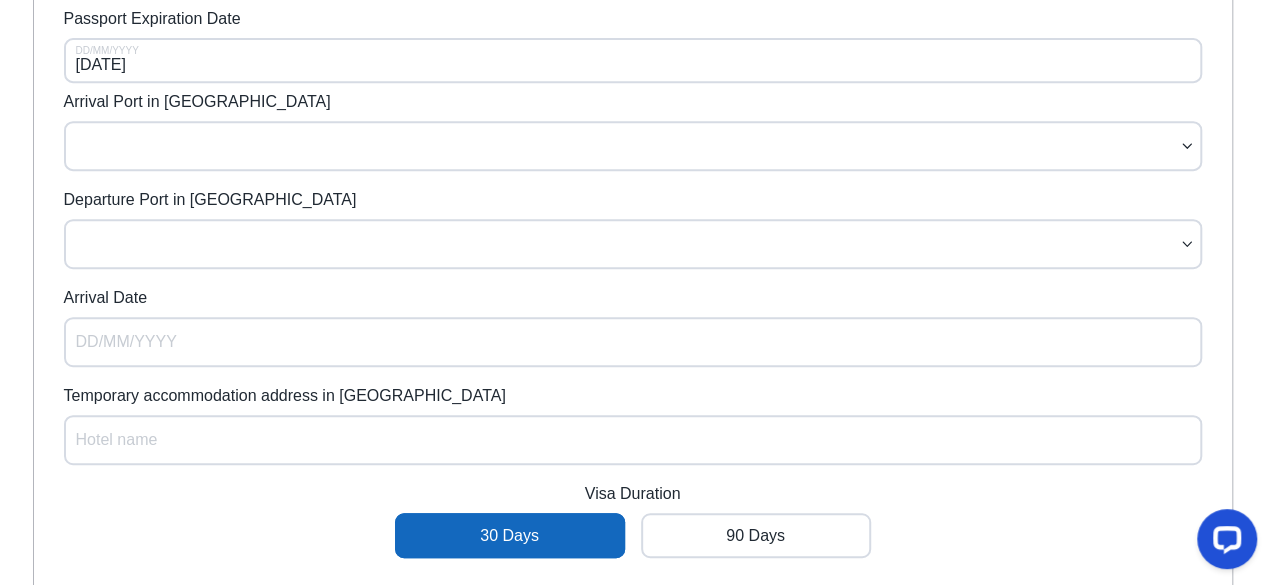 click on "Travel Details Passport Expiration Date [DATE] DD/MM/YYYY Arrival Port in [GEOGRAPHIC_DATA] Departure Port in [GEOGRAPHIC_DATA] Arrival Date DD/MM/YYYY Temporary accommodation address in [GEOGRAPHIC_DATA] Hotel name Visa Duration 30 Days 90 Days Entry Type Single Entry Multiple Entry NEXT" at bounding box center (633, 354) 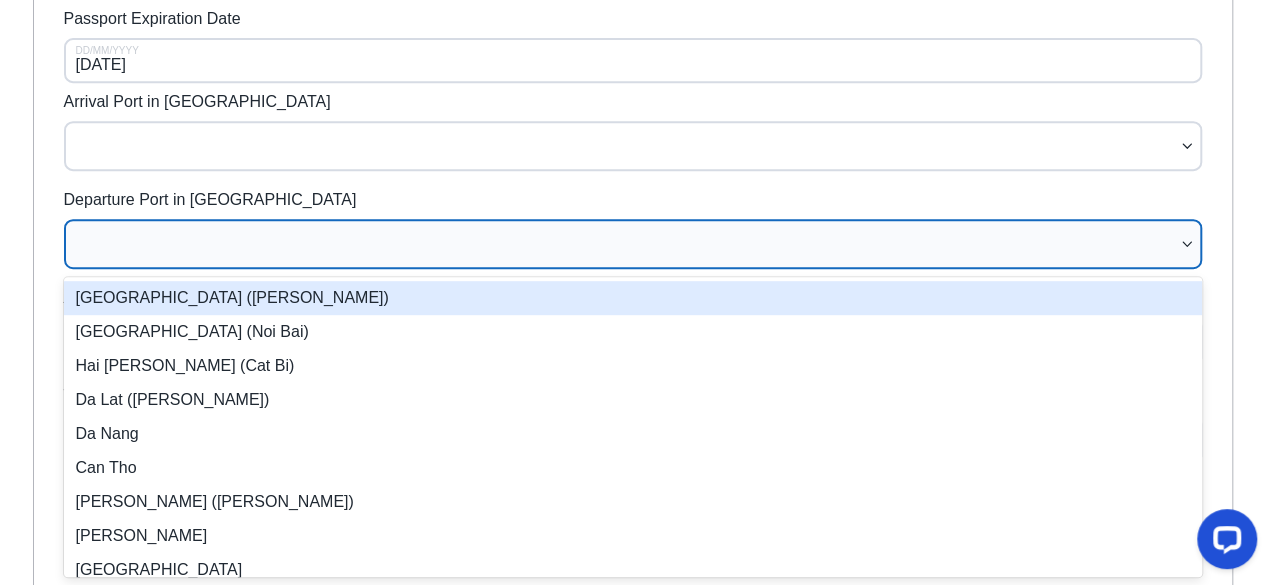 click at bounding box center (623, 244) 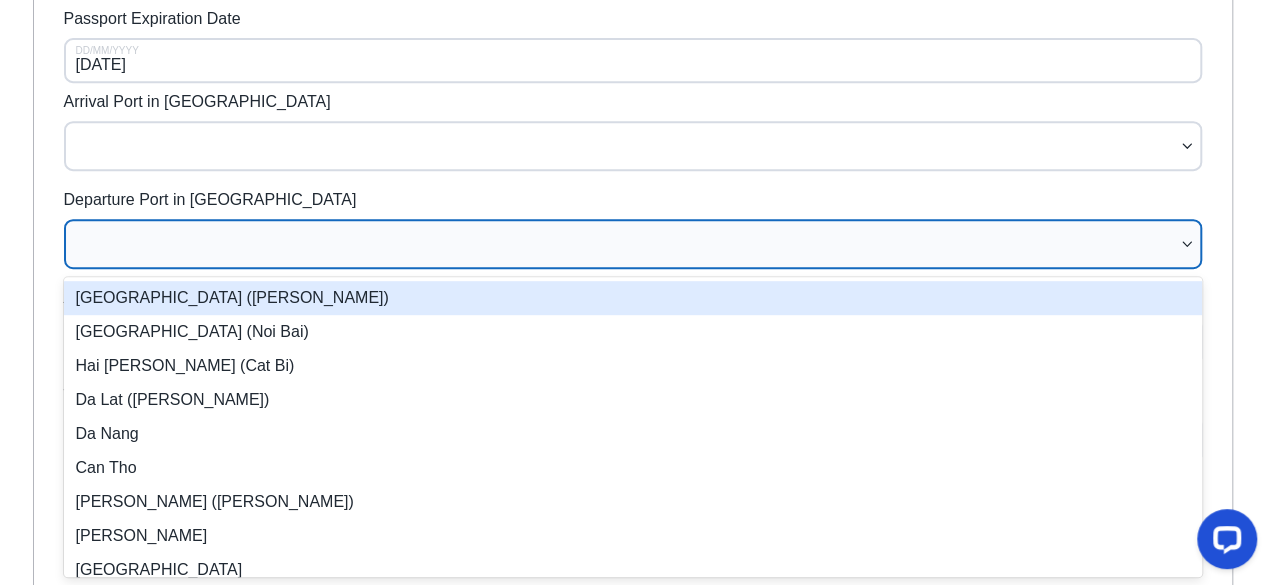 click on "[GEOGRAPHIC_DATA] ([PERSON_NAME])" at bounding box center (633, 298) 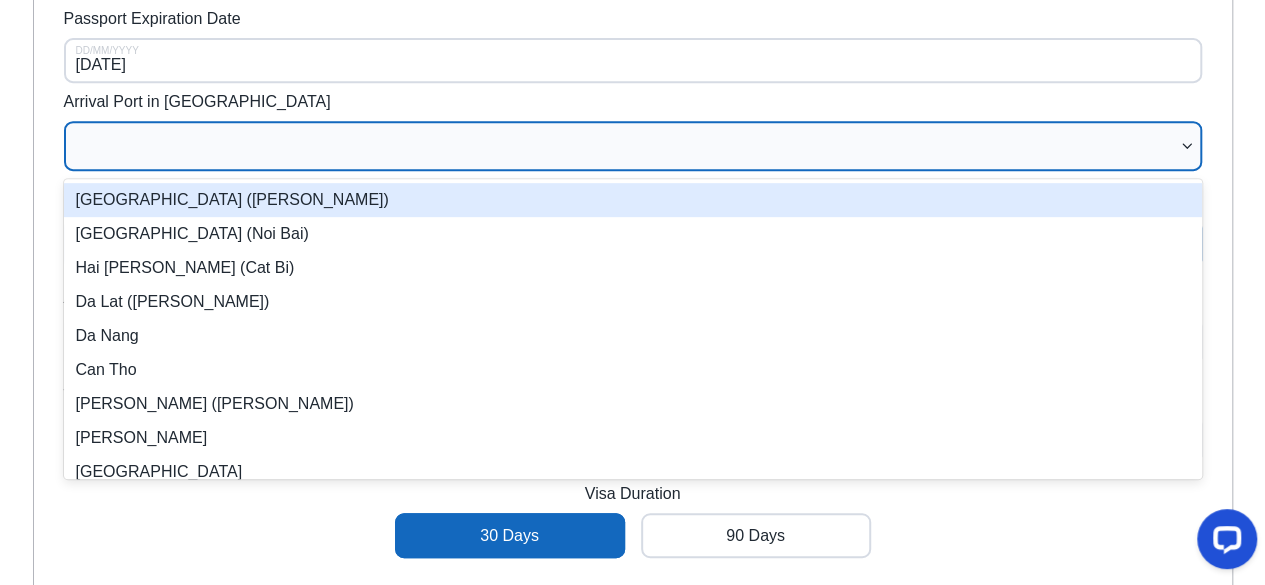 click at bounding box center (623, 146) 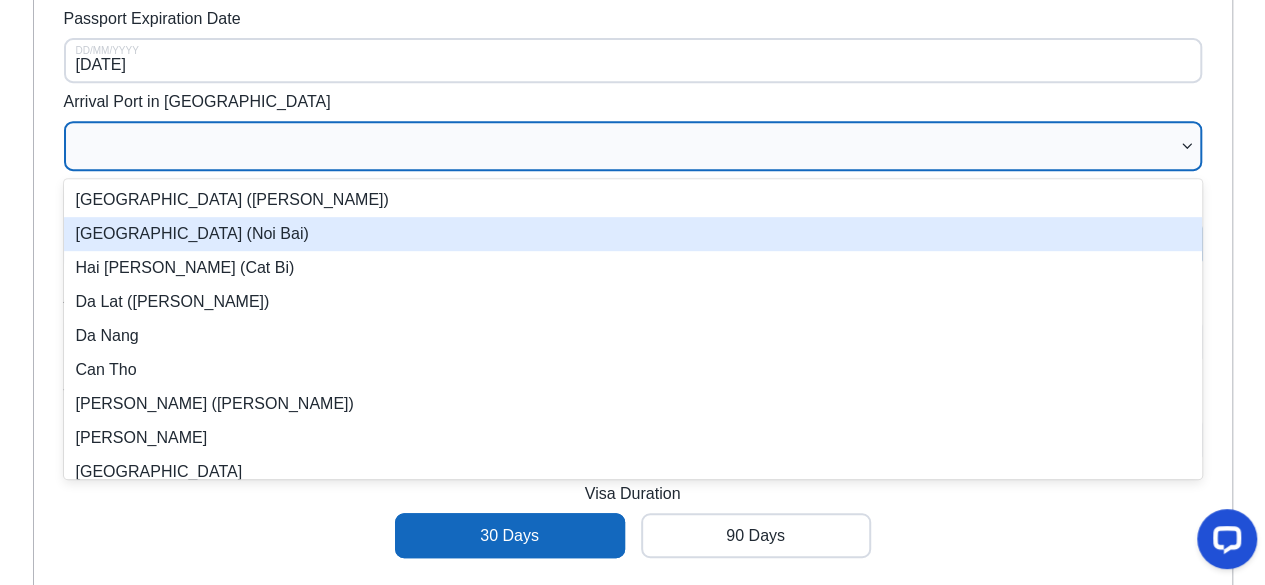 click on "[GEOGRAPHIC_DATA] (Noi Bai)" at bounding box center [633, 234] 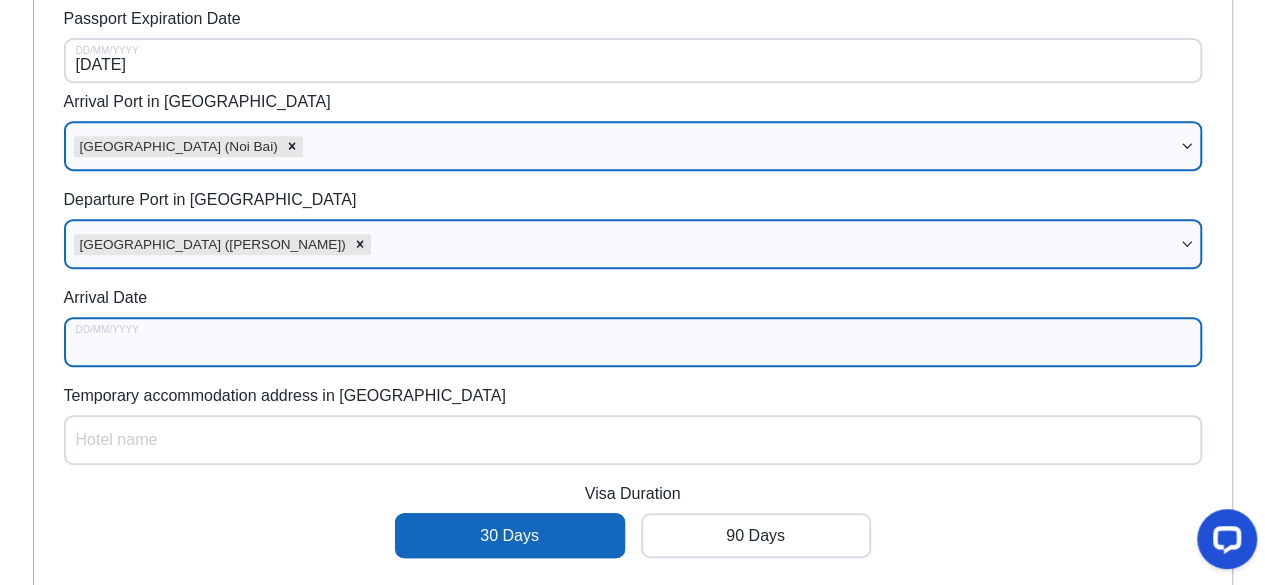 click on "Arrival Date" at bounding box center (633, 342) 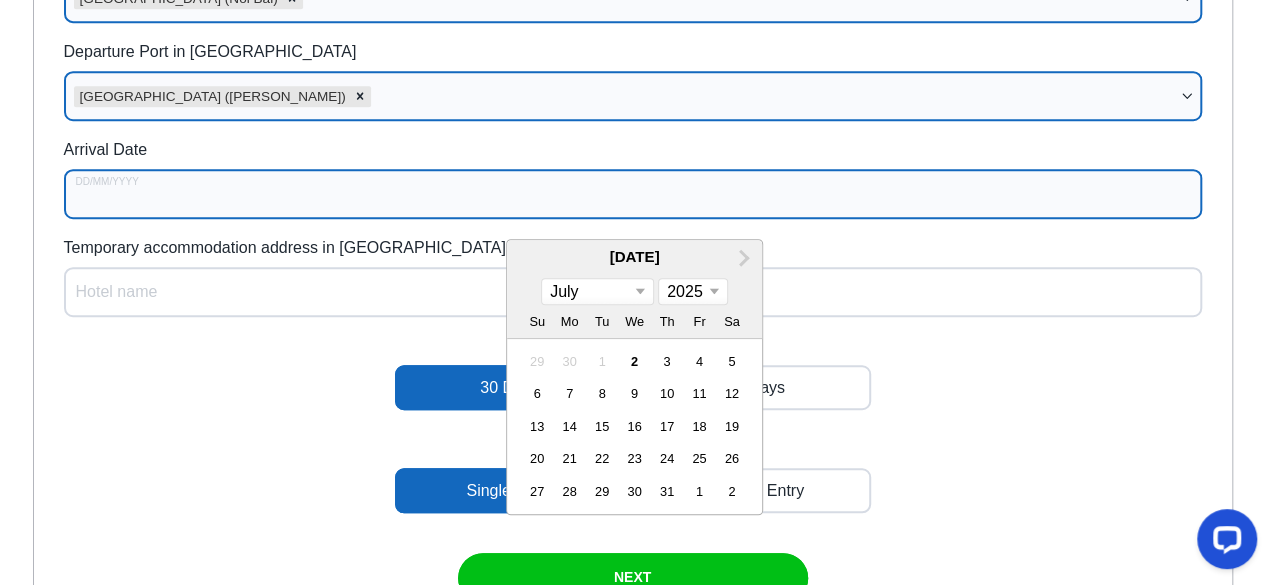 scroll, scrollTop: 579, scrollLeft: 0, axis: vertical 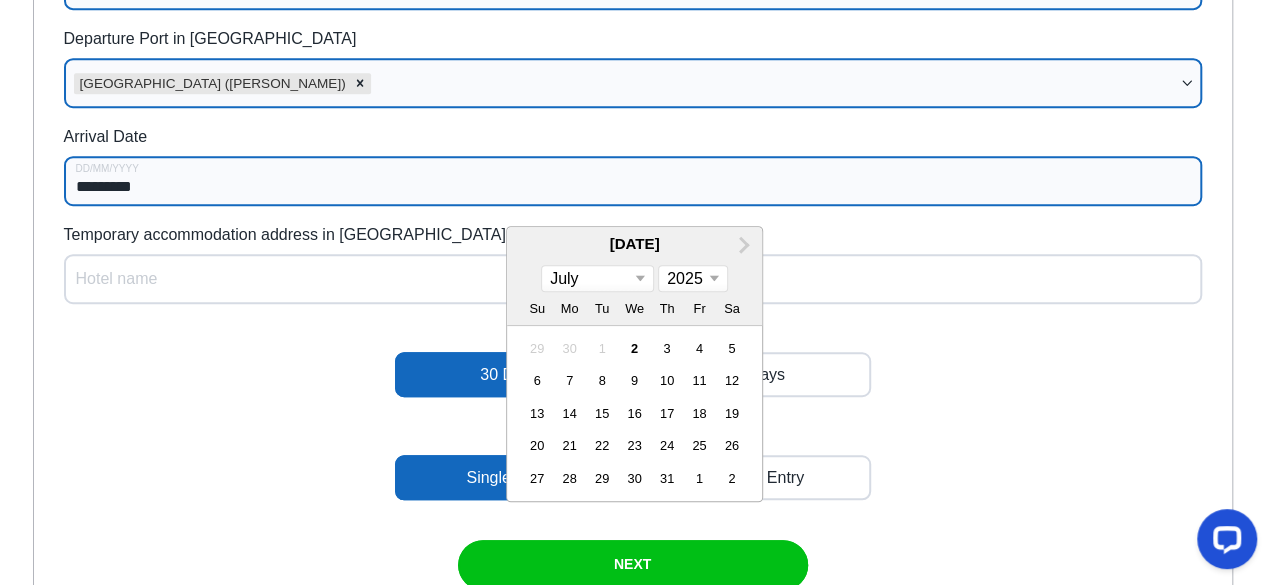 type on "**********" 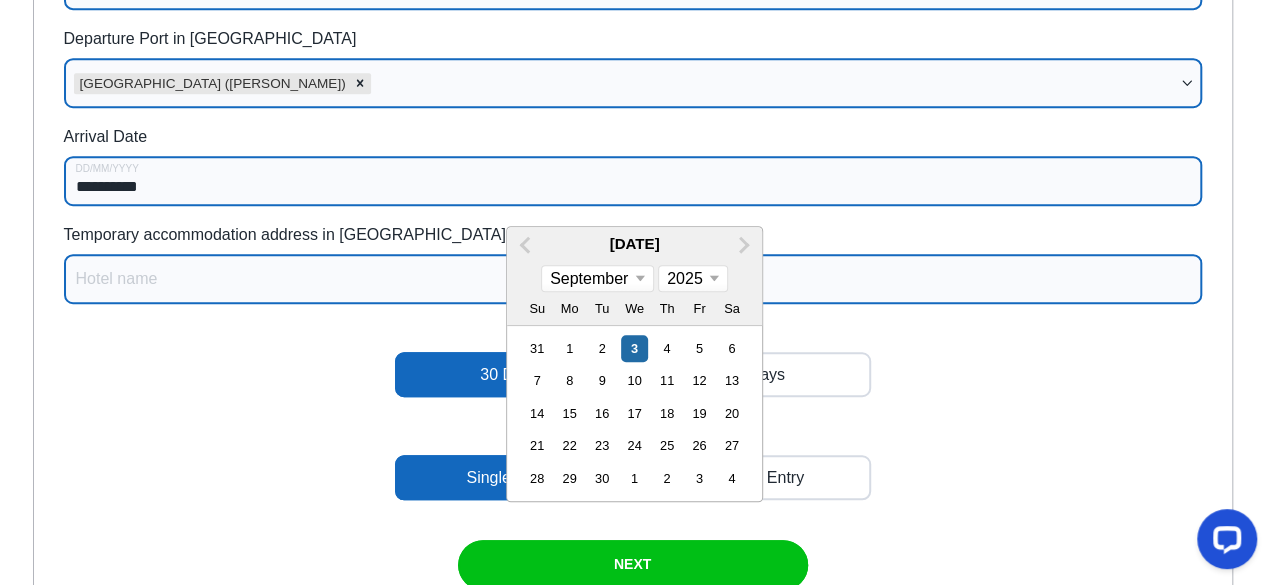 type on "**********" 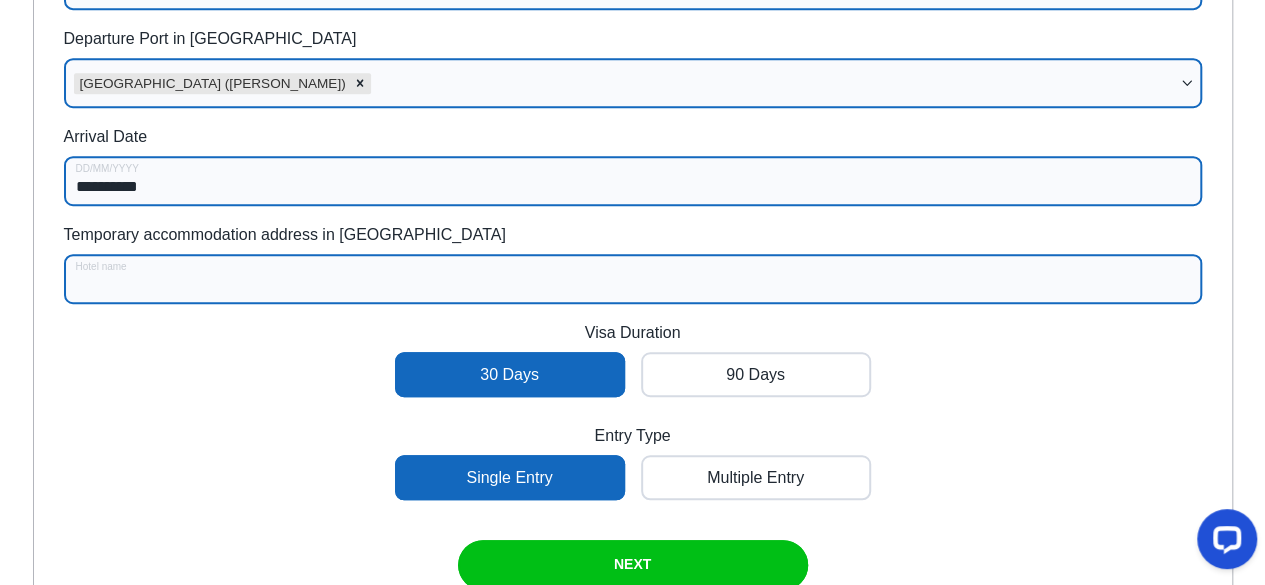 click on "Temporary accommodation address in [GEOGRAPHIC_DATA]" at bounding box center [633, 279] 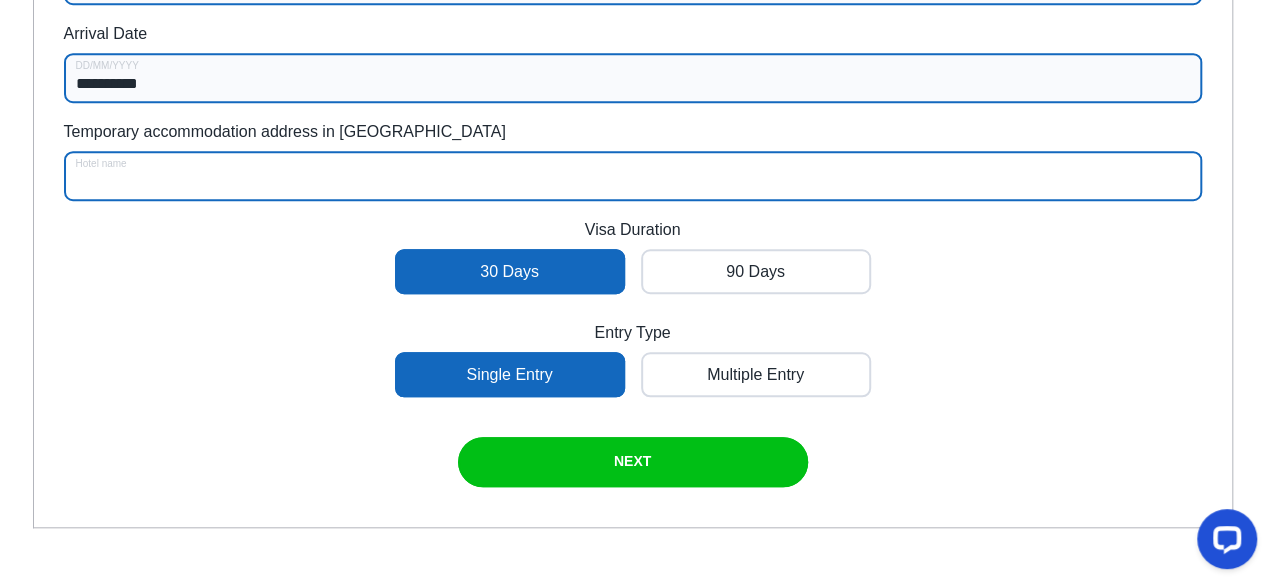 scroll, scrollTop: 683, scrollLeft: 0, axis: vertical 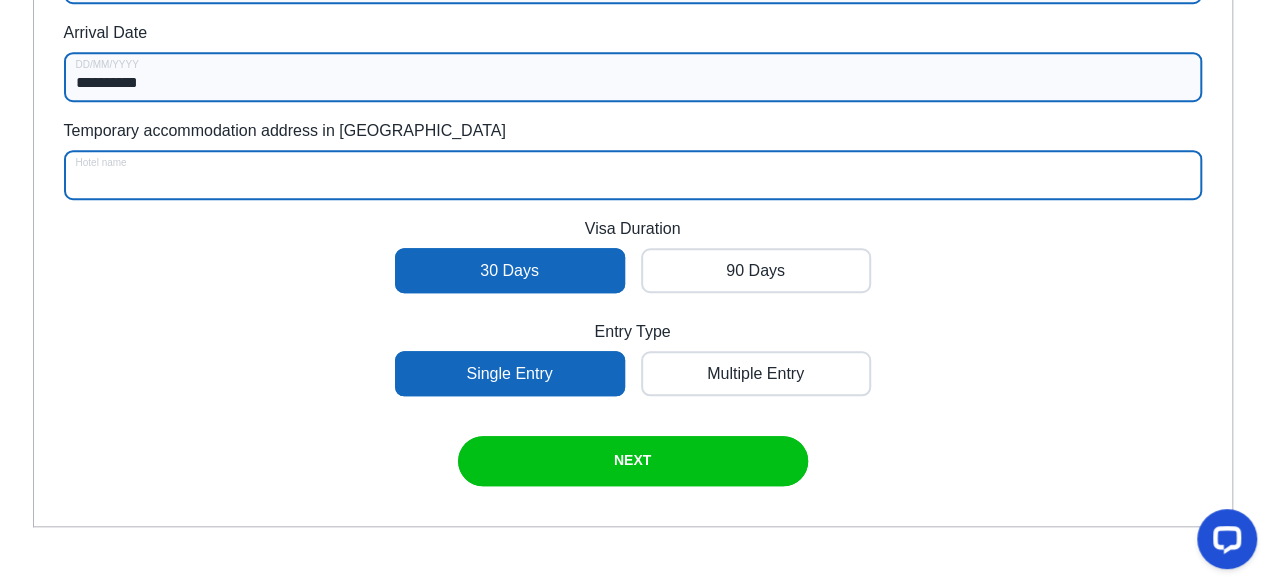 type on "T" 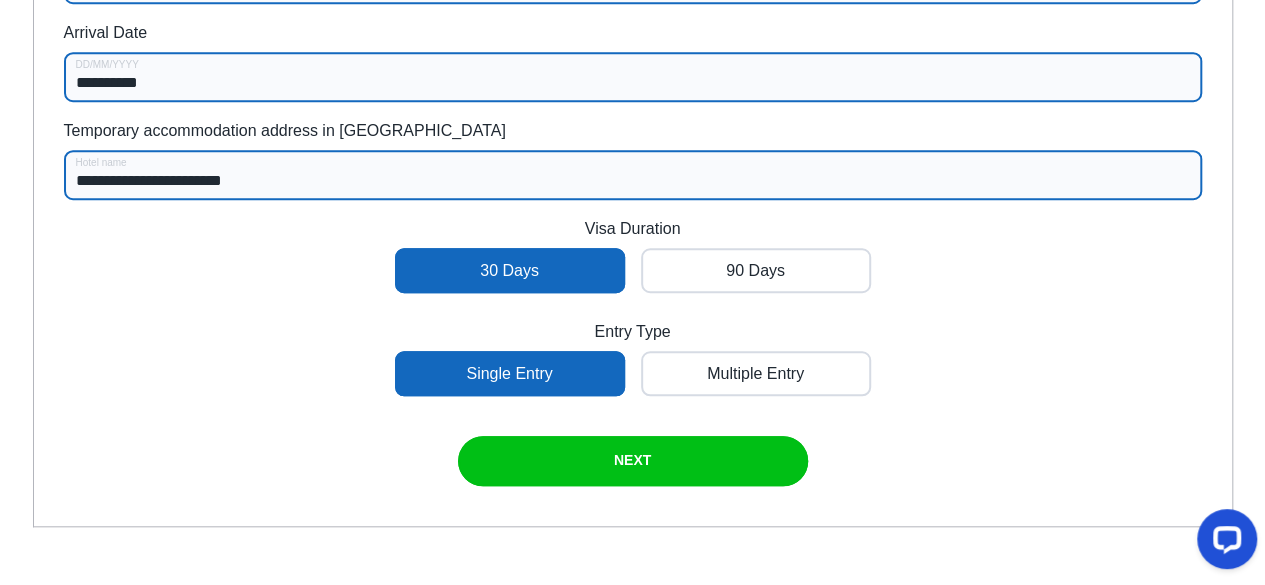 click on "**********" at bounding box center [633, 175] 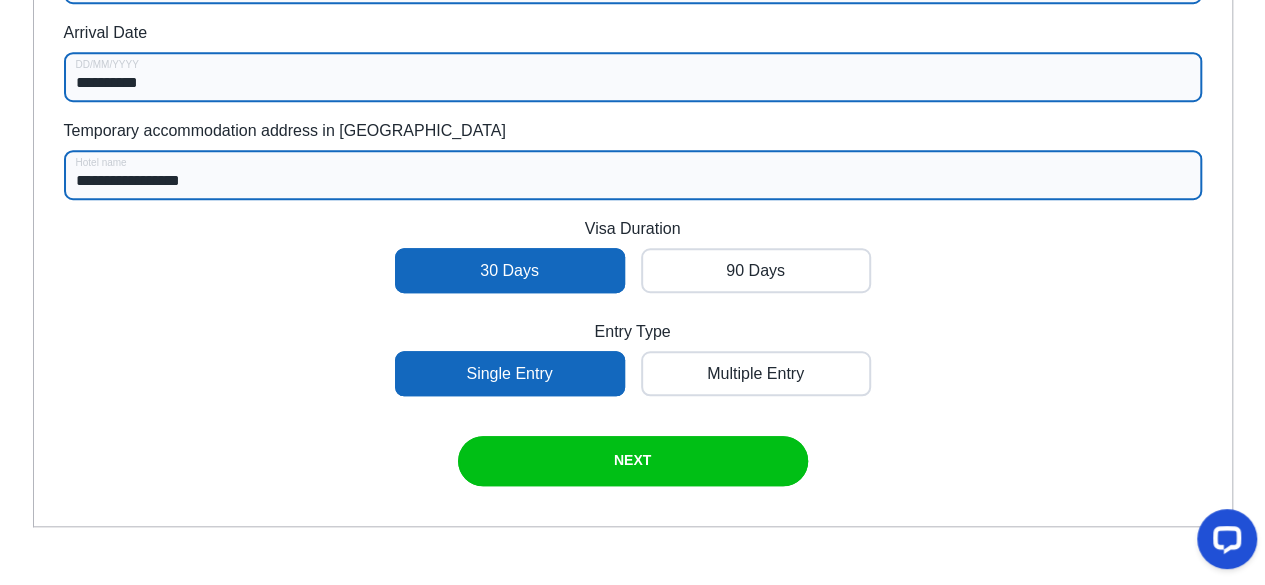 click on "**********" at bounding box center [633, 175] 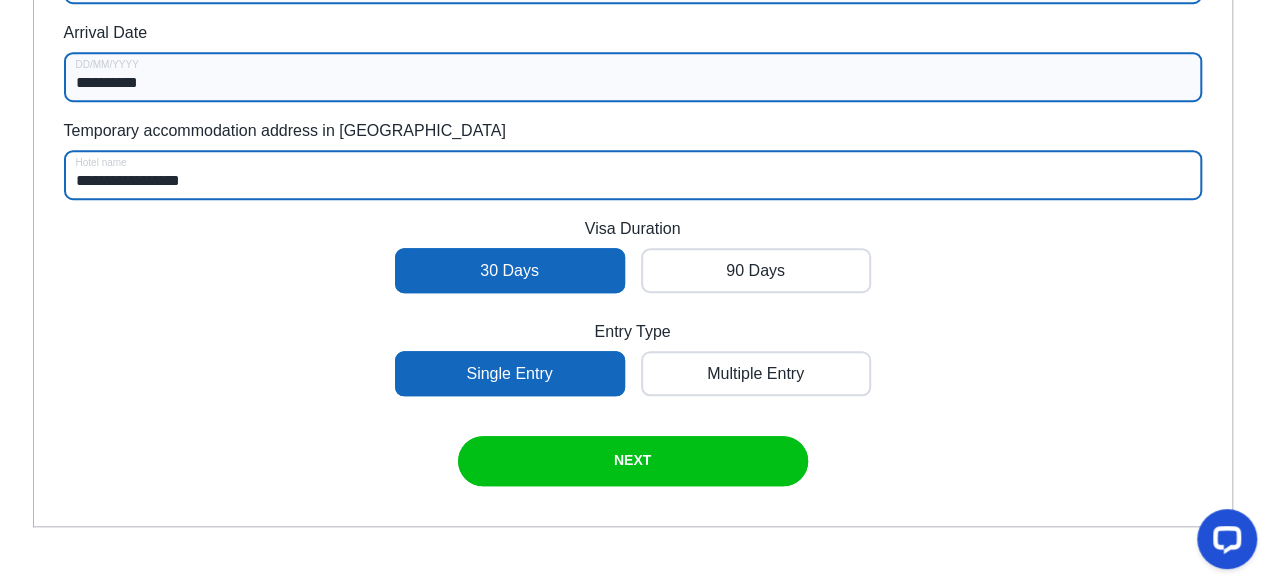 drag, startPoint x: 171, startPoint y: 221, endPoint x: 137, endPoint y: 263, distance: 54.037025 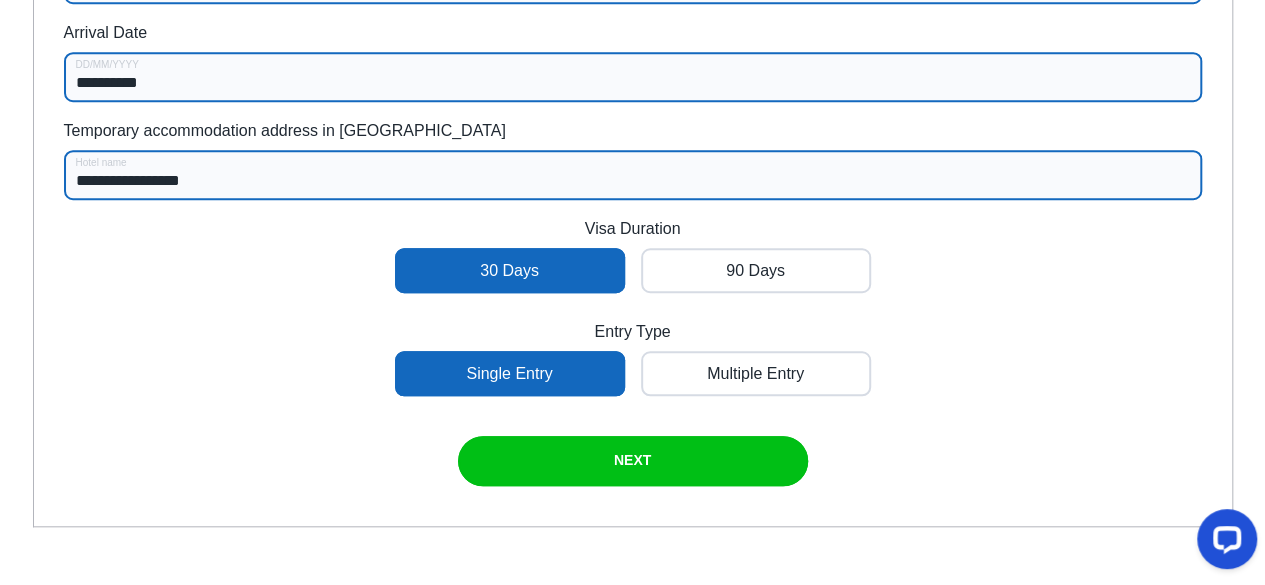click on "**********" at bounding box center [633, 175] 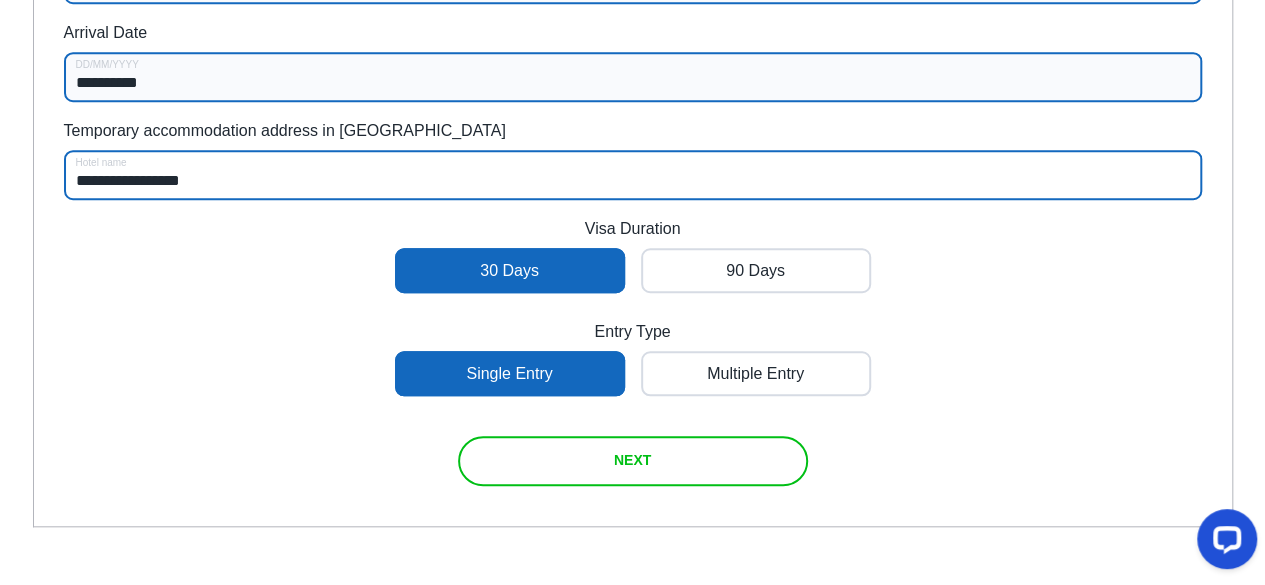 type on "**********" 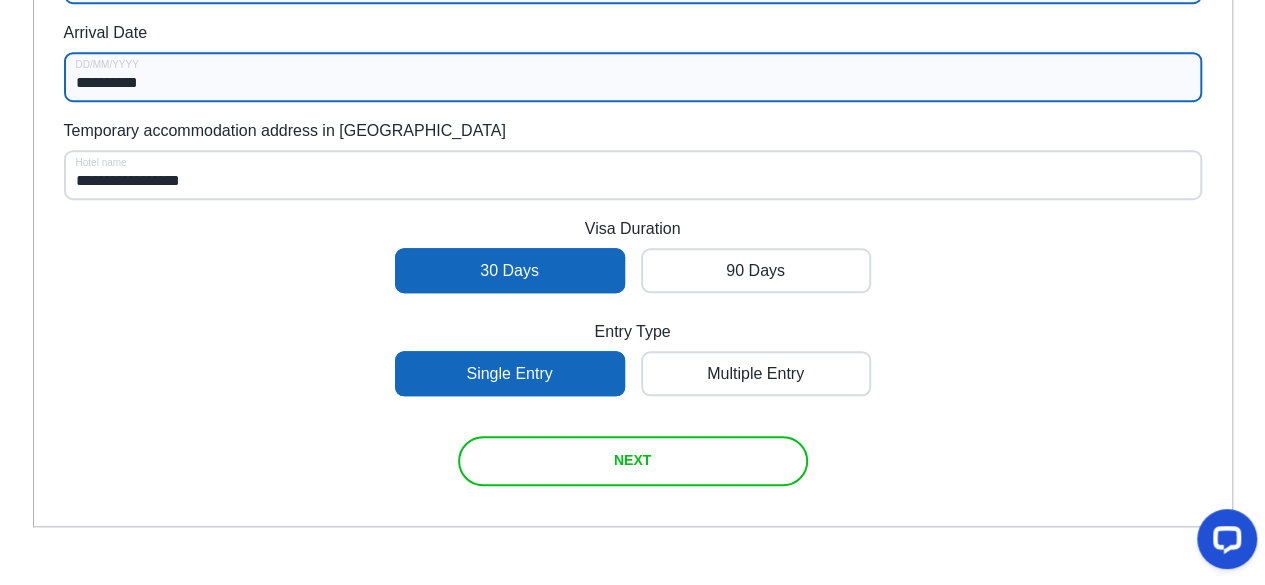 click on "NEXT" at bounding box center [632, 460] 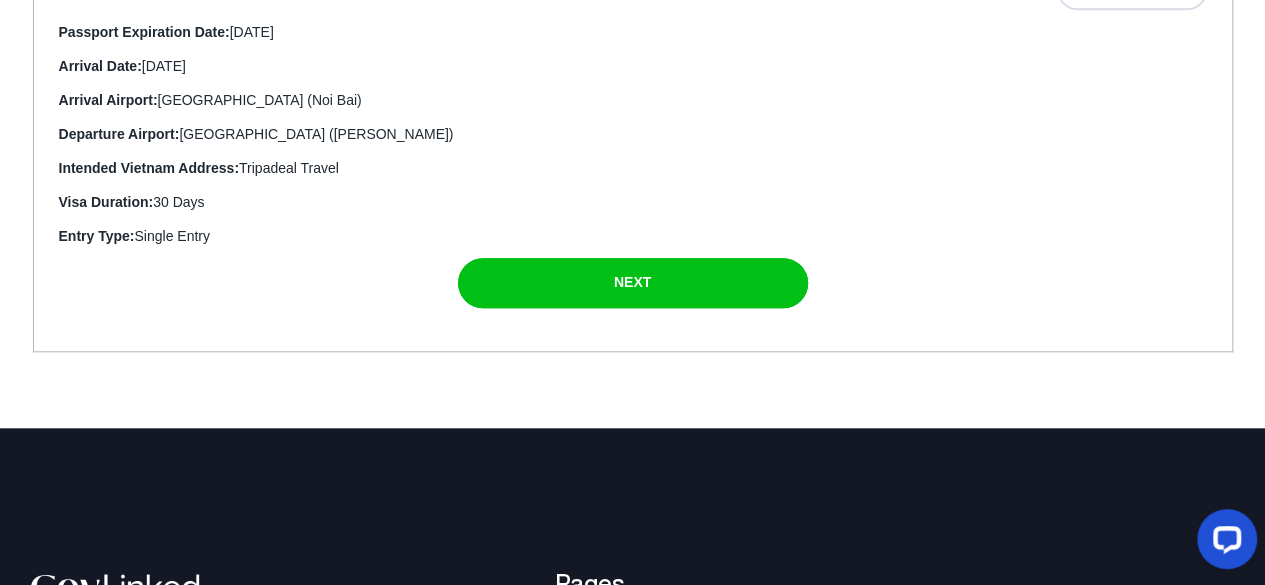 scroll, scrollTop: 772, scrollLeft: 0, axis: vertical 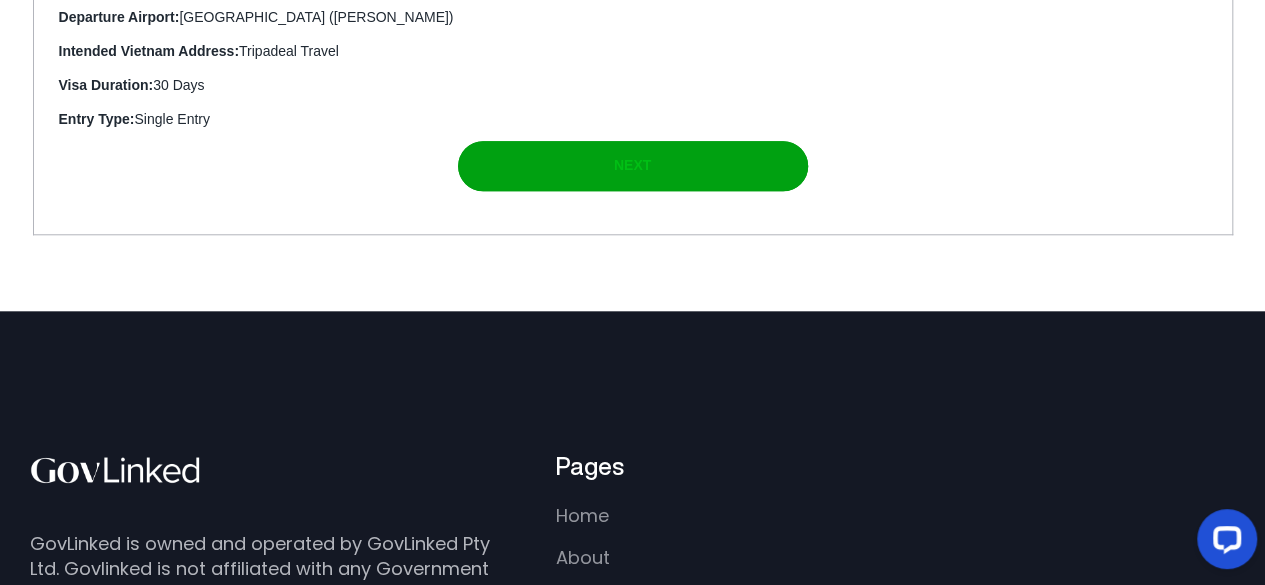 click at bounding box center [633, 166] 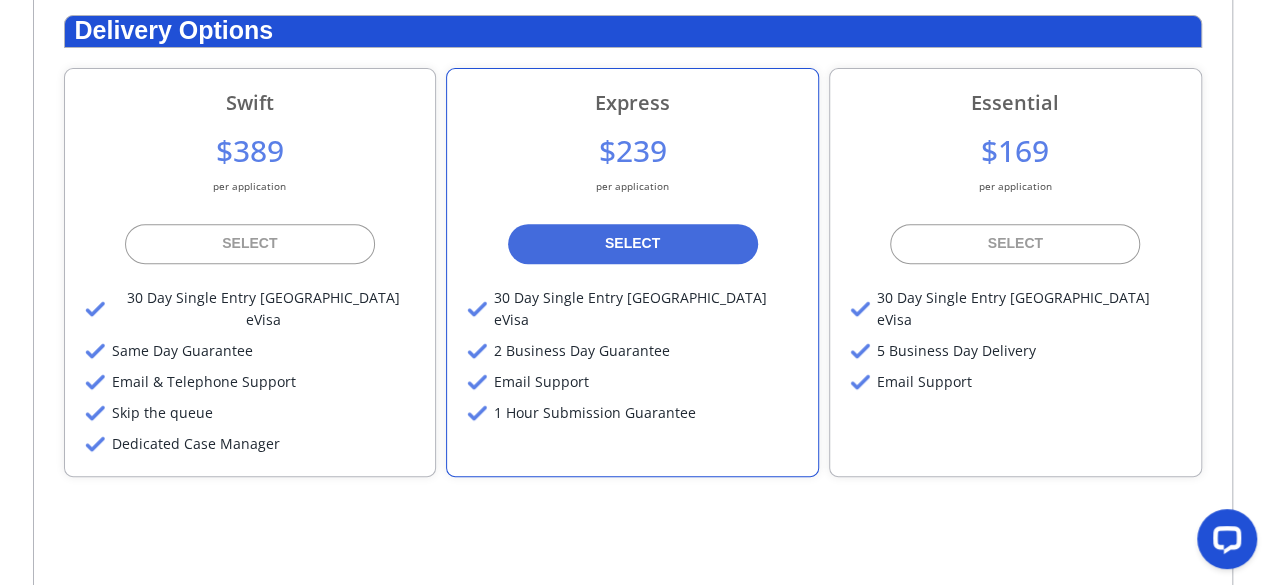 scroll, scrollTop: 342, scrollLeft: 0, axis: vertical 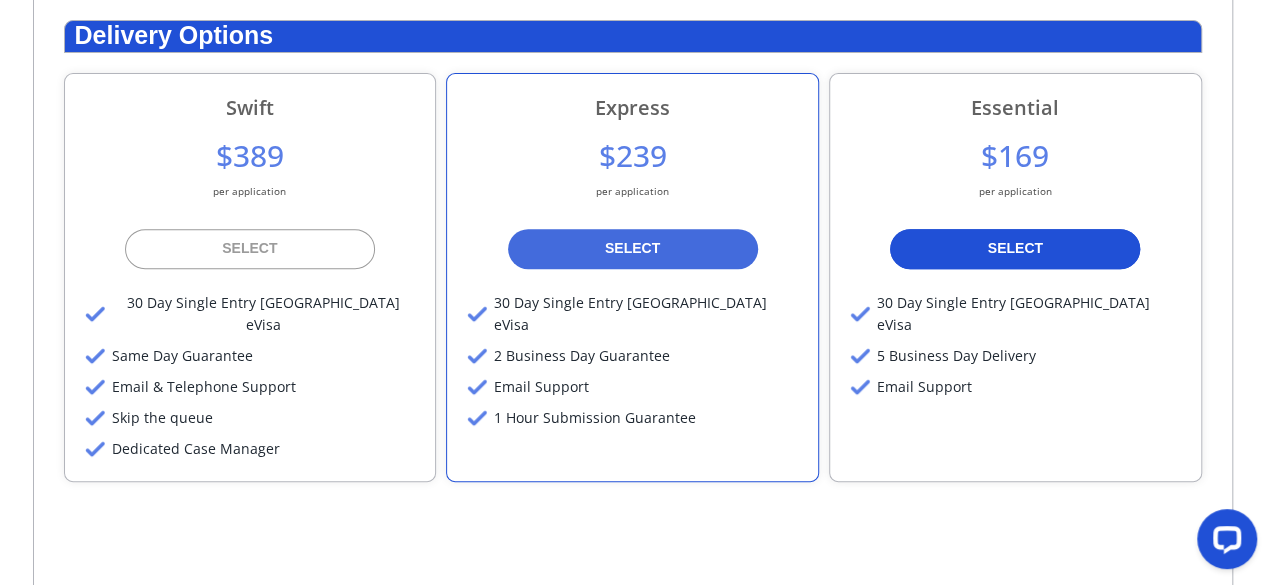 click at bounding box center [1015, 249] 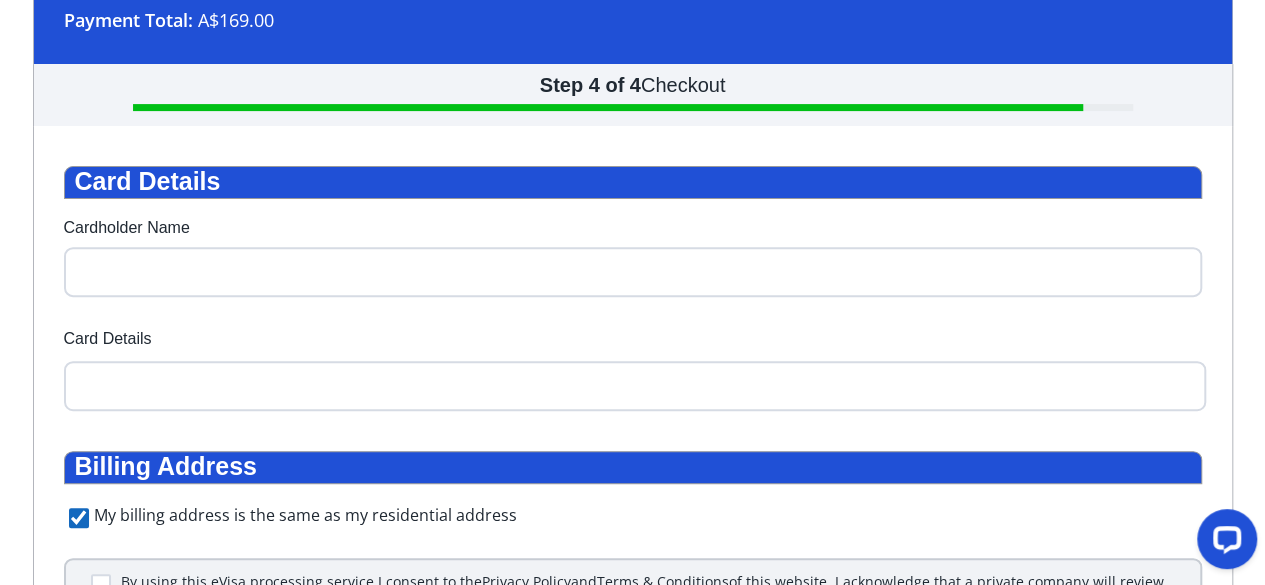 scroll, scrollTop: 244, scrollLeft: 0, axis: vertical 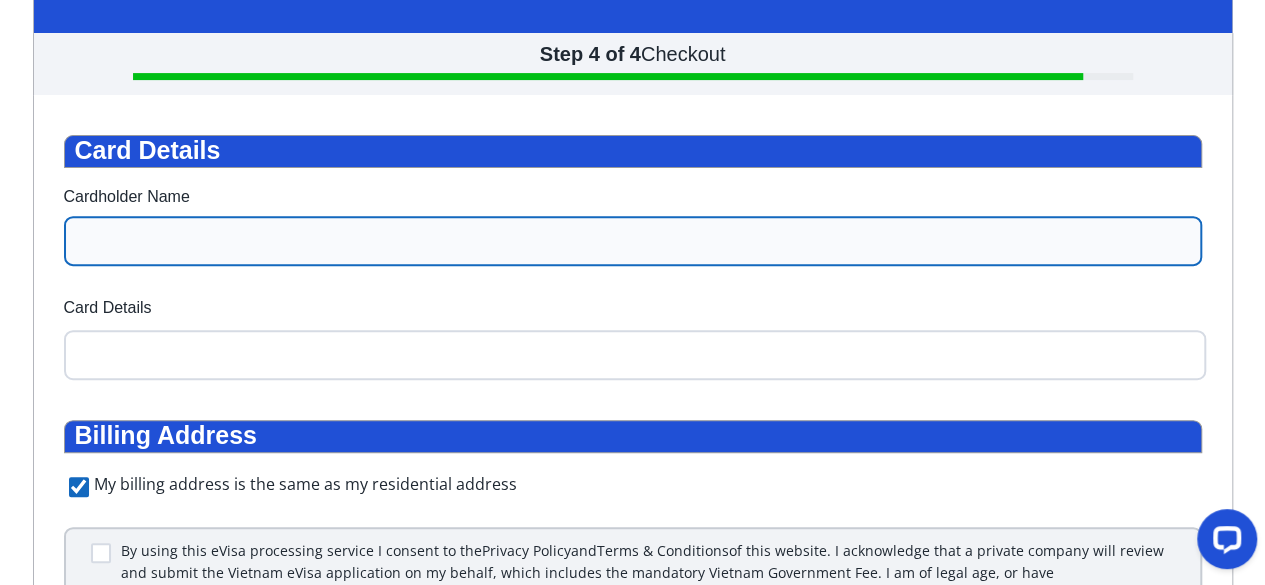 click on "Cardholder Name" at bounding box center (633, 241) 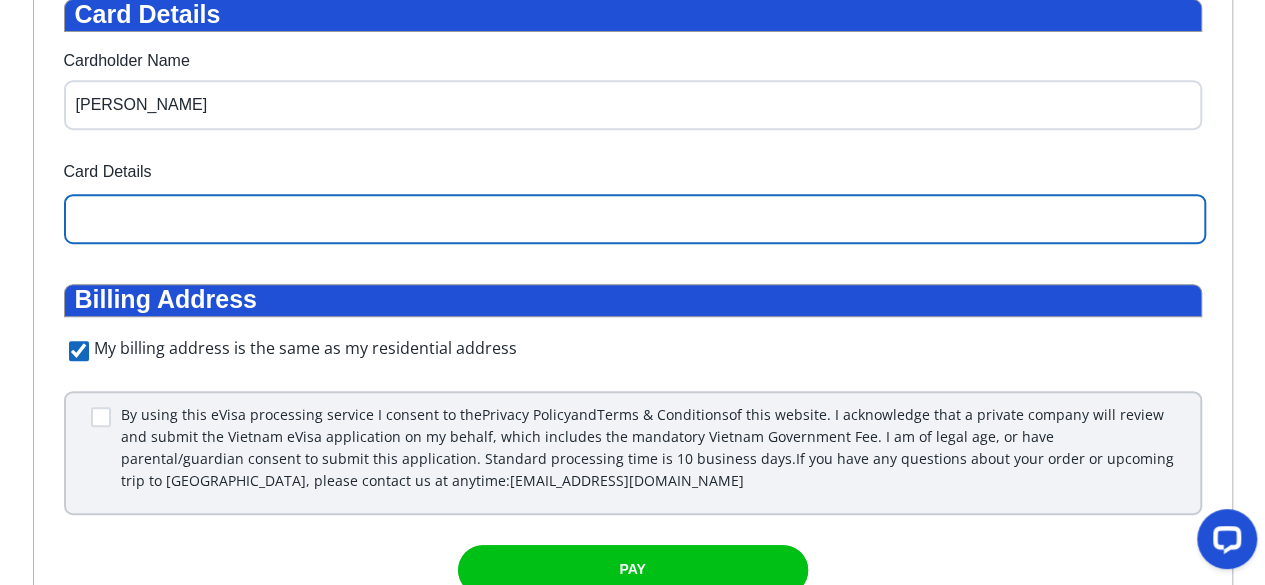 scroll, scrollTop: 448, scrollLeft: 0, axis: vertical 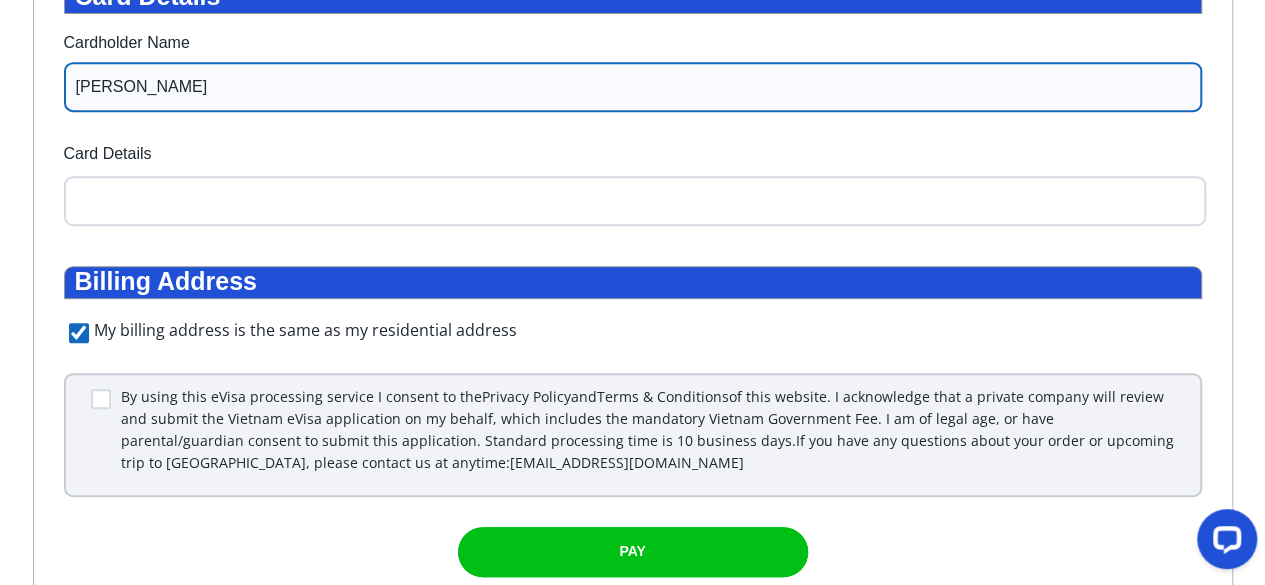 click on "[PERSON_NAME]" at bounding box center [633, 87] 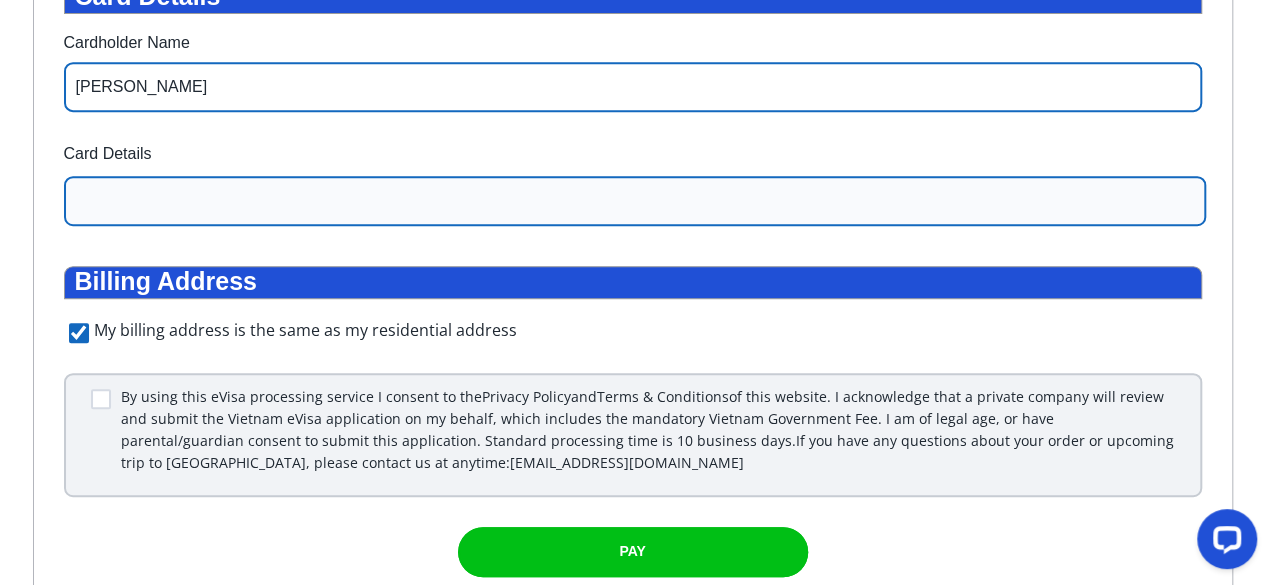 type on "[PERSON_NAME]" 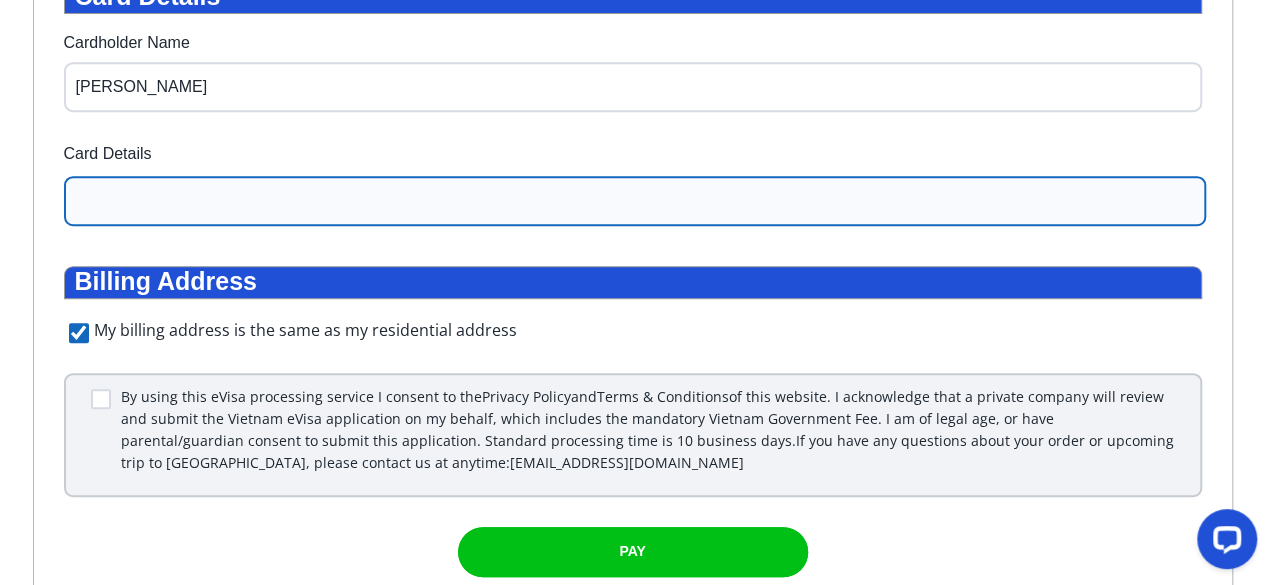 click at bounding box center [640, 200] 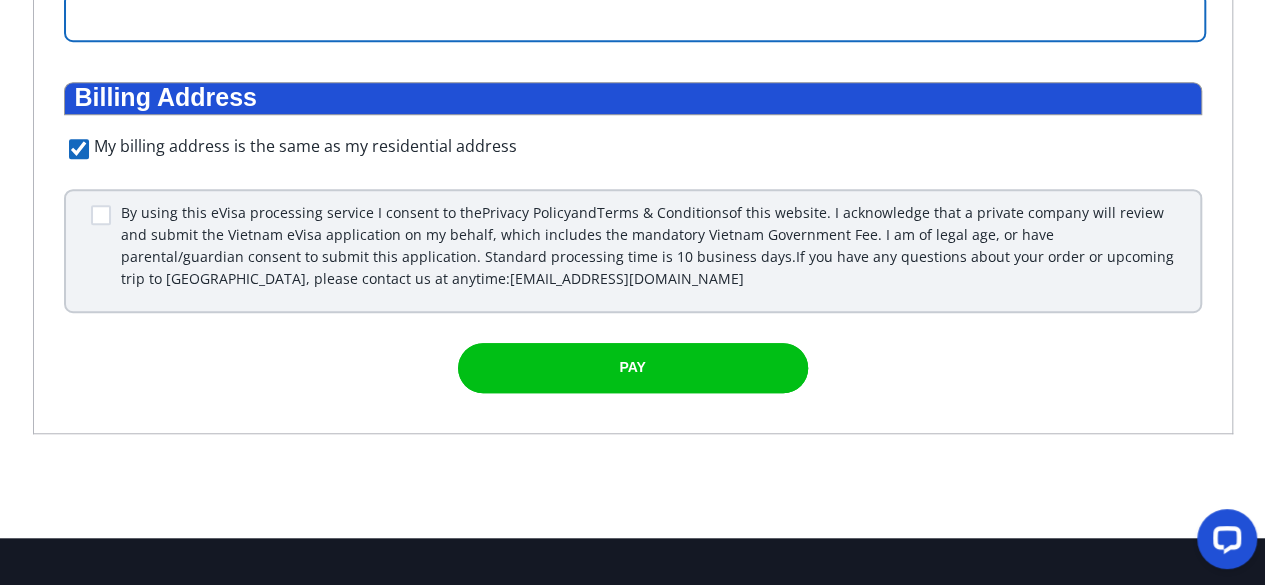 scroll, scrollTop: 639, scrollLeft: 0, axis: vertical 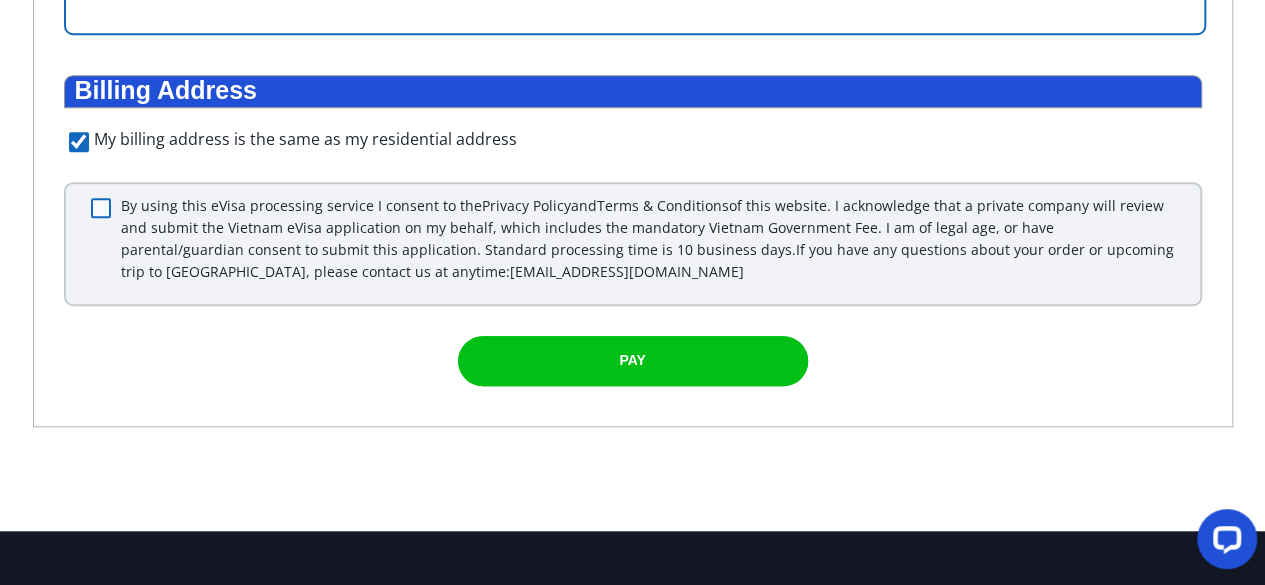 click at bounding box center (101, 208) 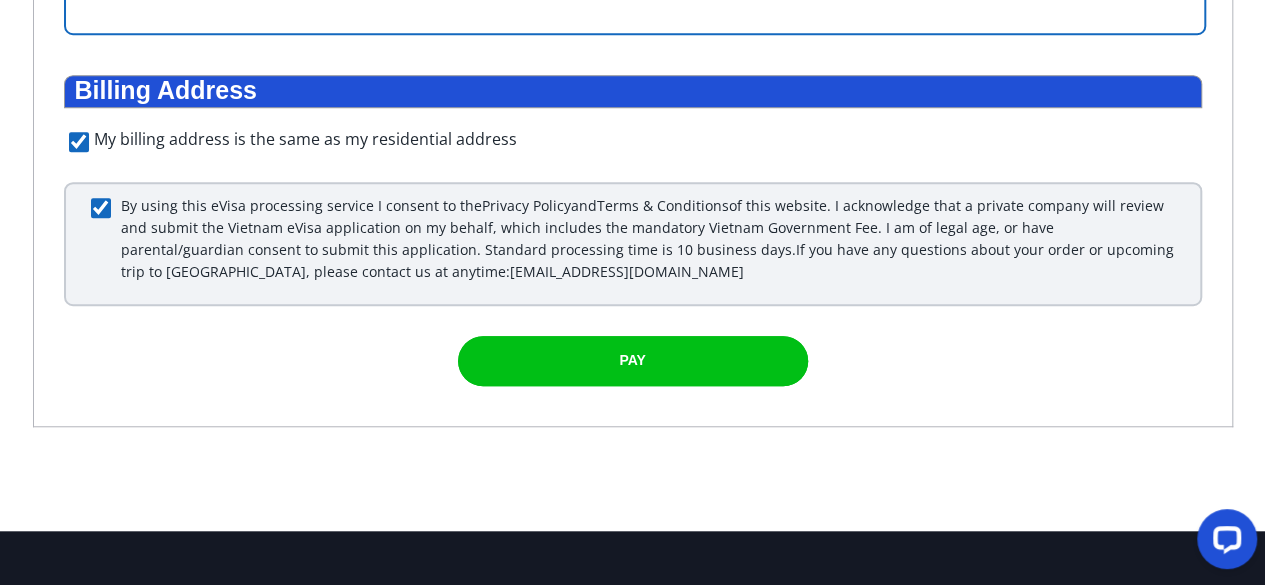 checkbox on "true" 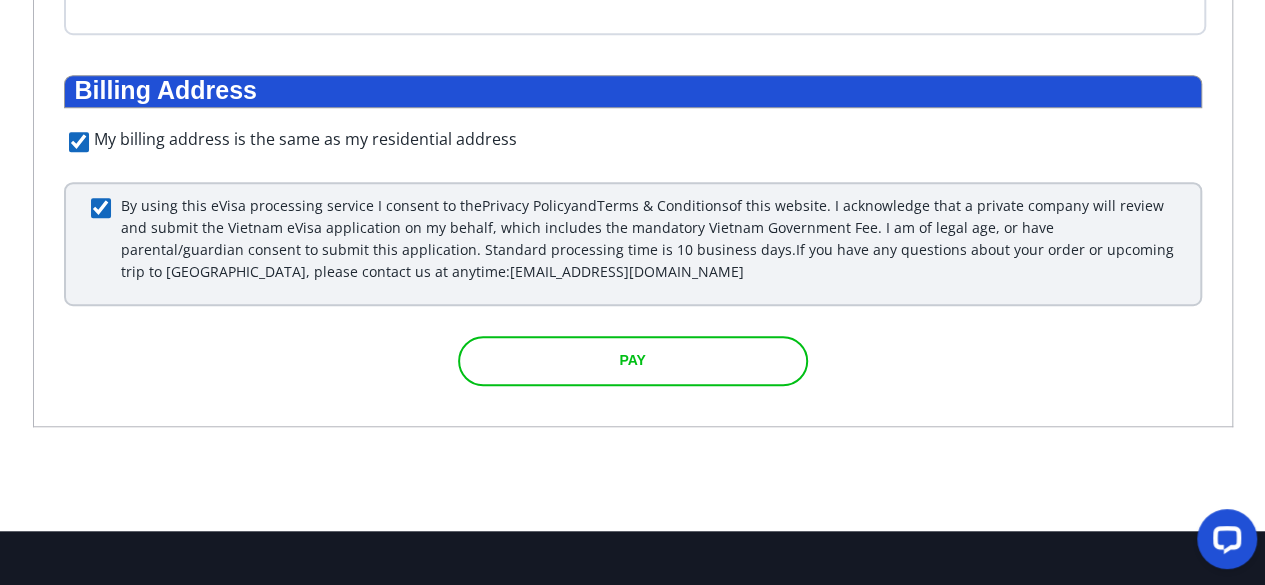 click on "PAY" at bounding box center [632, 360] 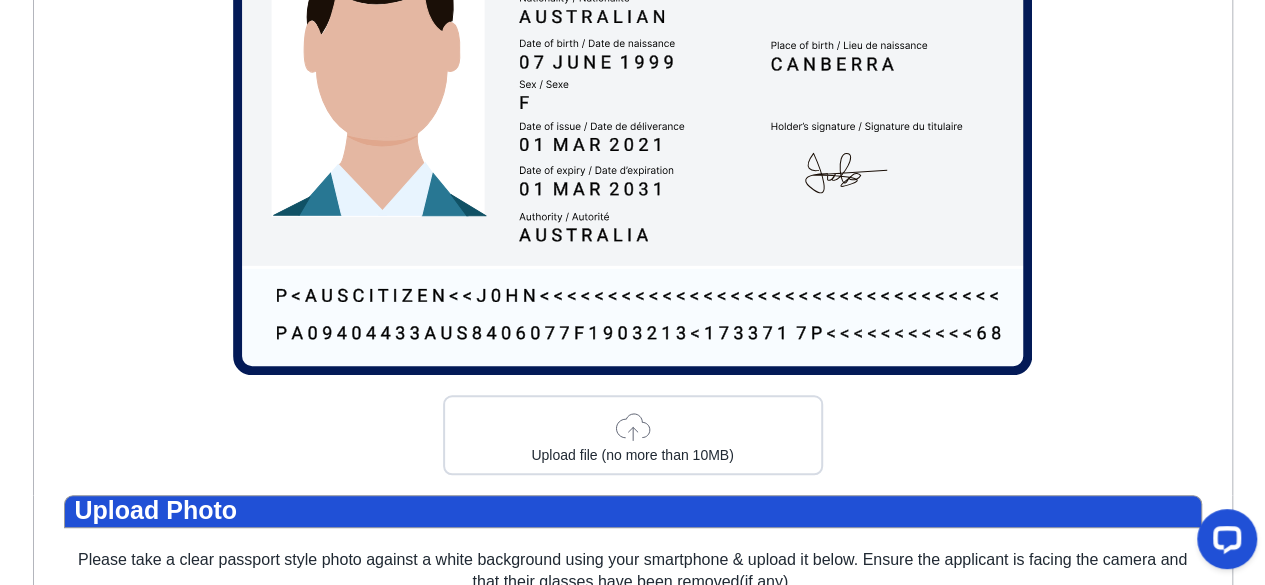 scroll, scrollTop: 620, scrollLeft: 0, axis: vertical 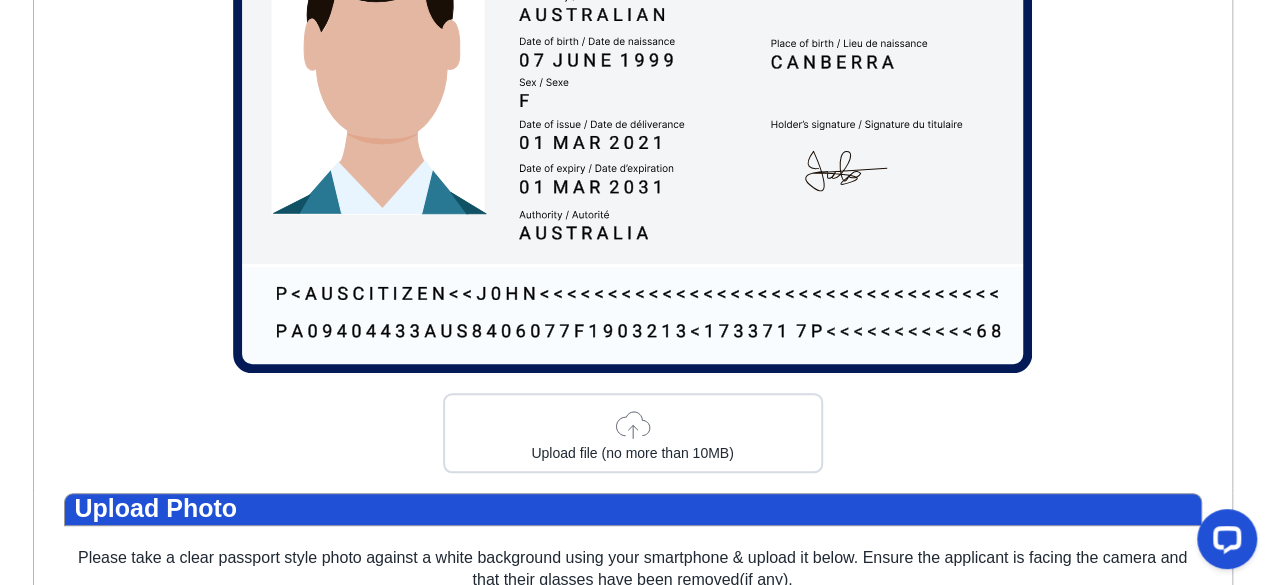 click 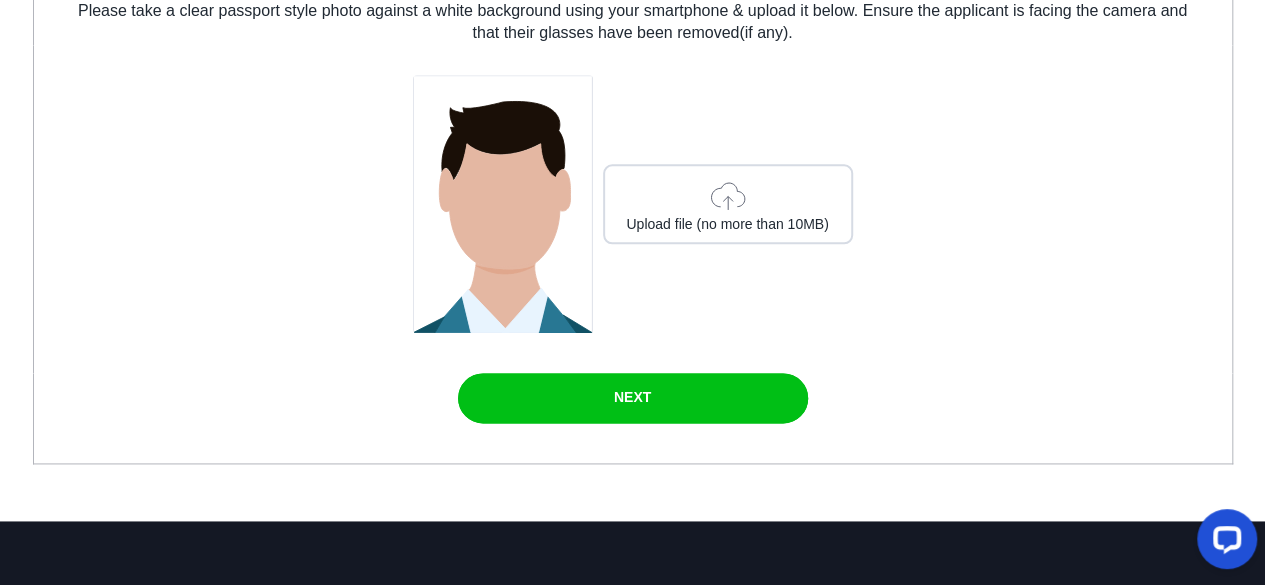 scroll, scrollTop: 1176, scrollLeft: 0, axis: vertical 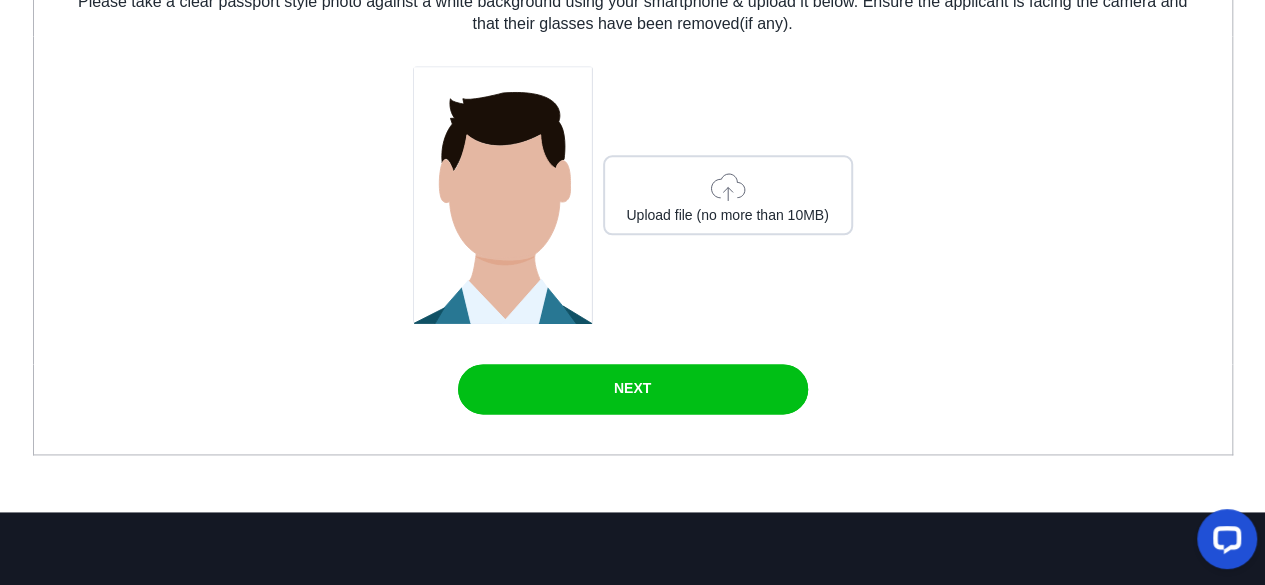 click 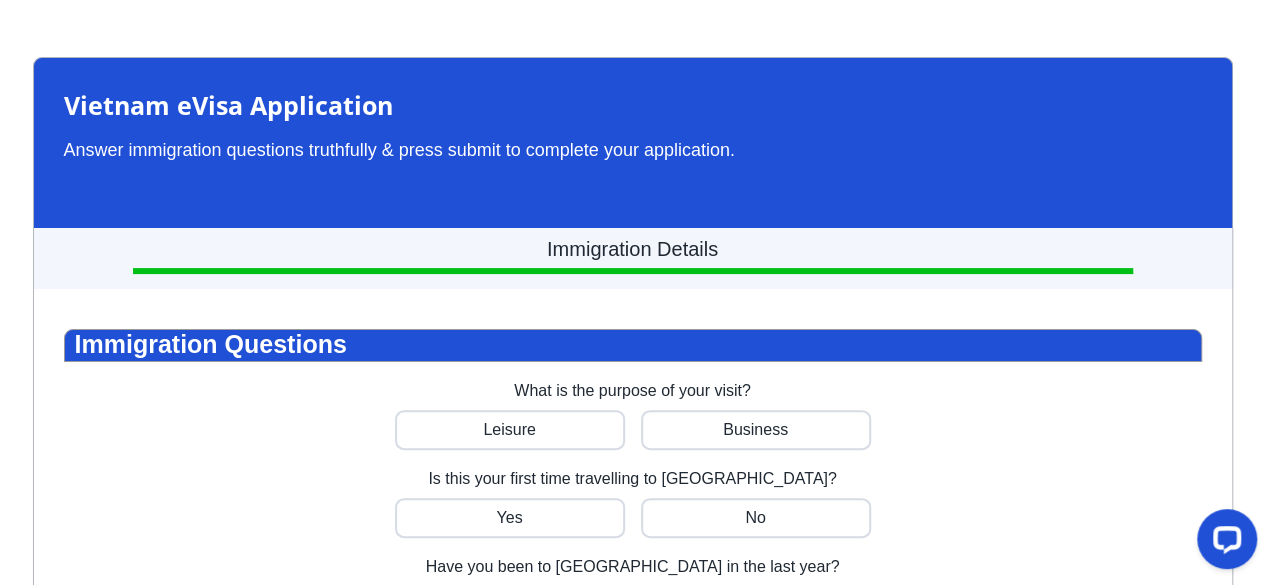 scroll, scrollTop: 60, scrollLeft: 0, axis: vertical 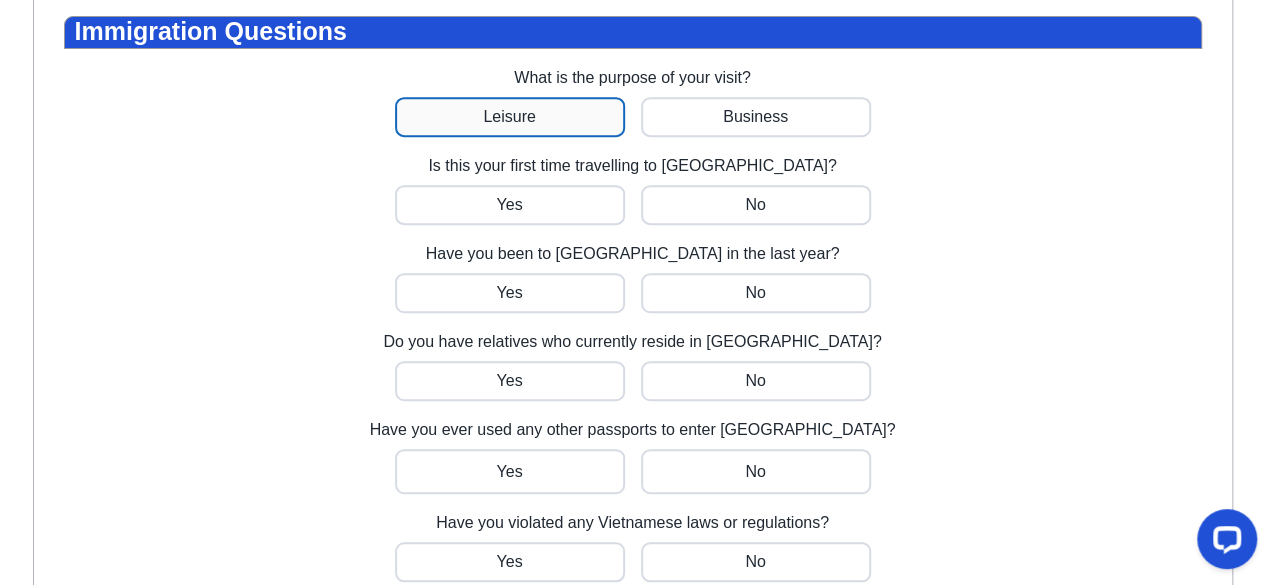 click at bounding box center (510, 117) 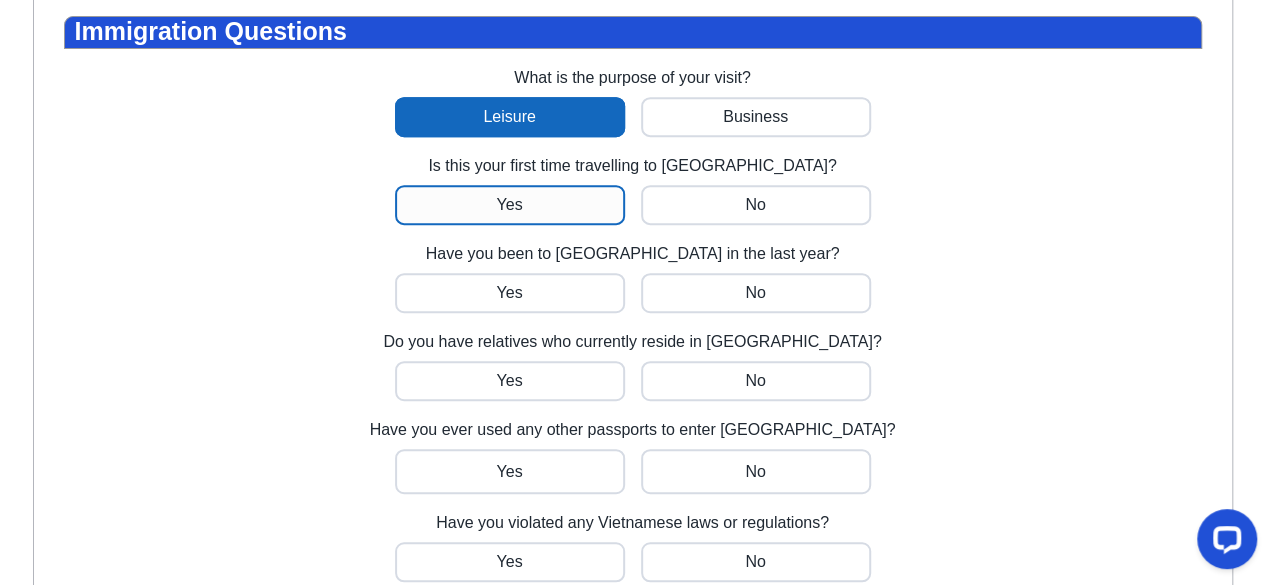 click at bounding box center (510, 205) 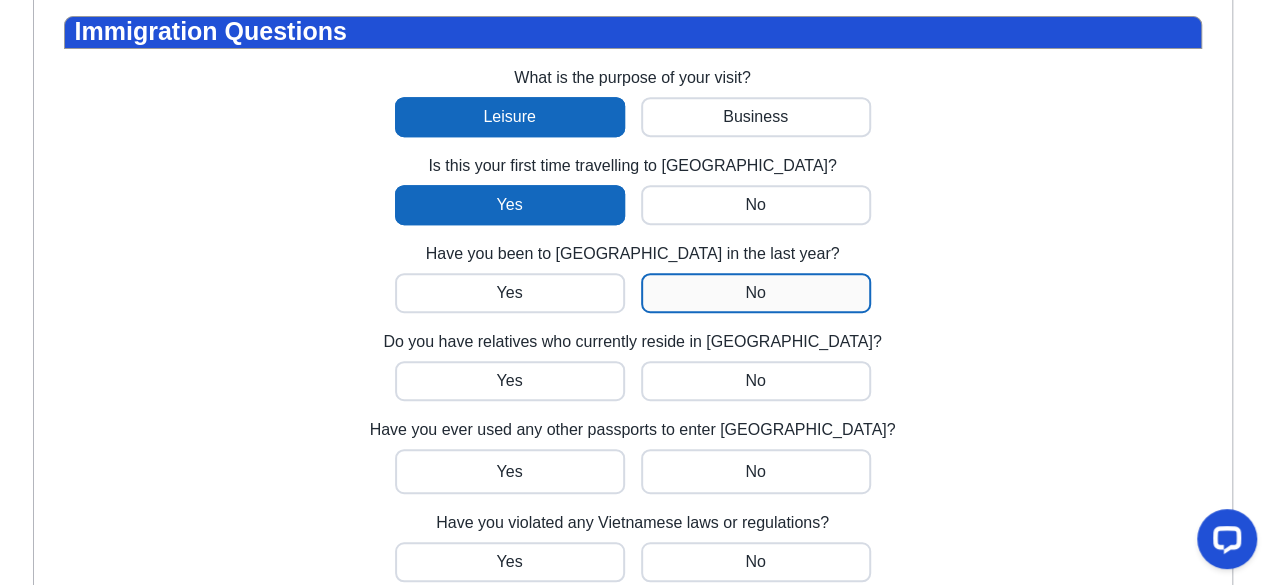 click at bounding box center [510, 293] 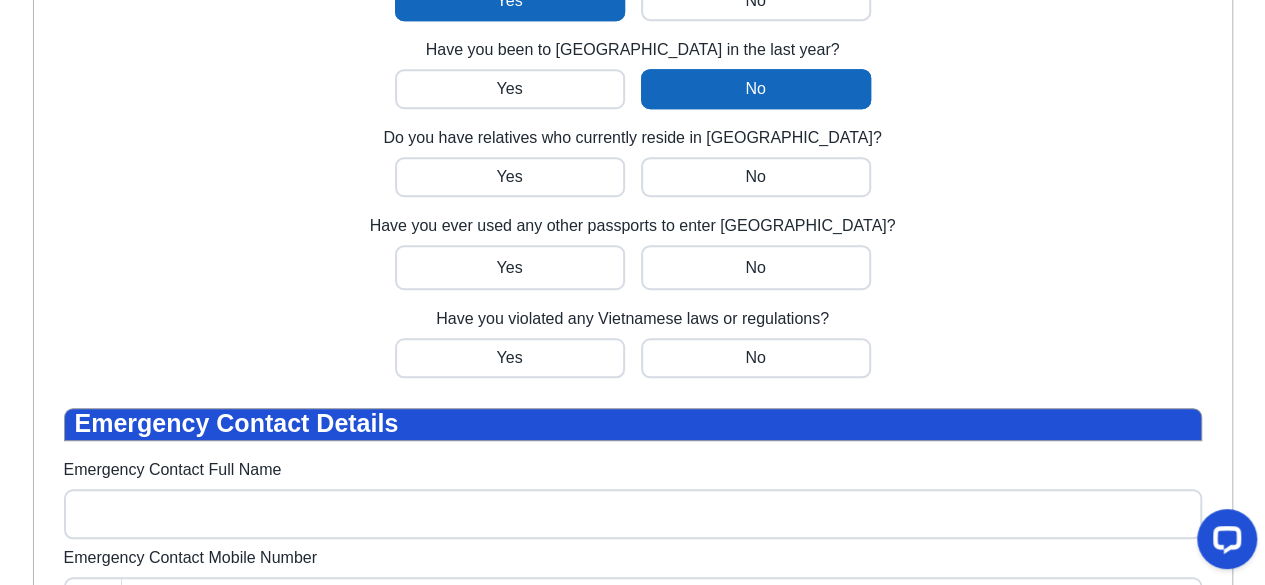 scroll, scrollTop: 642, scrollLeft: 0, axis: vertical 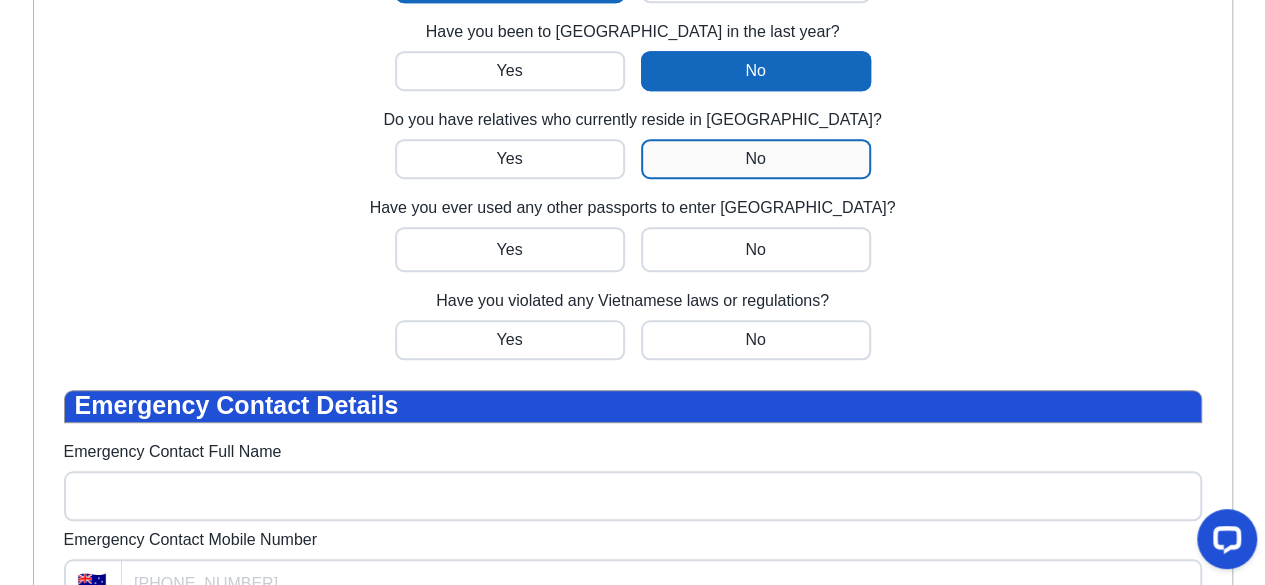 click at bounding box center (510, 159) 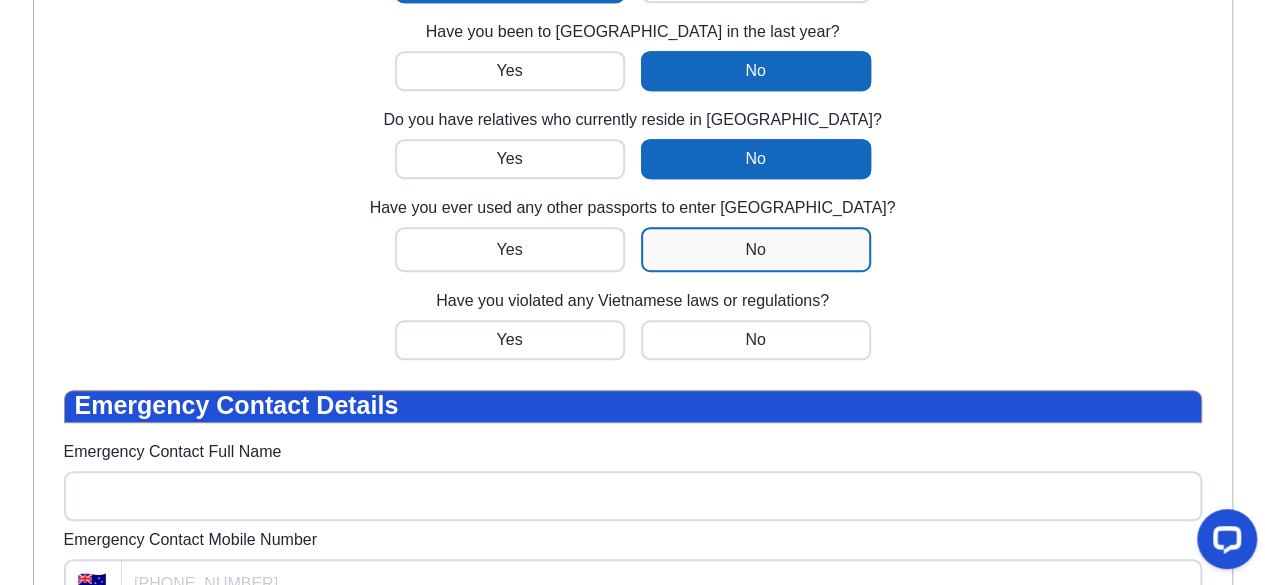 click at bounding box center (510, 249) 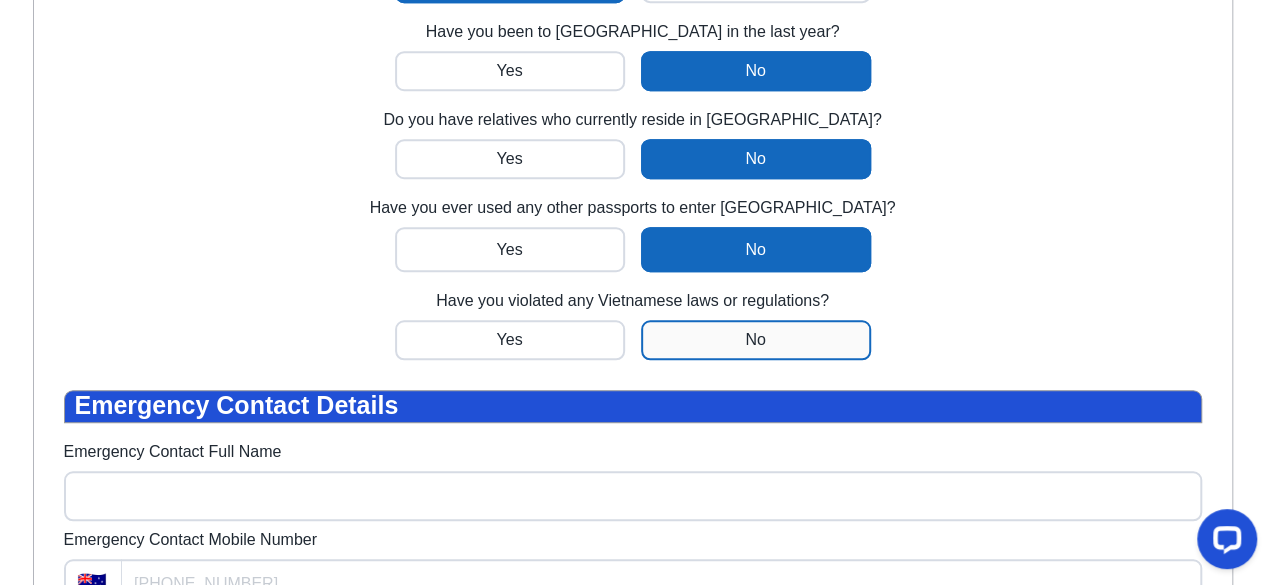 click at bounding box center [510, 340] 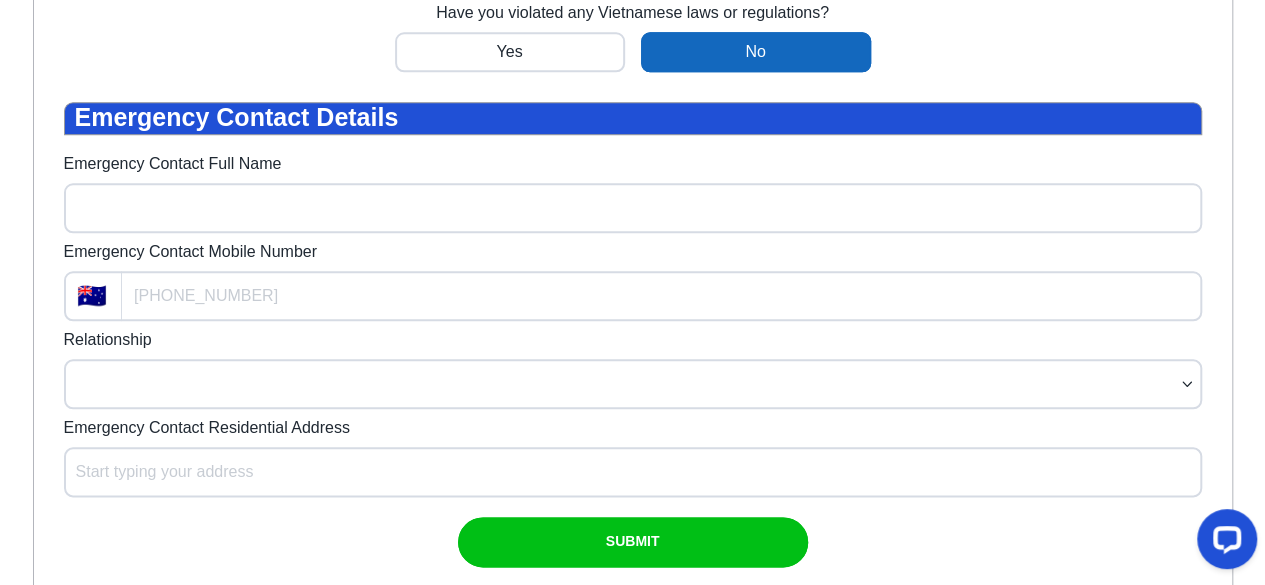 scroll, scrollTop: 938, scrollLeft: 0, axis: vertical 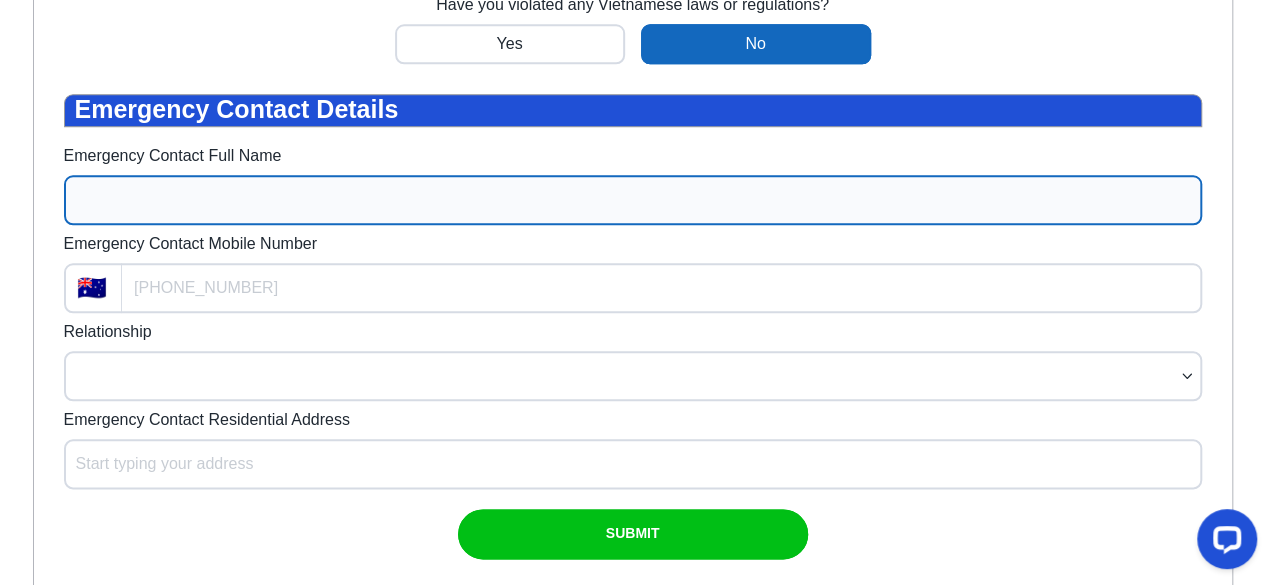 click on "Emergency Contact Full Name" at bounding box center [633, 200] 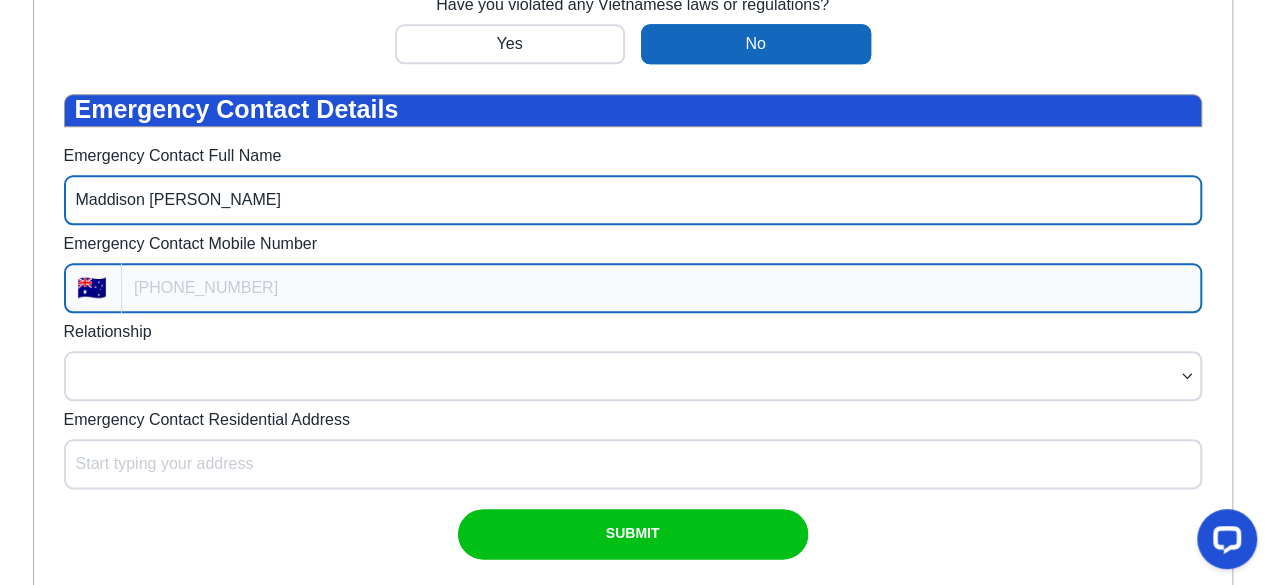 type on "Maddison [PERSON_NAME]" 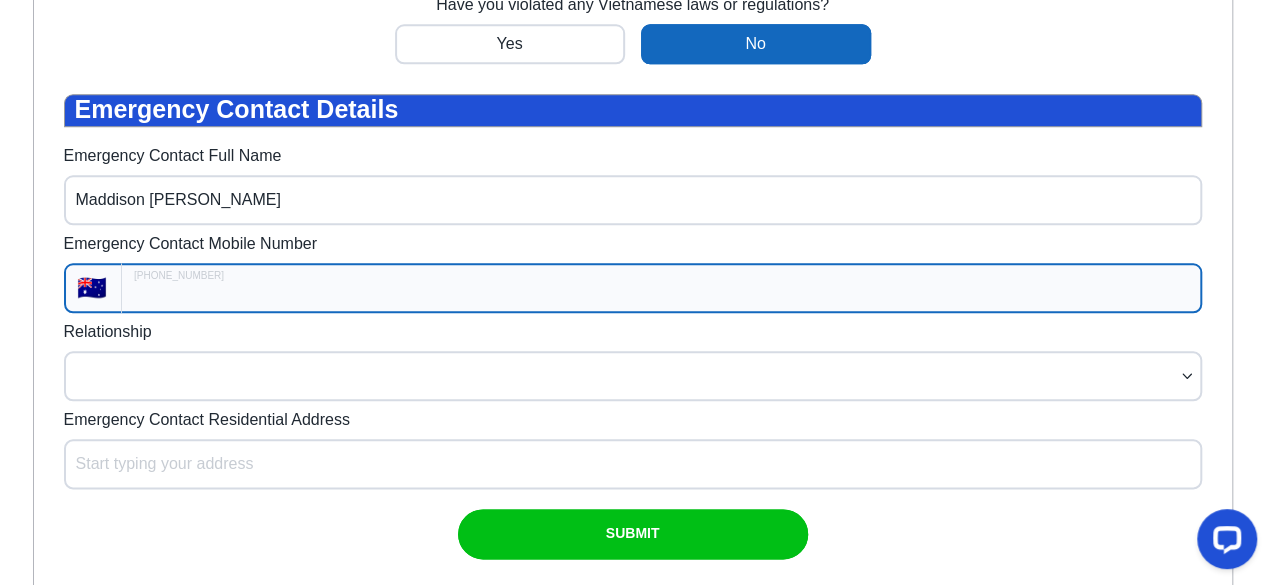 type on "+61" 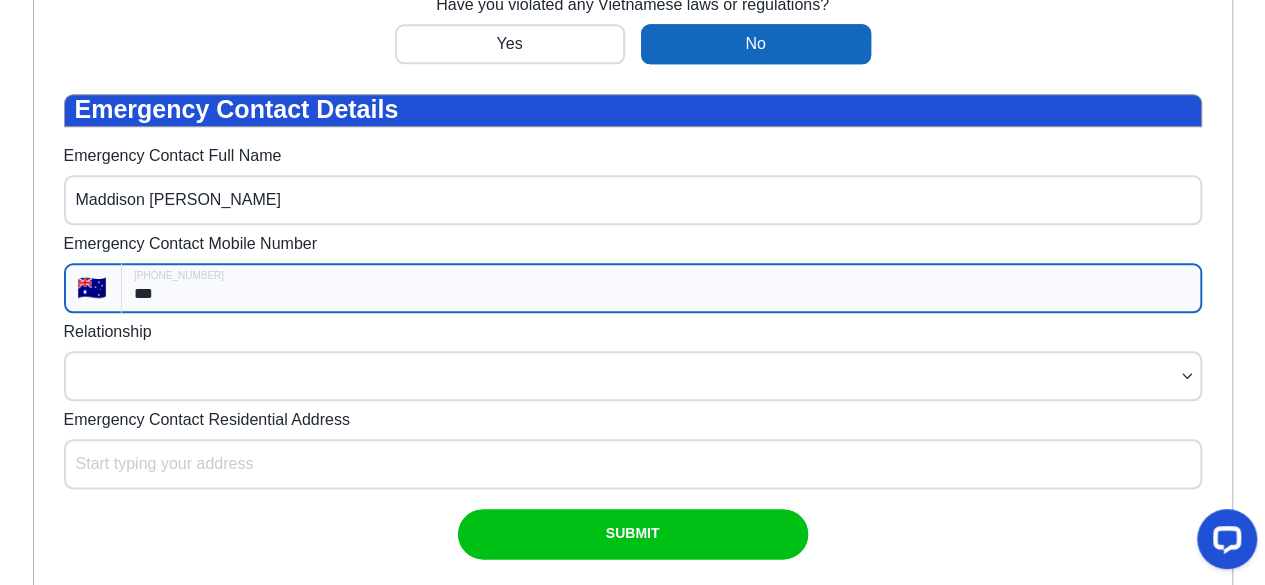 click on "***" at bounding box center (661, 288) 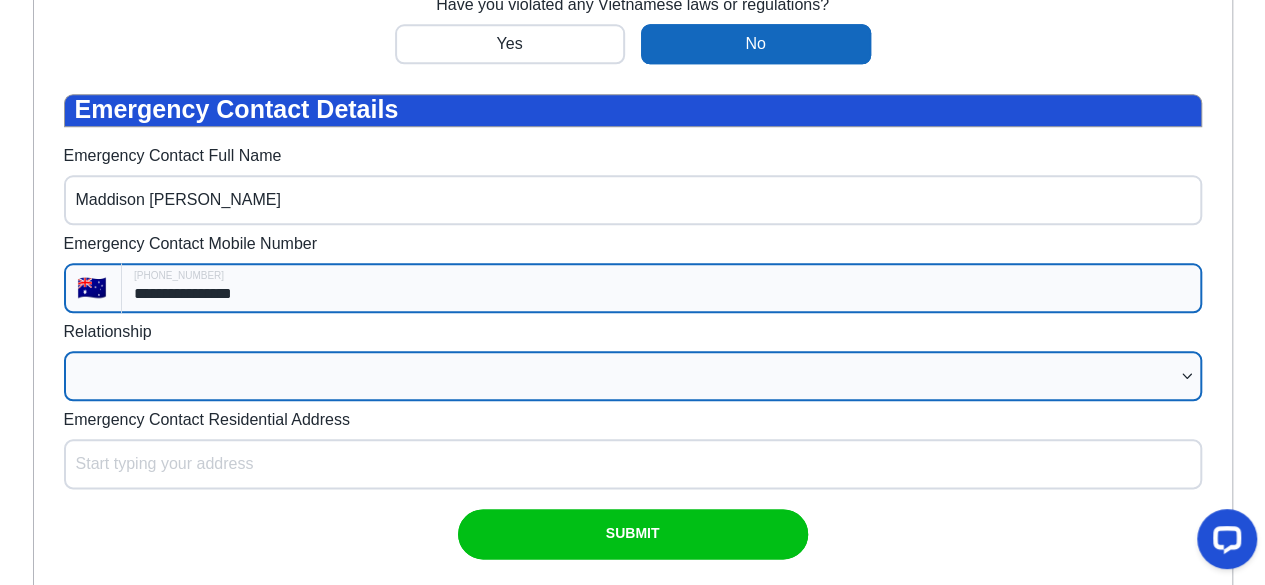 type on "**********" 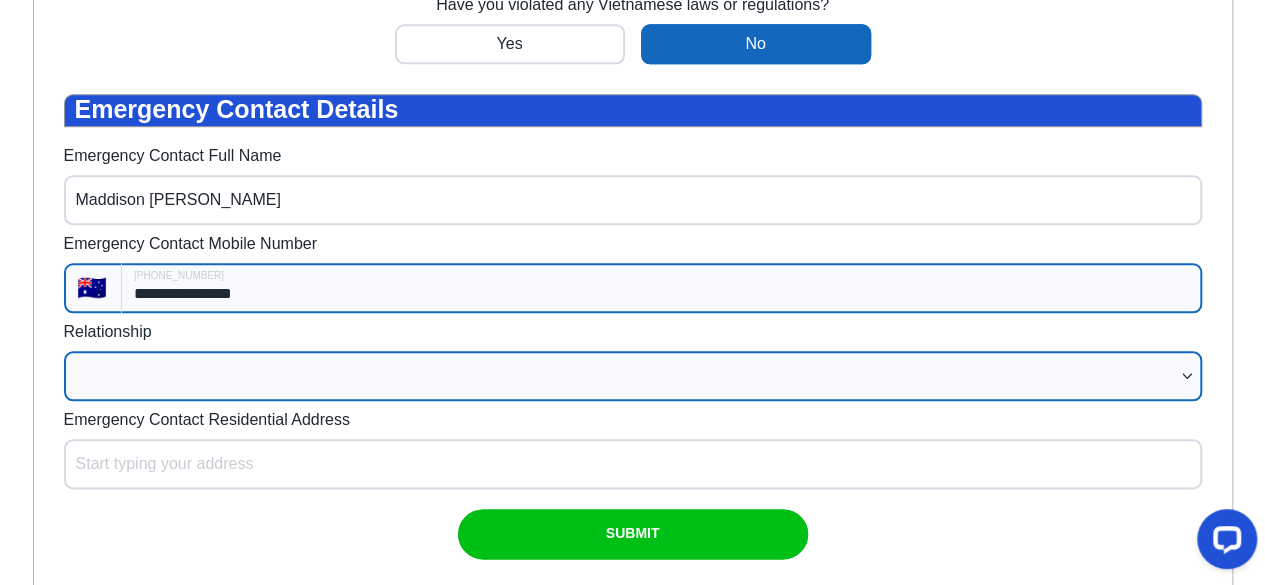 select on "Child" 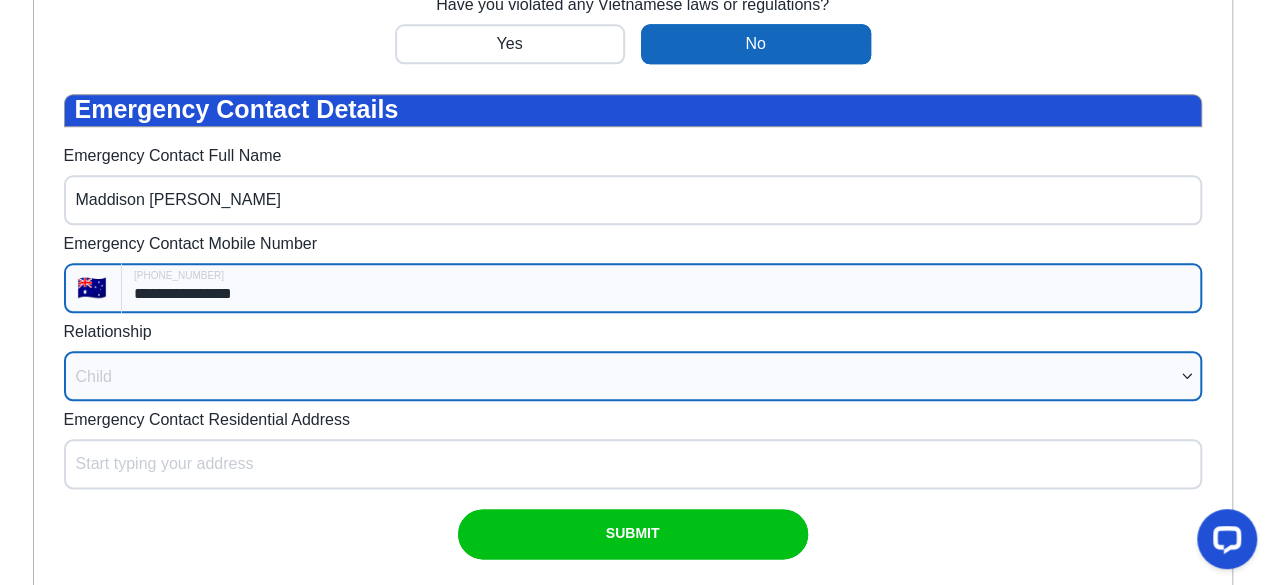 click on "Partner/spouse Sibling Parent Guardian Child Friend Relative Co-worker Neighbour Other" at bounding box center [633, 376] 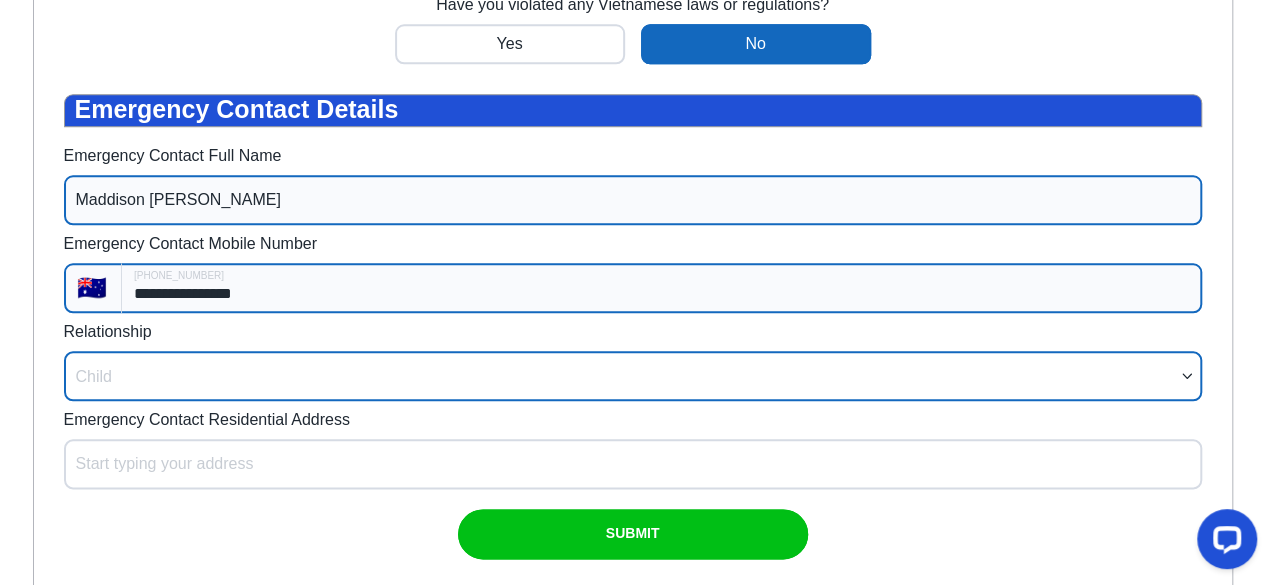 select on "*****" 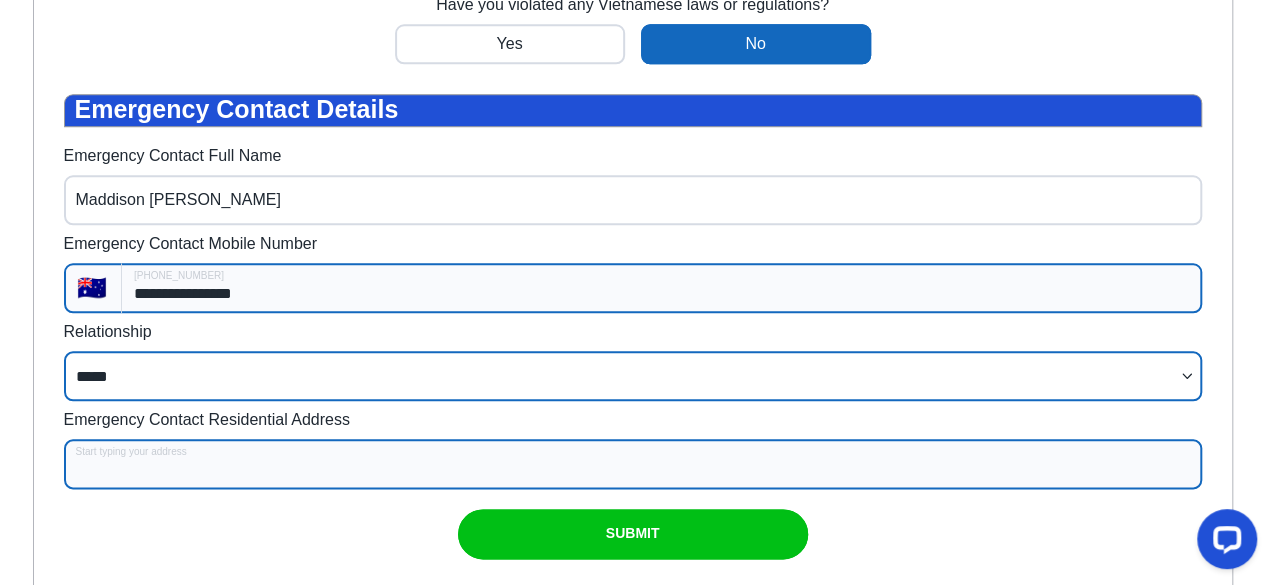 click on "Emergency Contact Residential Address" at bounding box center (633, 464) 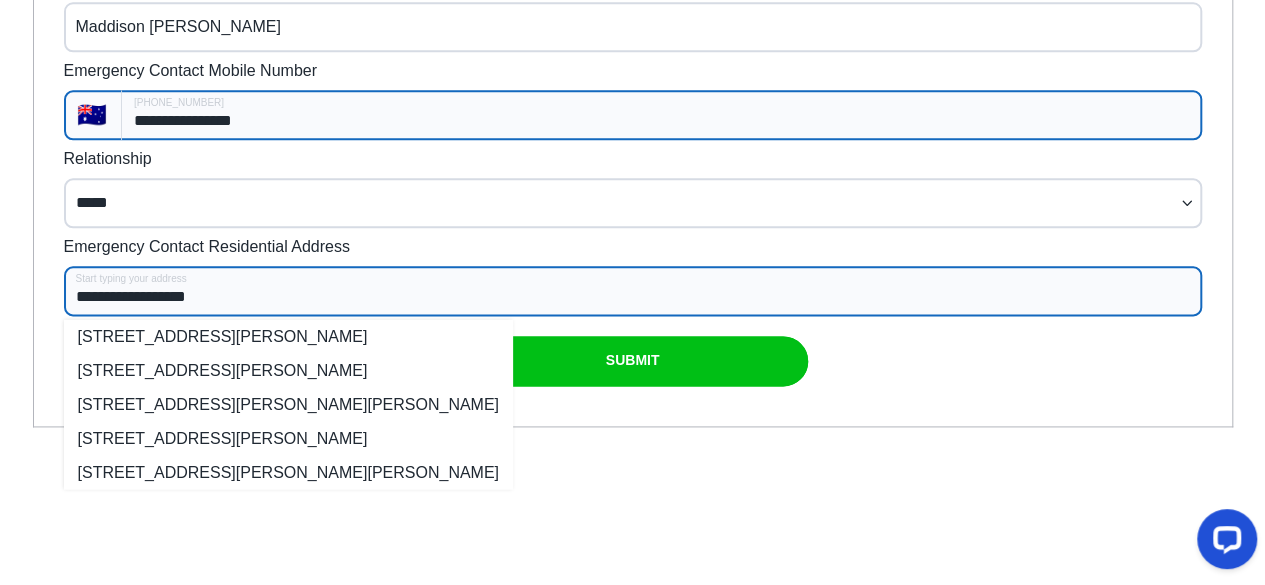 scroll, scrollTop: 1160, scrollLeft: 0, axis: vertical 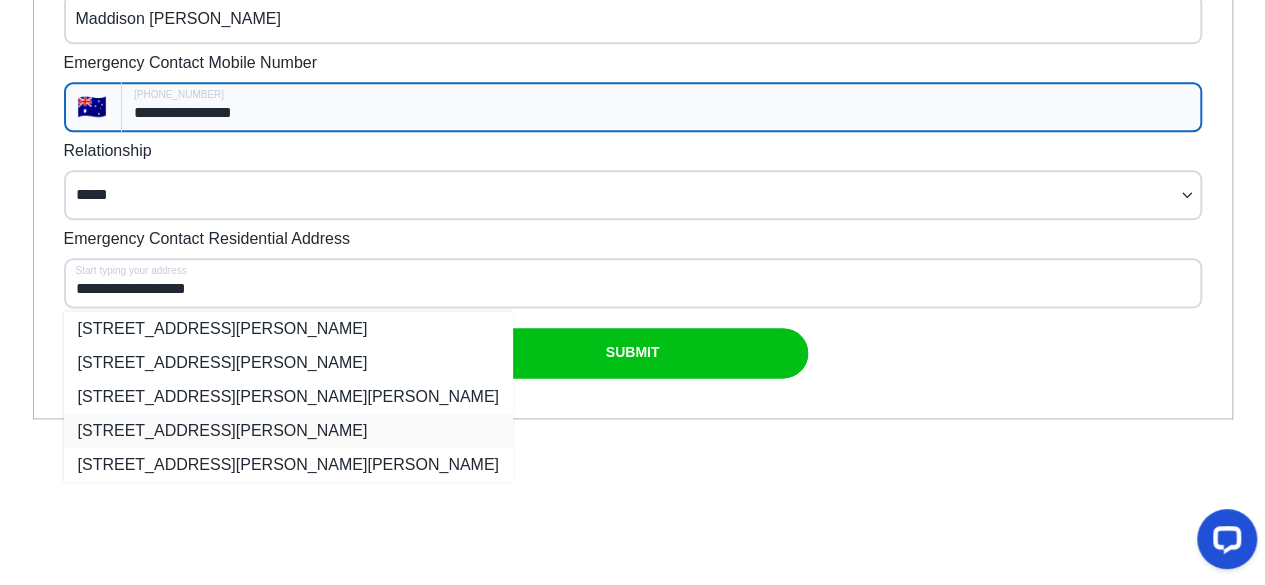 click on "[STREET_ADDRESS][PERSON_NAME]" at bounding box center (288, 430) 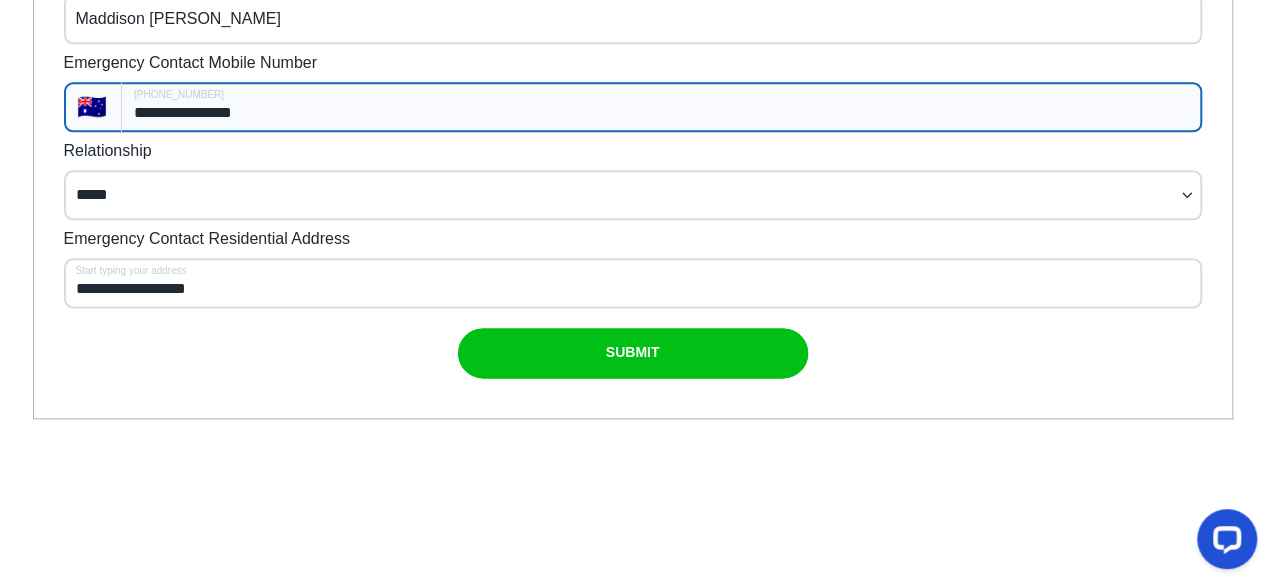 type on "**********" 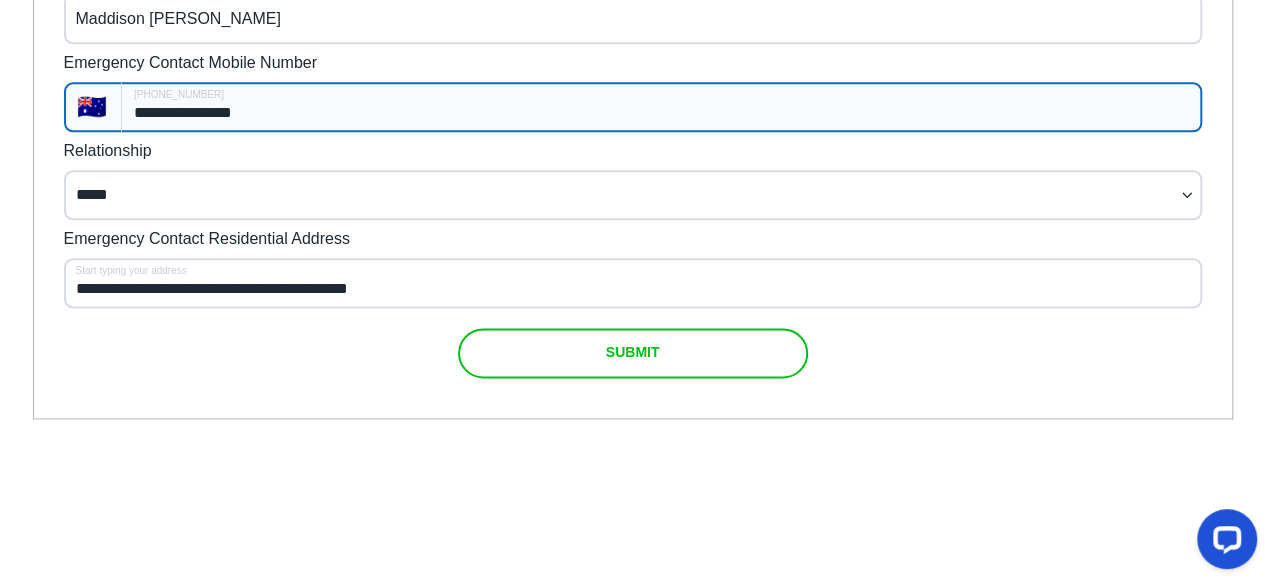 click on "SUBMIT" at bounding box center [633, 352] 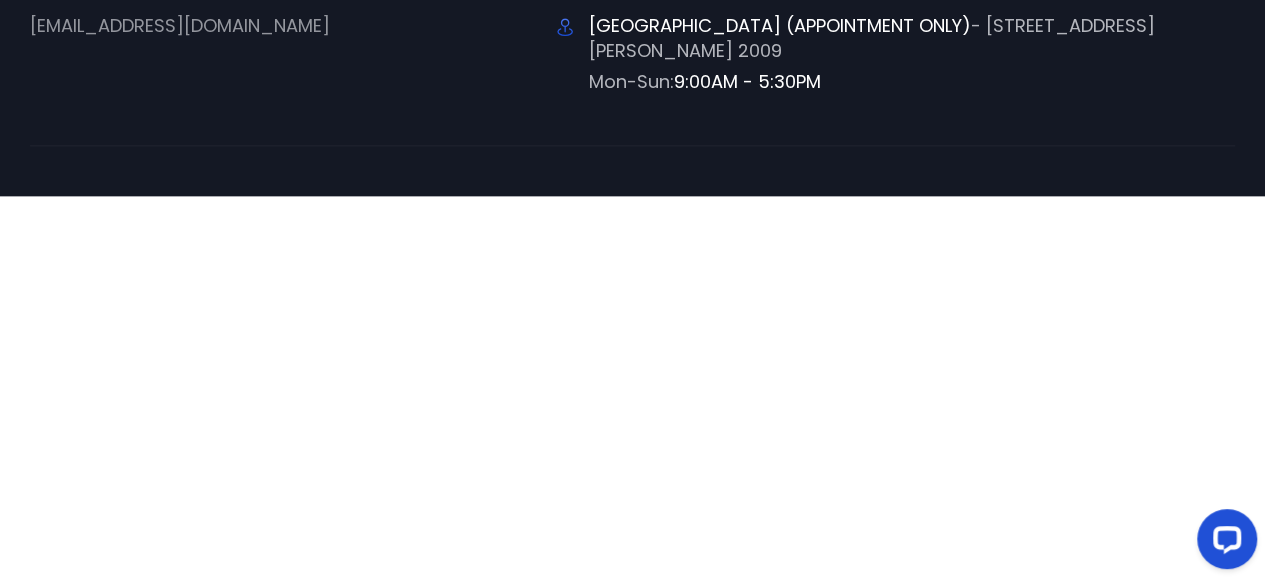 scroll, scrollTop: 0, scrollLeft: 0, axis: both 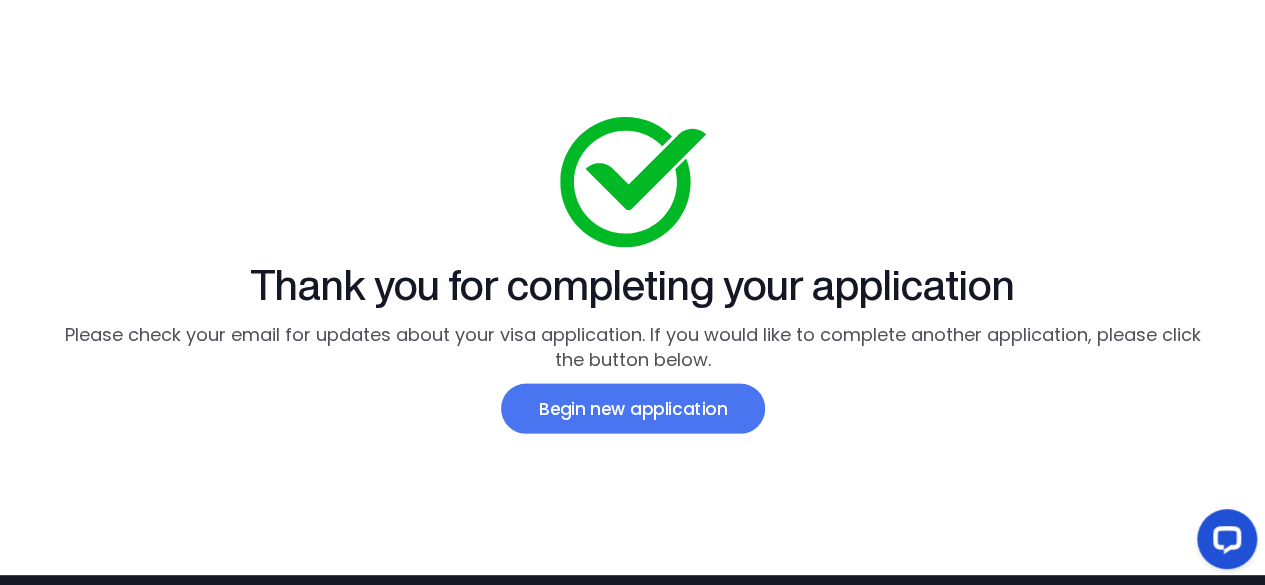 click on "Begin new application" at bounding box center [632, 409] 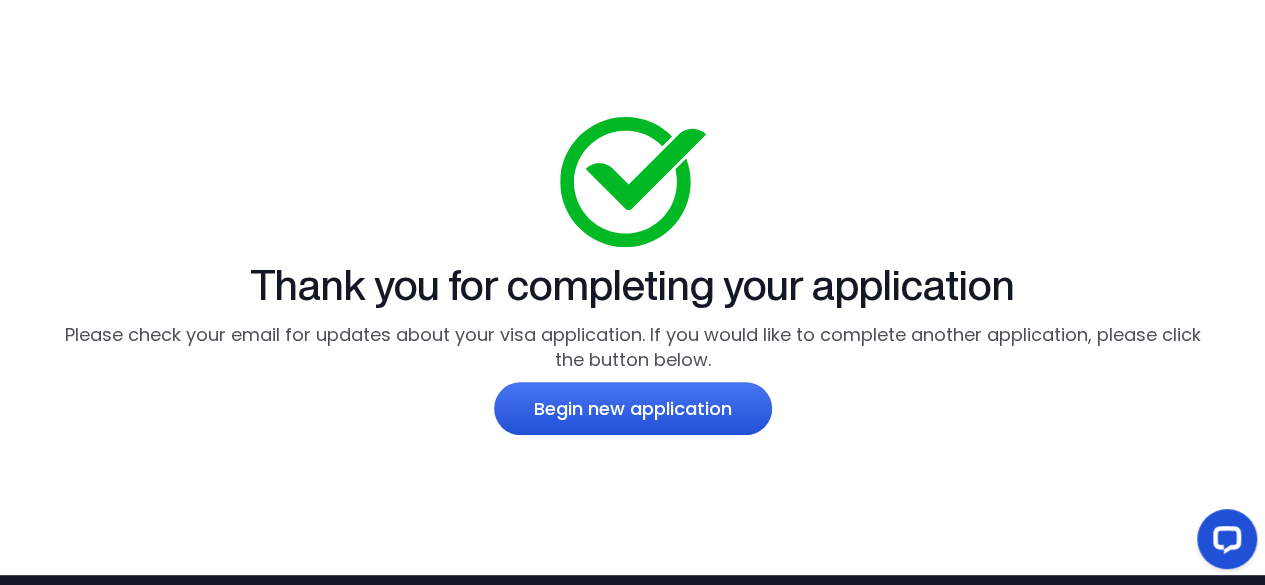 scroll, scrollTop: 0, scrollLeft: 0, axis: both 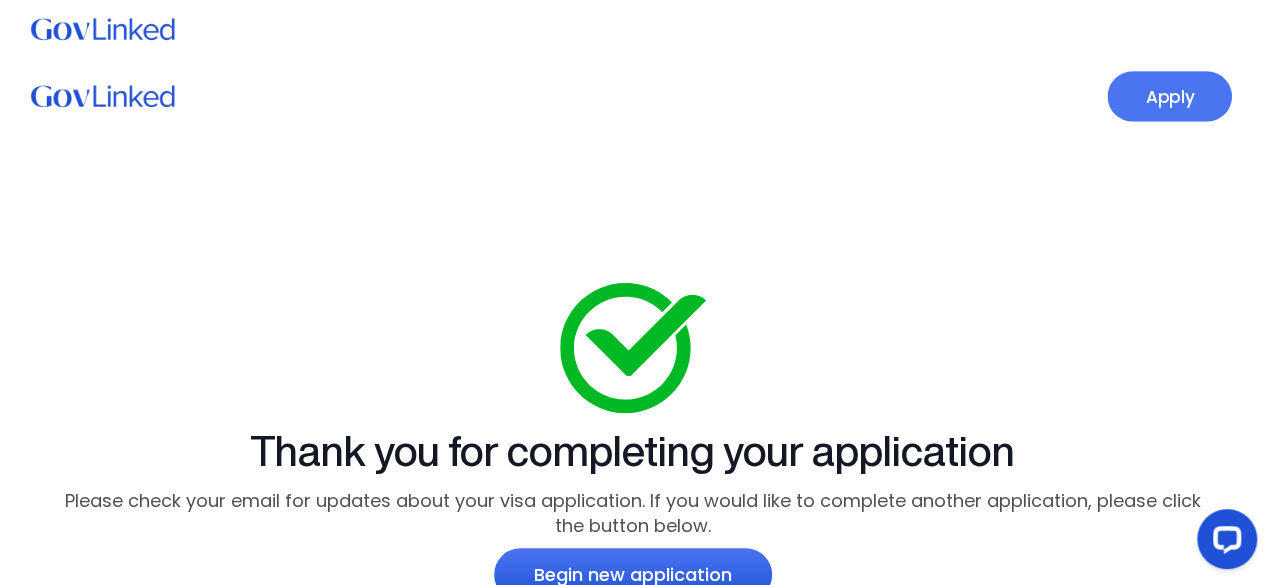click on "Apply" at bounding box center (1169, 96) 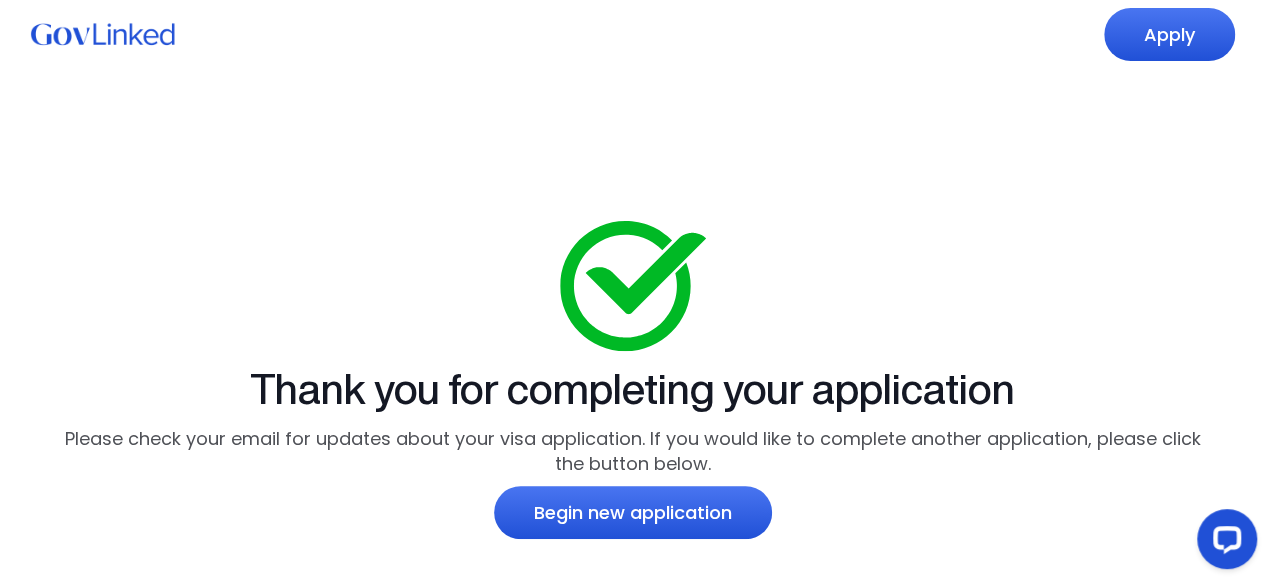 scroll, scrollTop: 0, scrollLeft: 0, axis: both 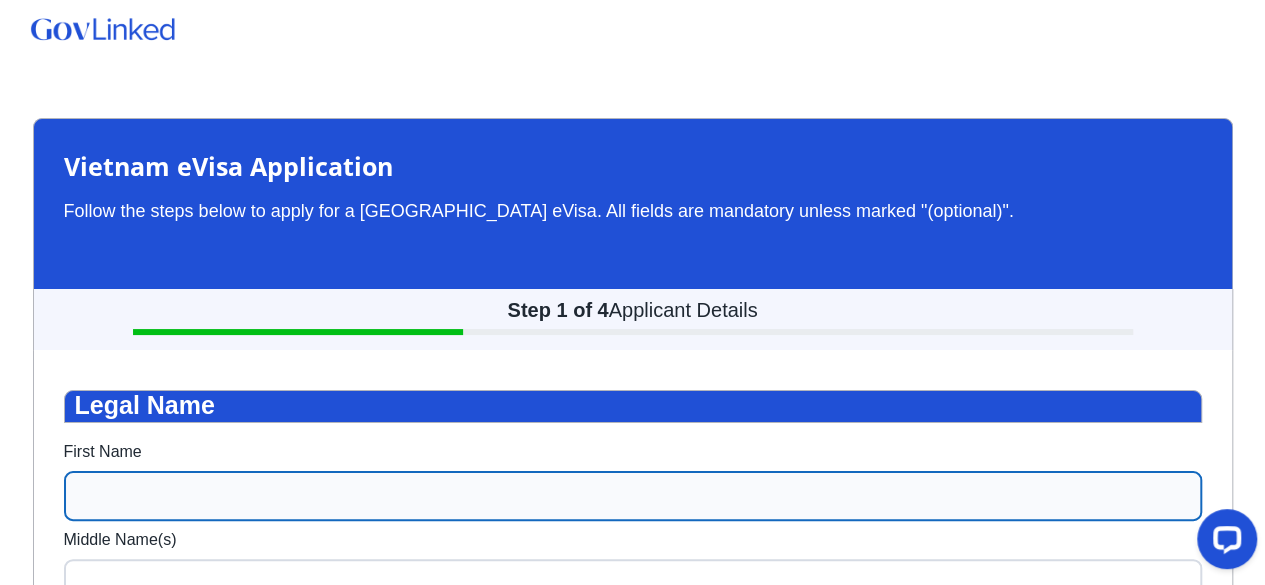 click on "First Name" at bounding box center [633, 496] 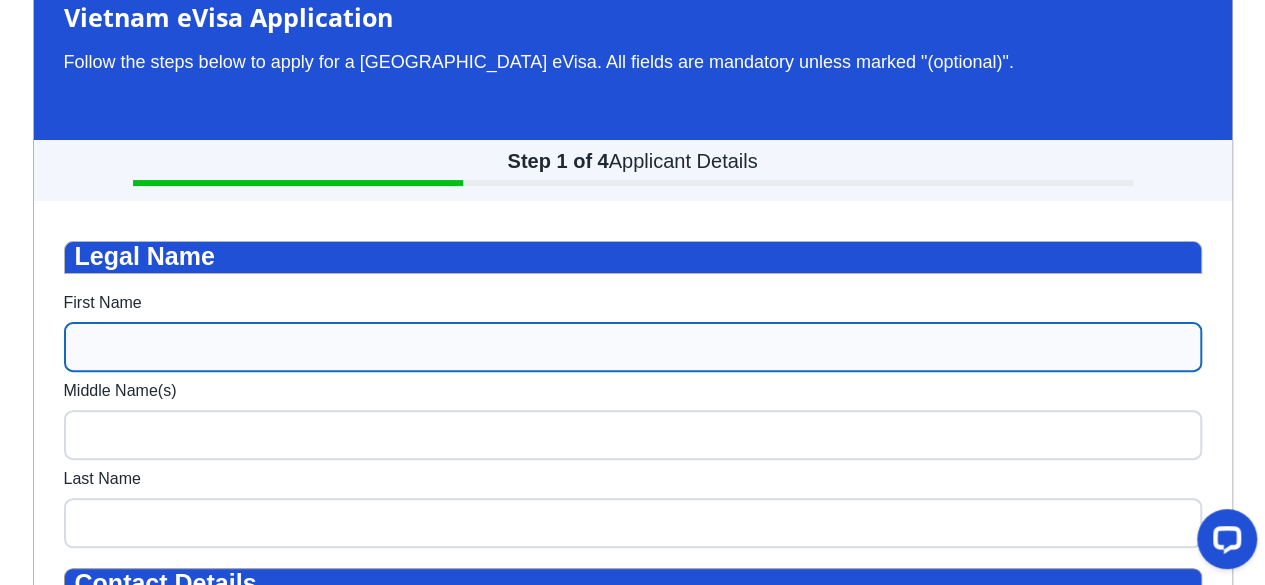 scroll, scrollTop: 158, scrollLeft: 0, axis: vertical 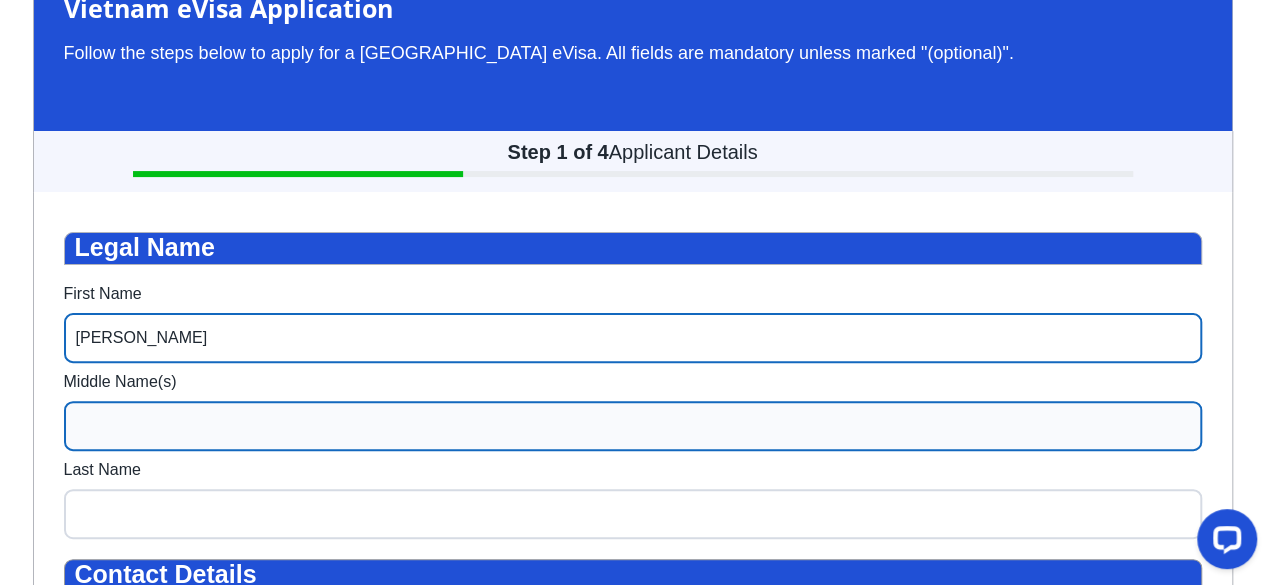 type on "Loretta" 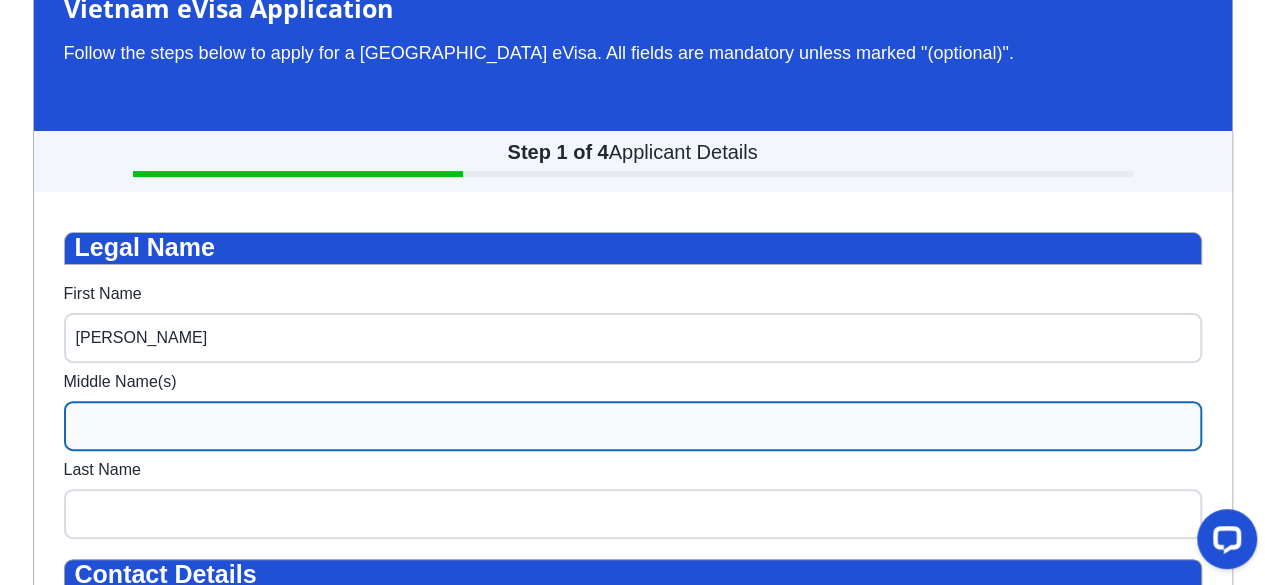 click on "Middle Name(s)" at bounding box center (633, 426) 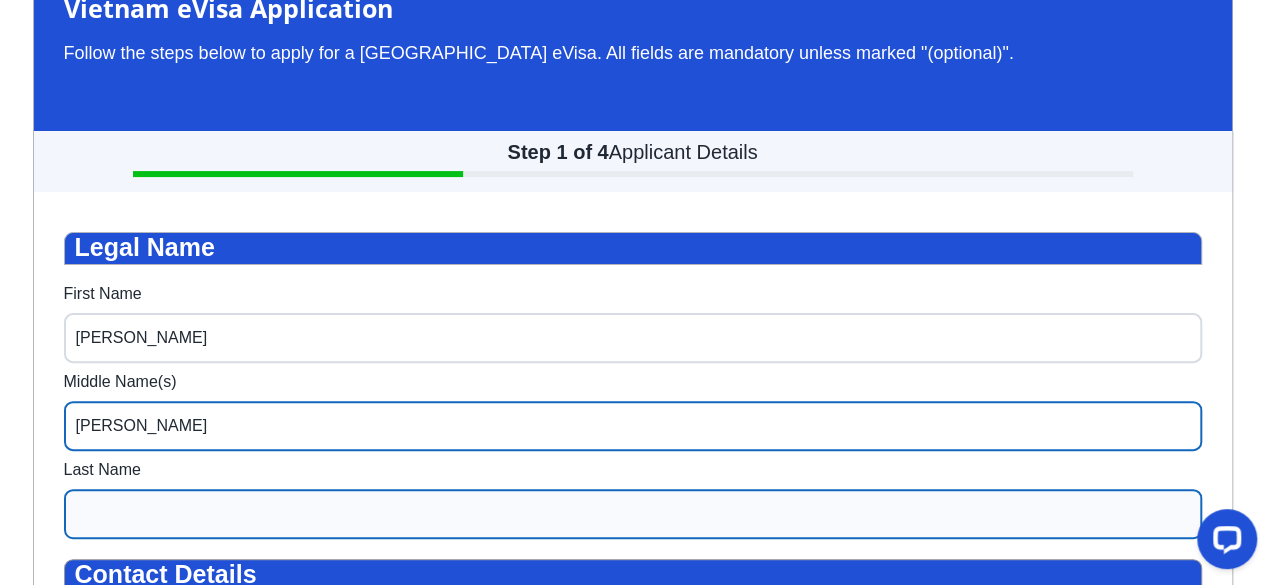 type on "Lee" 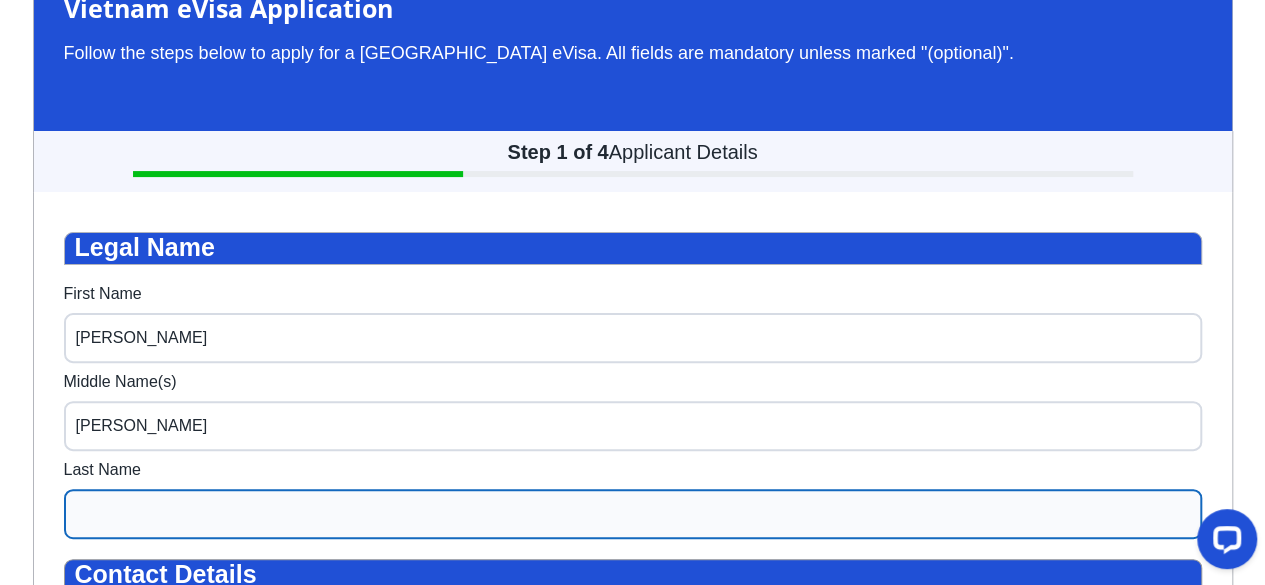 click on "Last Name" at bounding box center (633, 514) 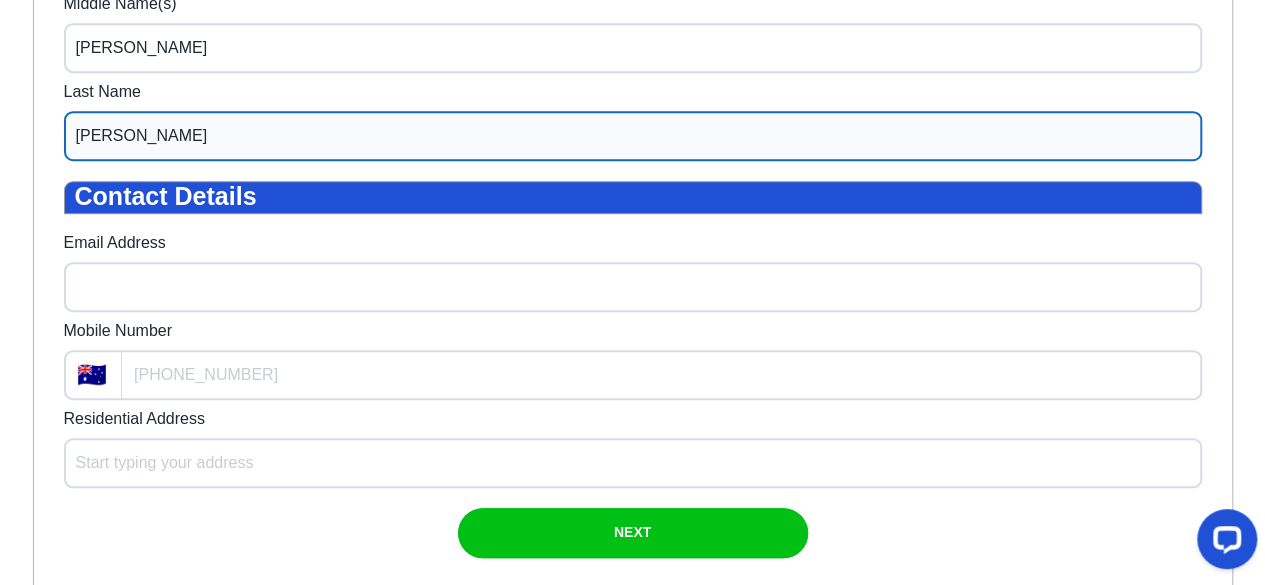 scroll, scrollTop: 538, scrollLeft: 0, axis: vertical 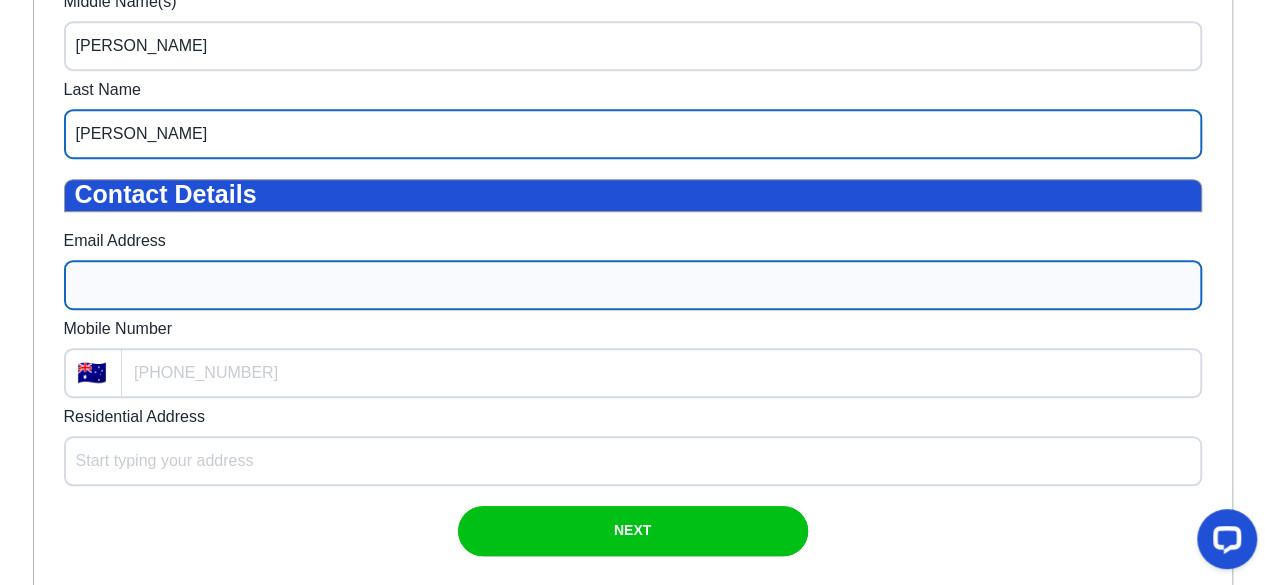 type on "Thorpe" 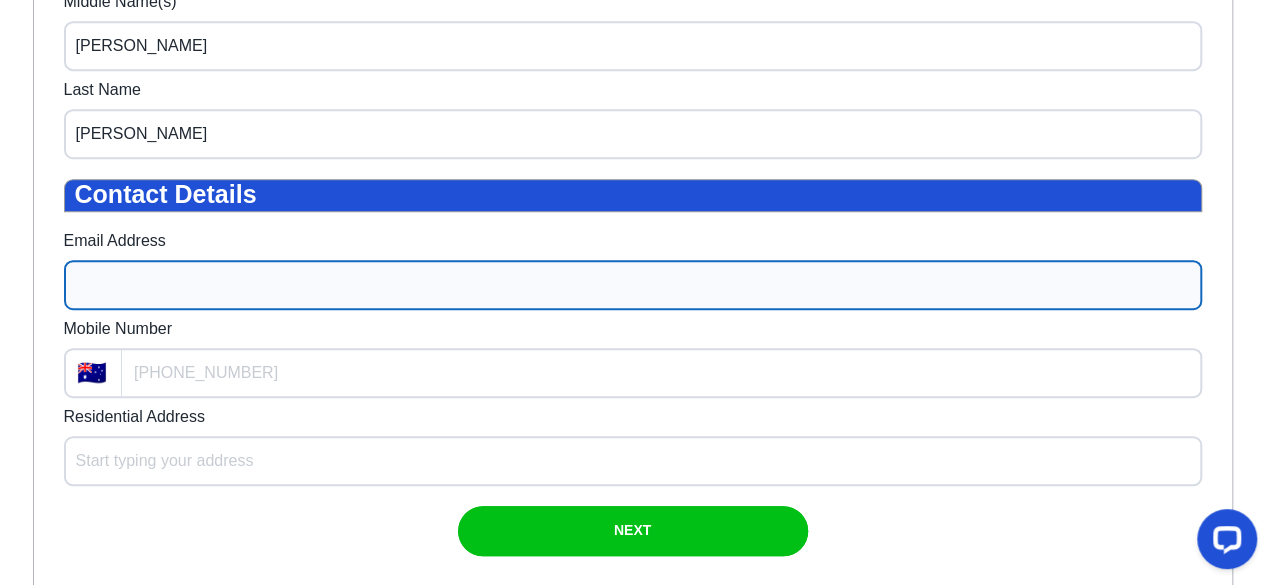 click on "Email Address" at bounding box center [633, 285] 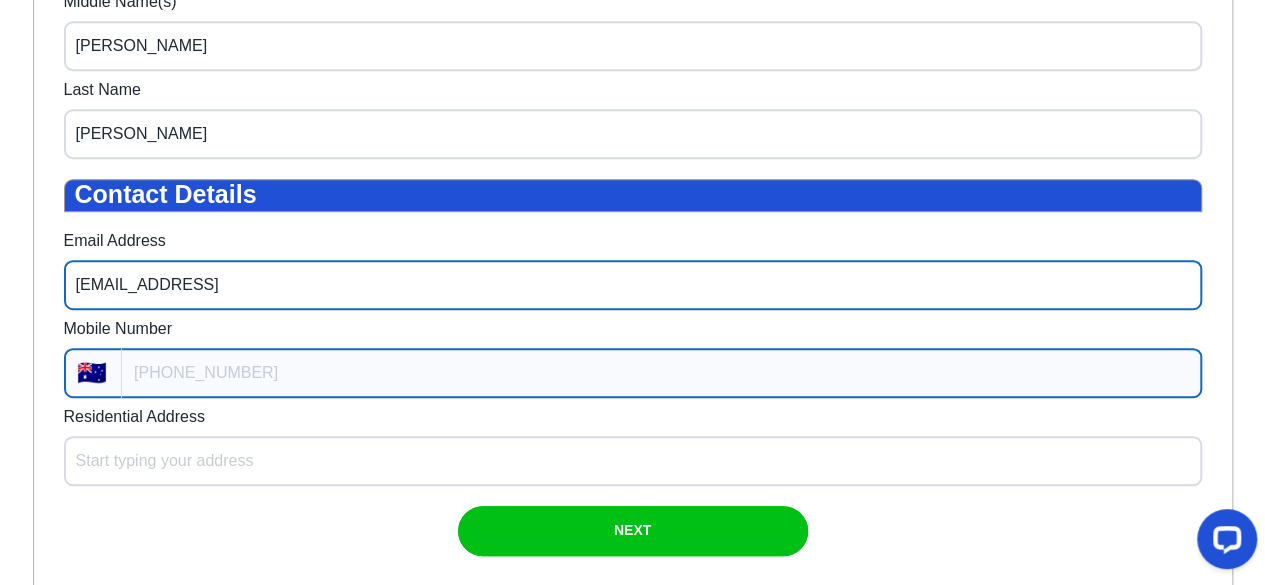 type on "lorettalee1@hotmail" 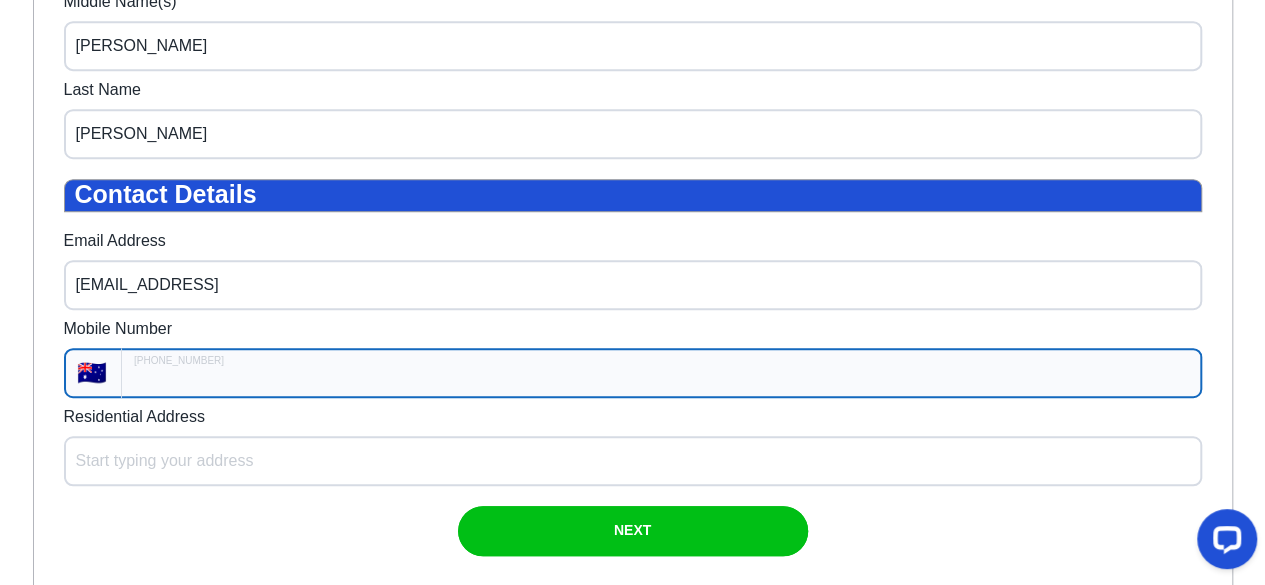 type on "+61" 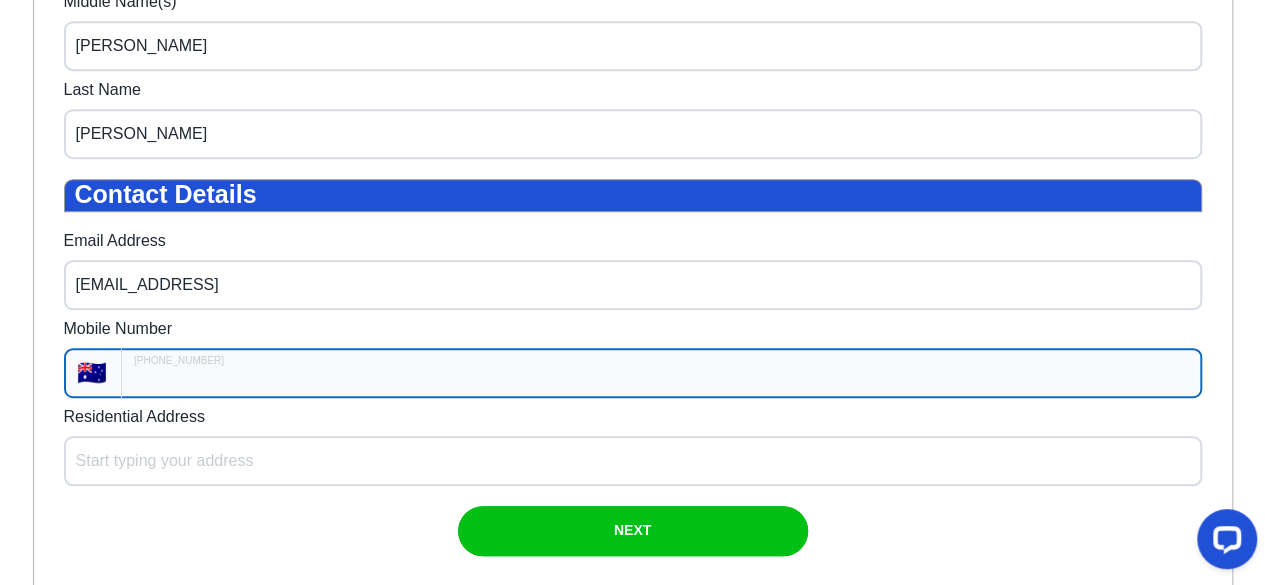 click on "+61" at bounding box center (661, 373) 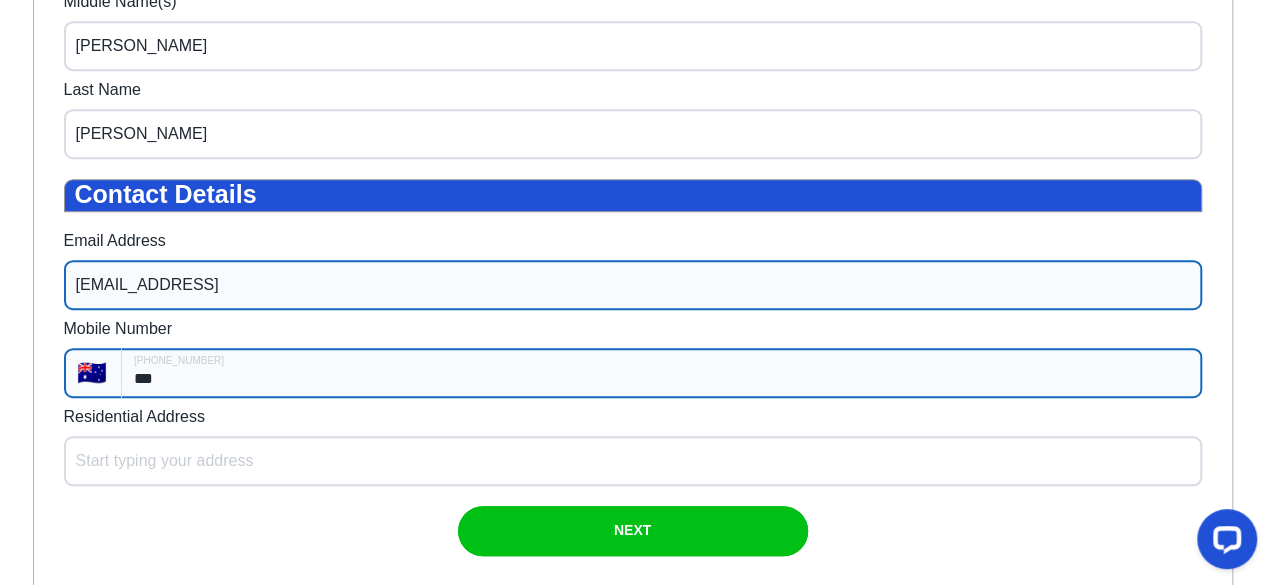 type 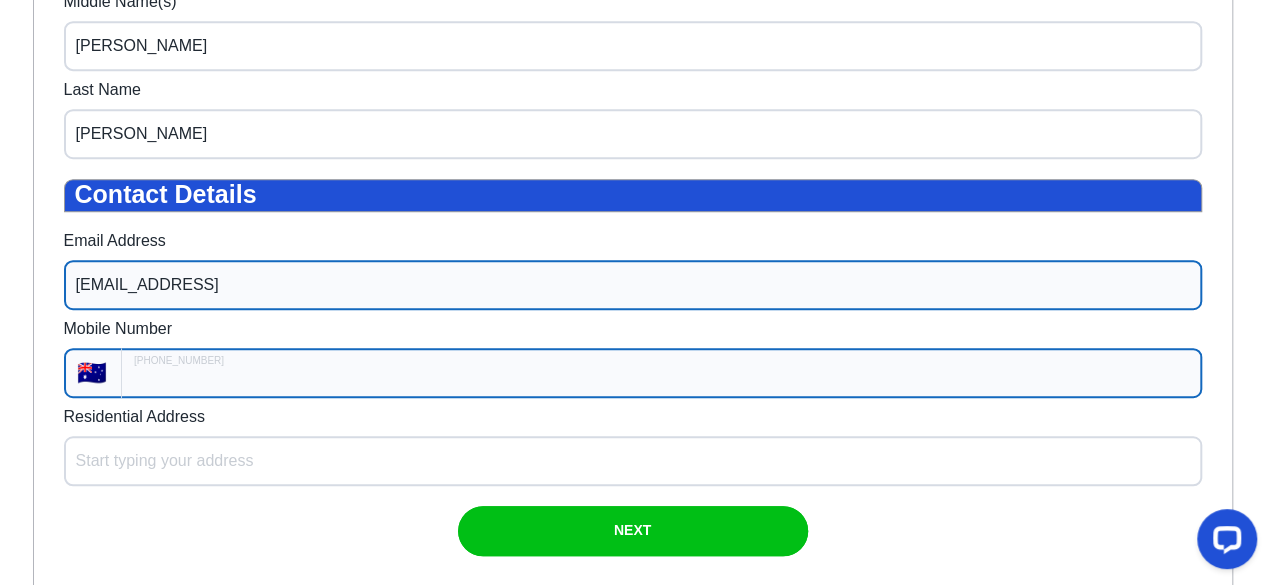click on "lorettalee1@hotmail" at bounding box center [633, 285] 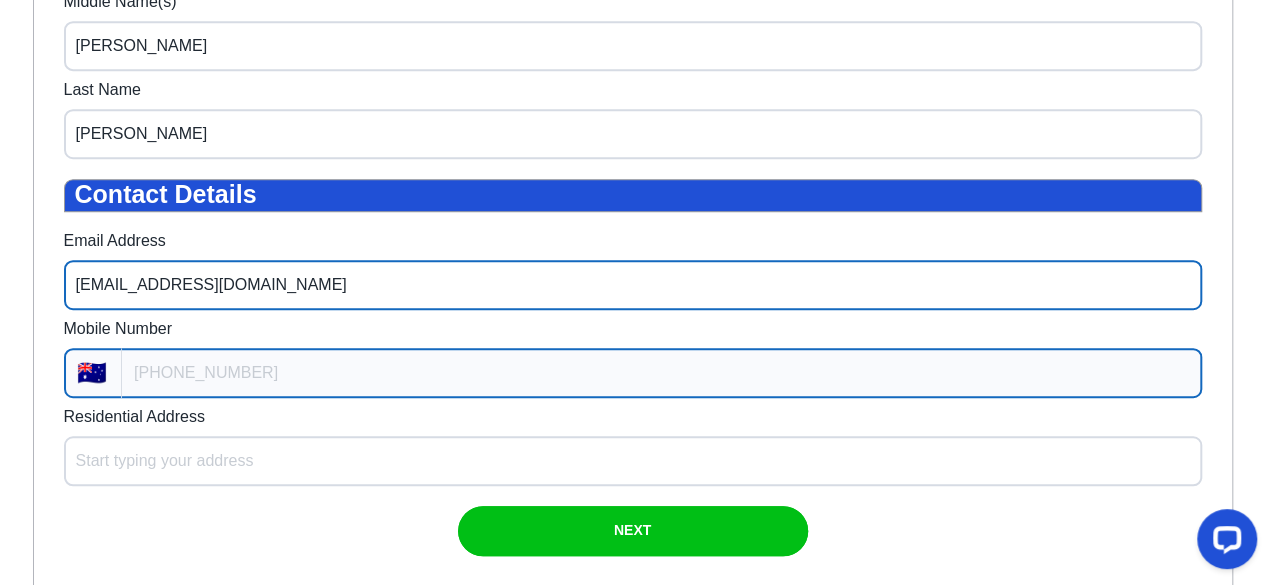 type on "lorettalee1@hotmail.com" 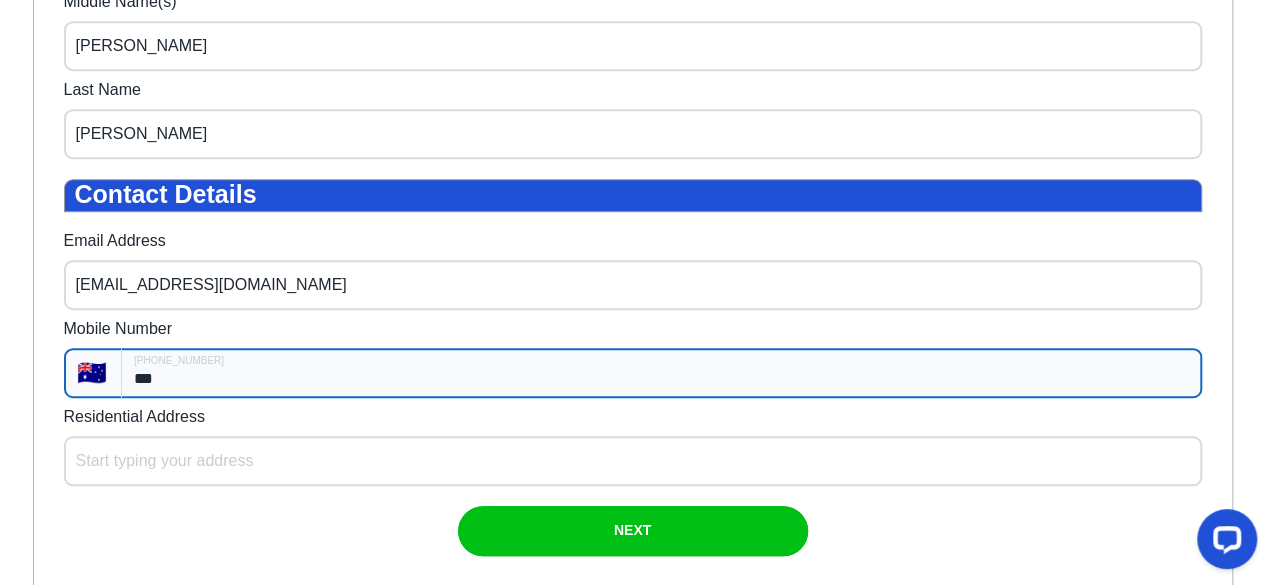 click on "***" at bounding box center [661, 373] 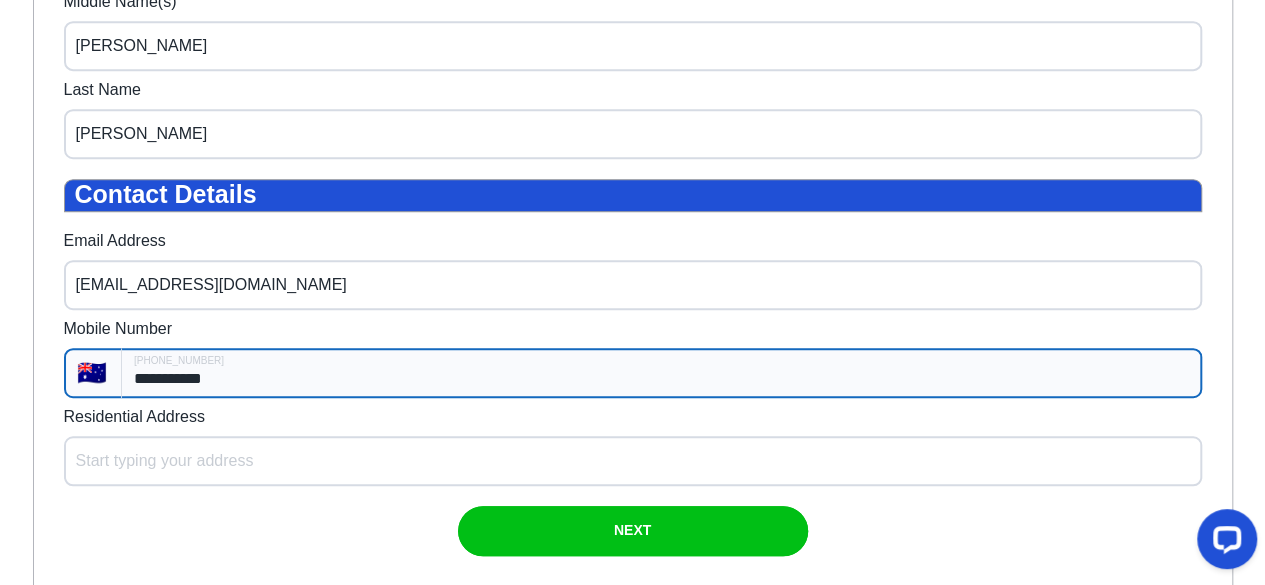 click on "**********" at bounding box center [661, 373] 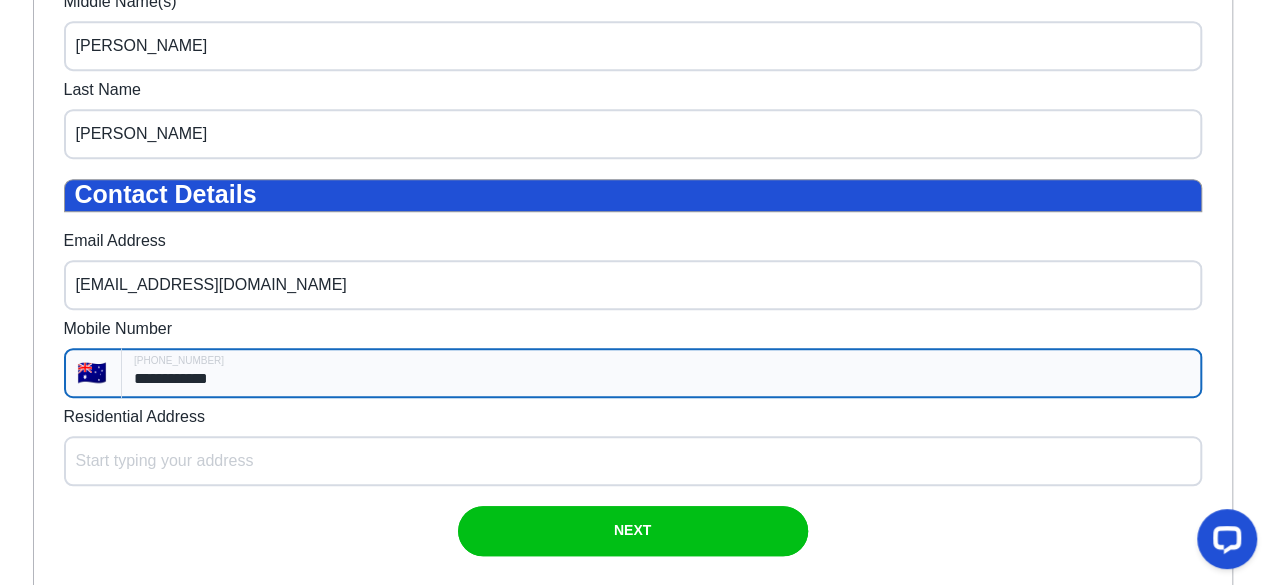 click on "**********" at bounding box center (661, 373) 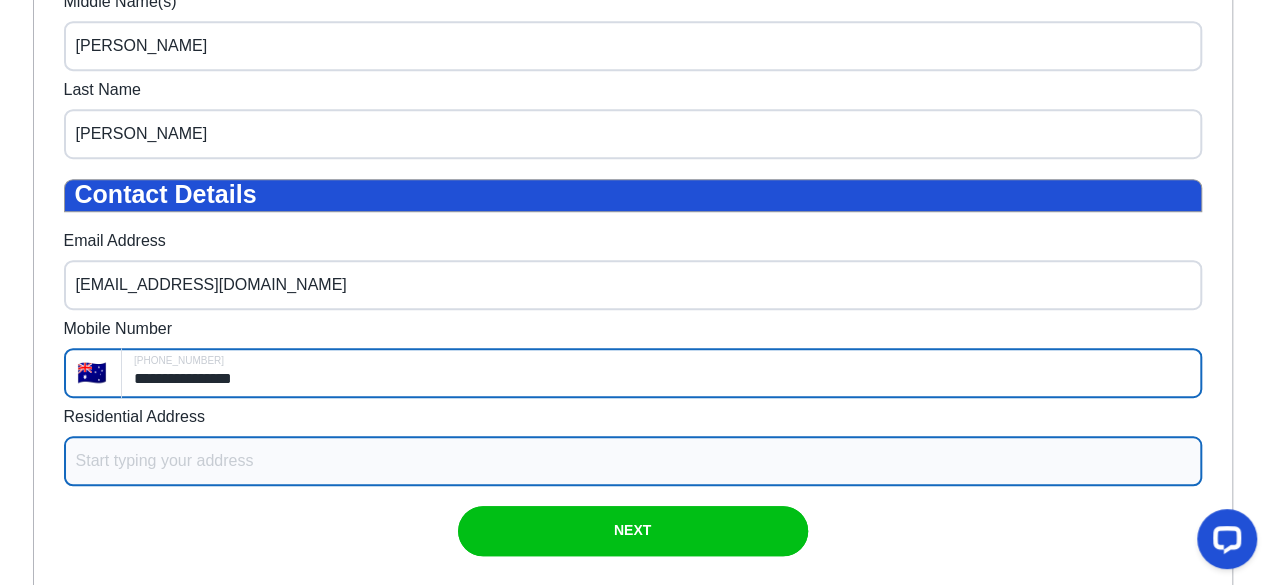 type on "**********" 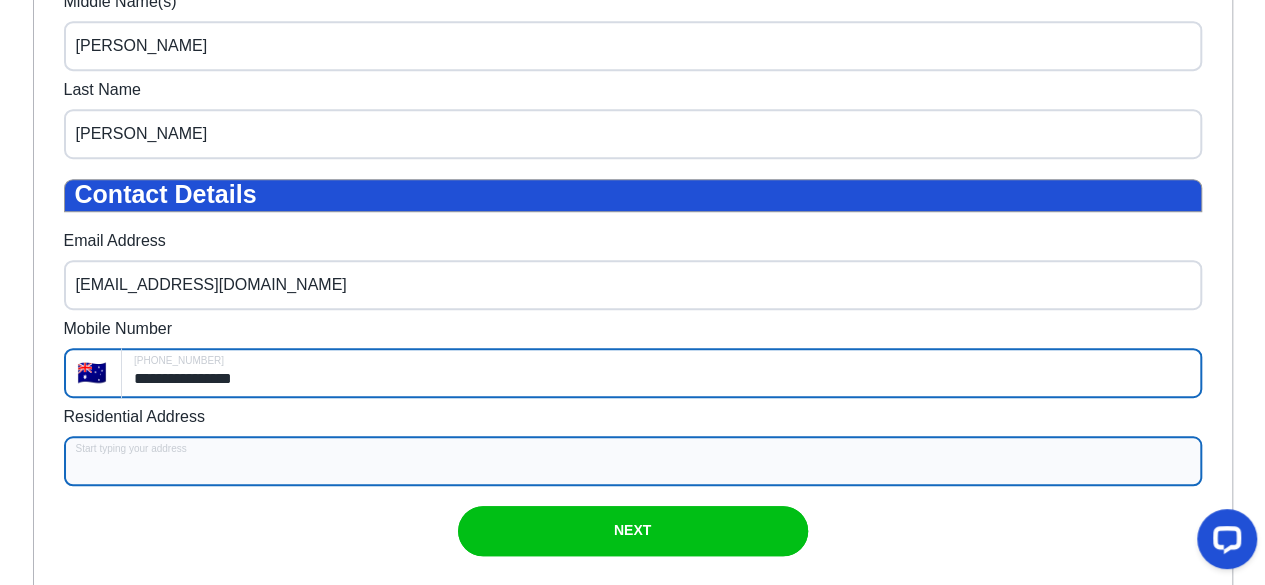 click on "Residential Address" at bounding box center [633, 461] 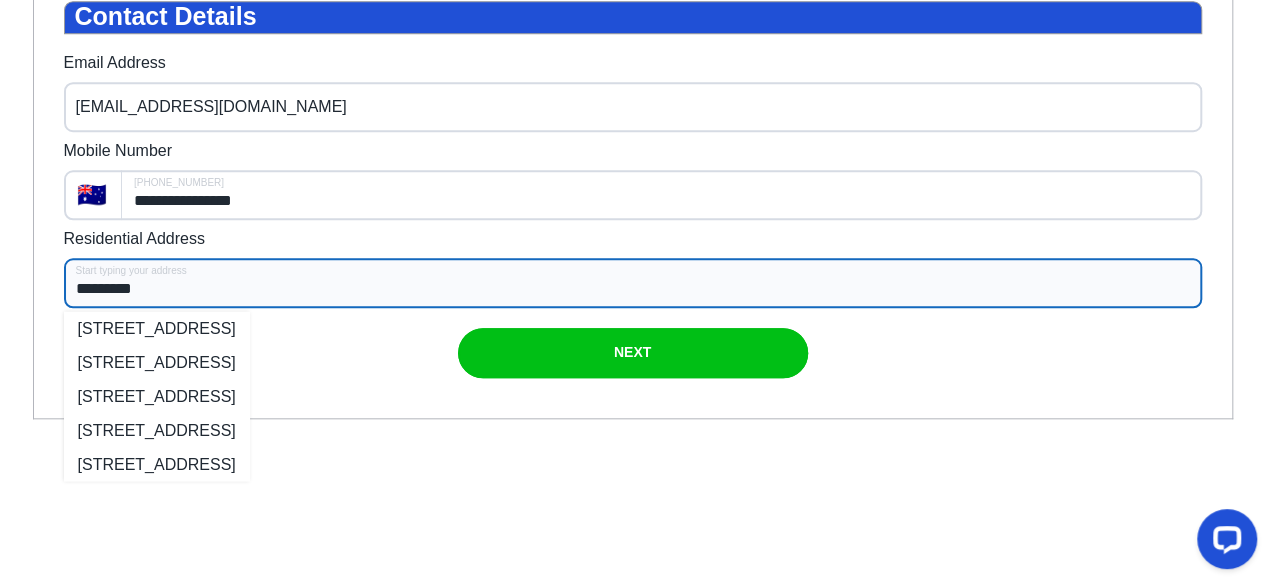 scroll, scrollTop: 811, scrollLeft: 0, axis: vertical 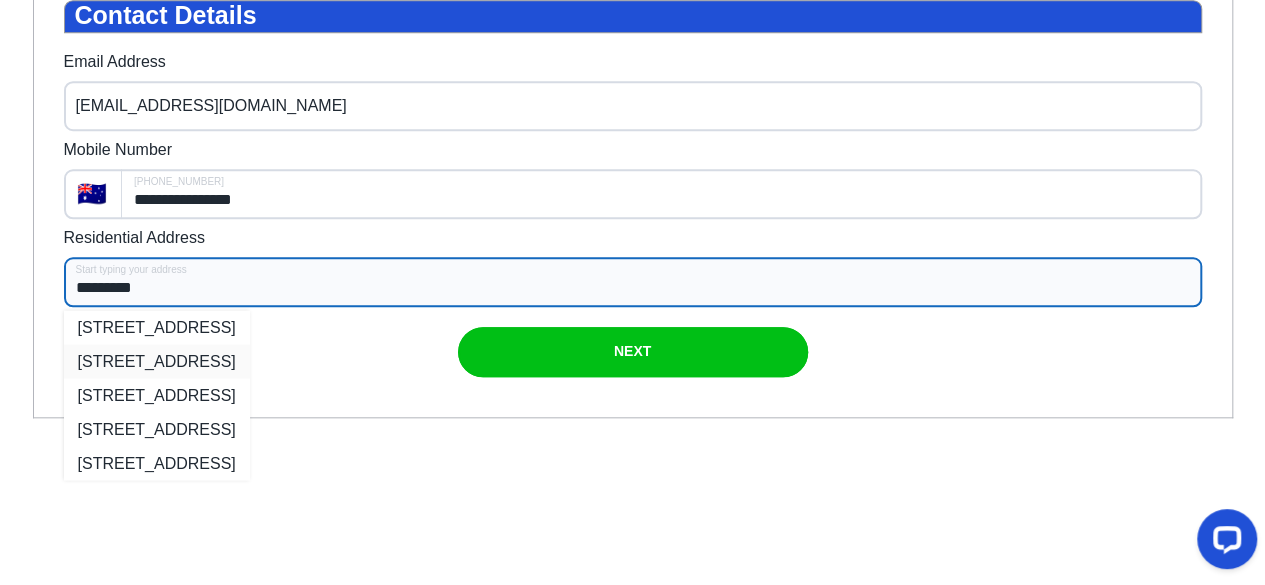 click on "56 Tavistock Street, Oxley QLD, Australia" at bounding box center (157, 361) 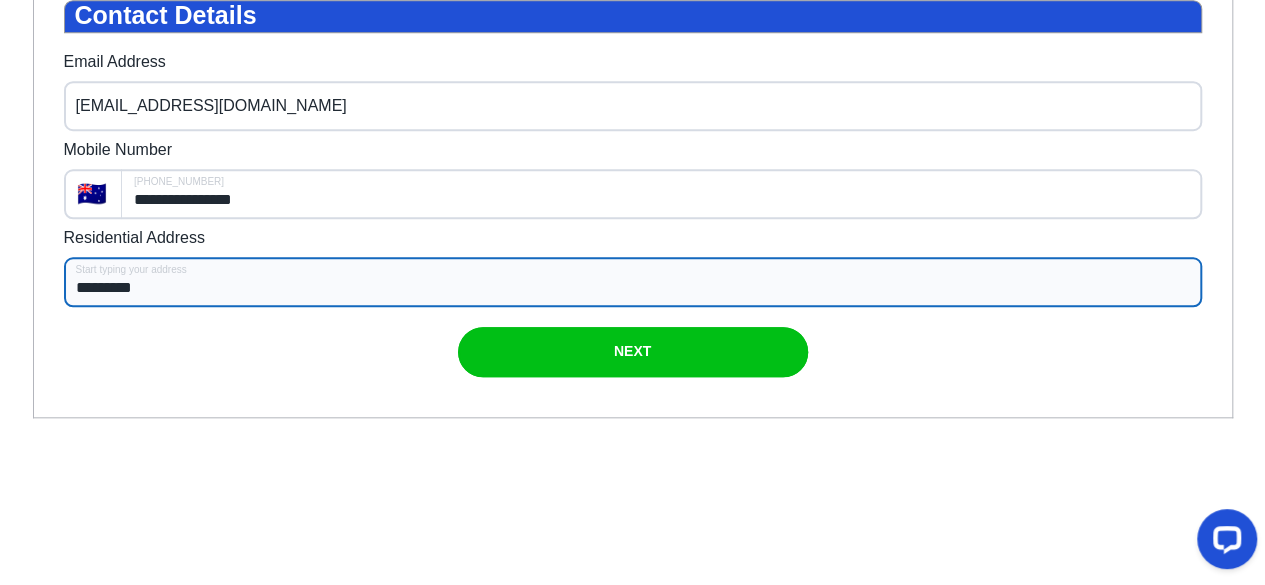type on "**********" 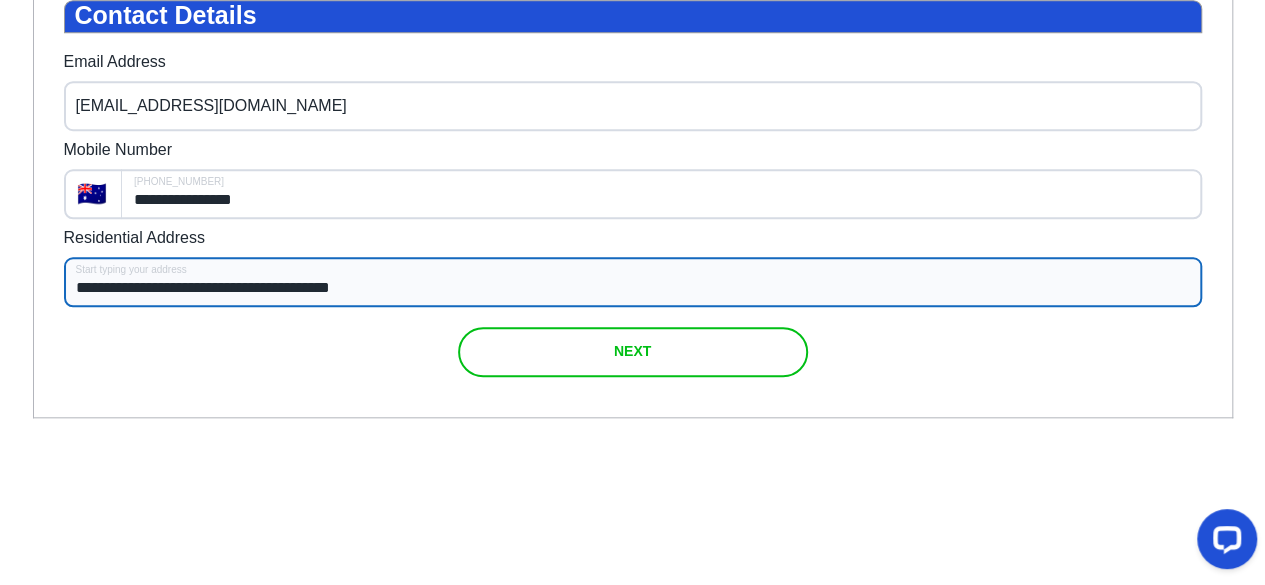 click on "NEXT" at bounding box center [632, 352] 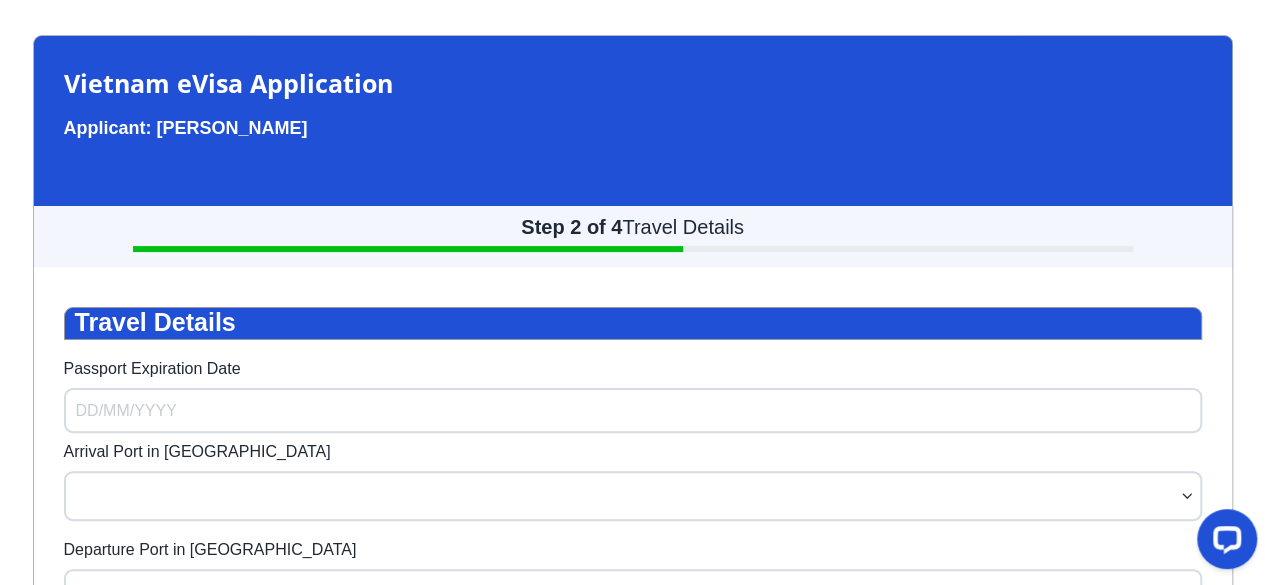 scroll, scrollTop: 60, scrollLeft: 0, axis: vertical 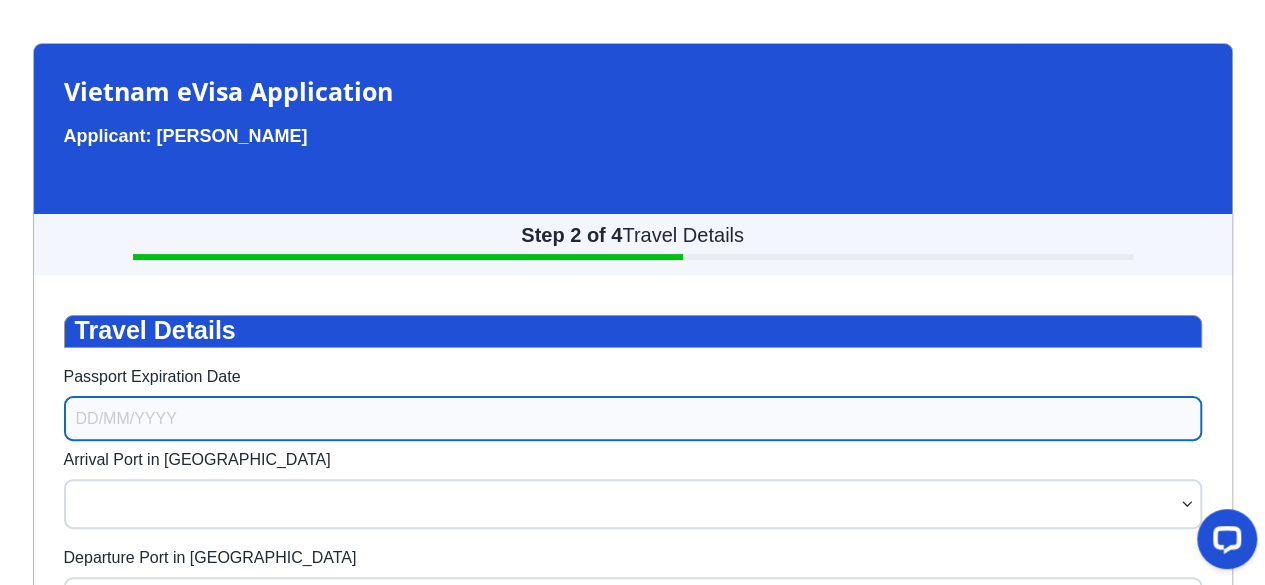 click on "Passport Expiration Date" at bounding box center [633, 418] 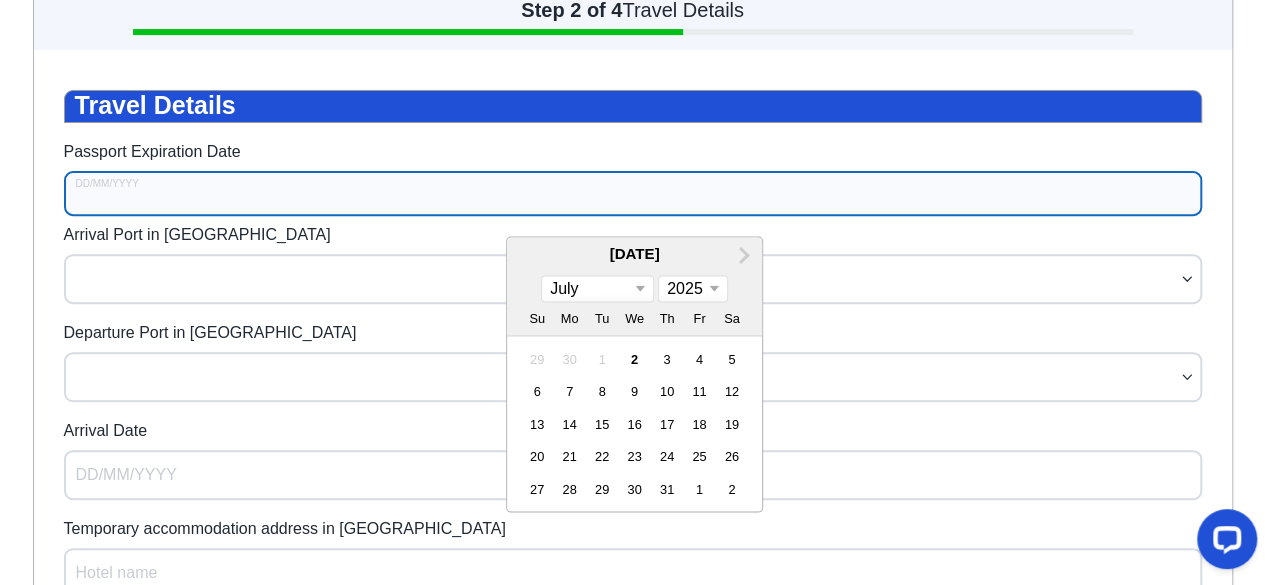 scroll, scrollTop: 292, scrollLeft: 0, axis: vertical 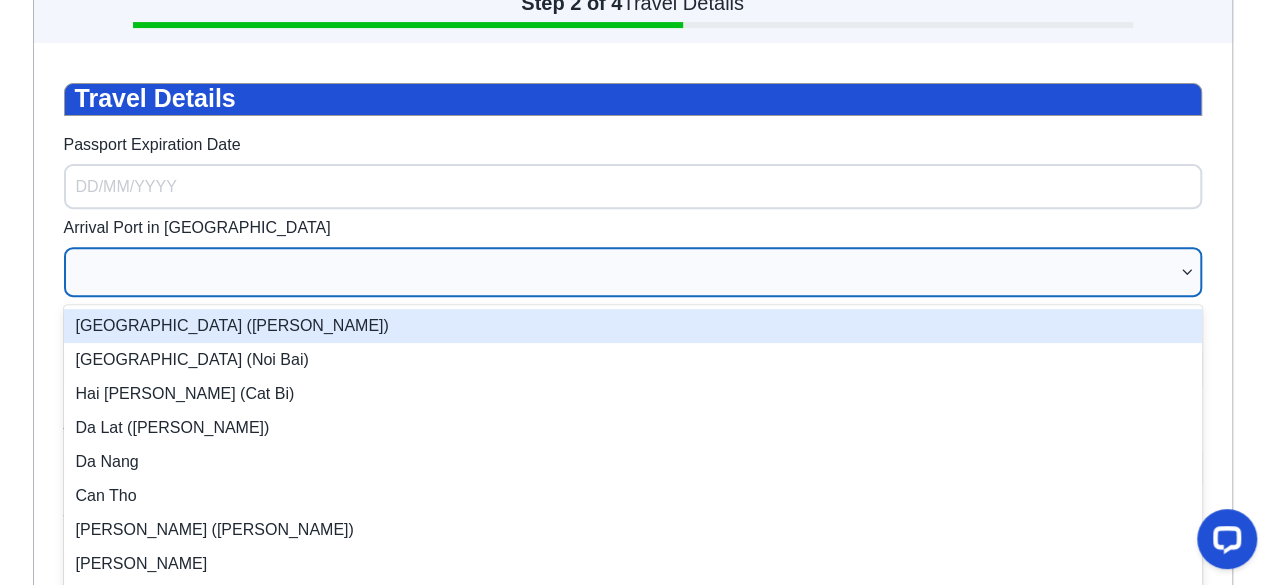 click at bounding box center (623, 272) 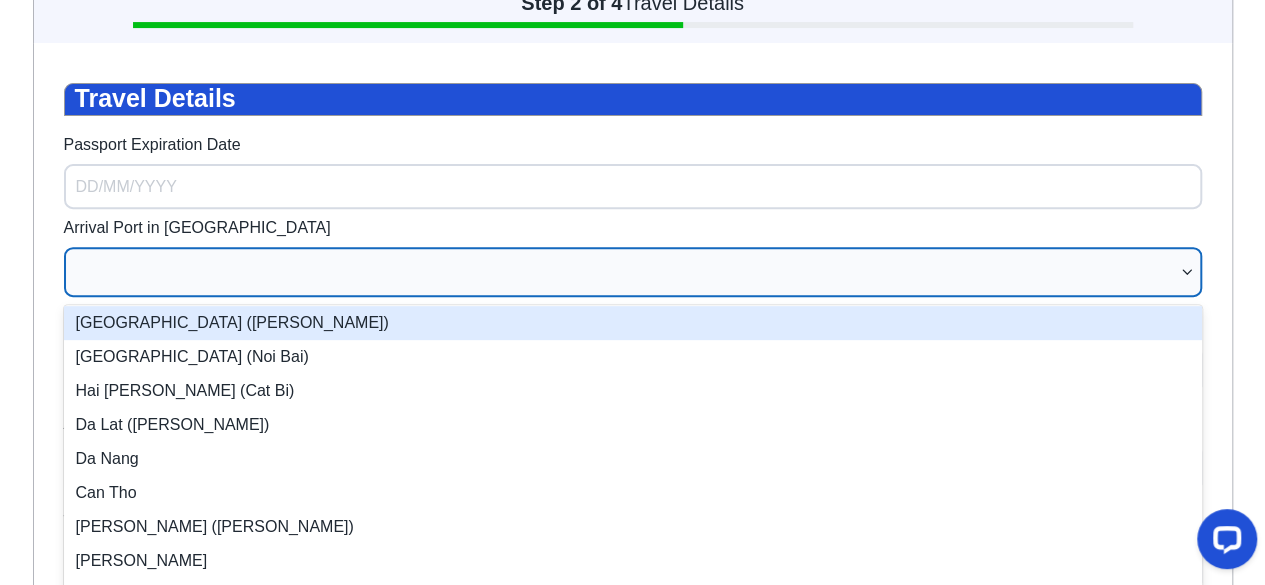 scroll, scrollTop: 2, scrollLeft: 0, axis: vertical 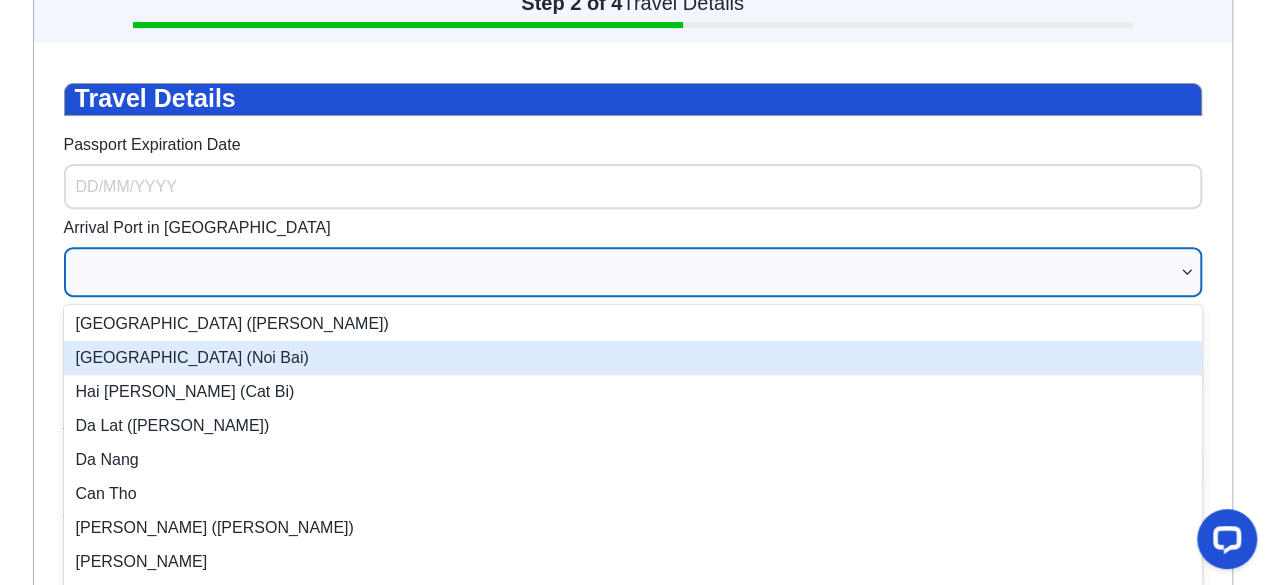 click on "[GEOGRAPHIC_DATA] (Noi Bai)" at bounding box center (633, 358) 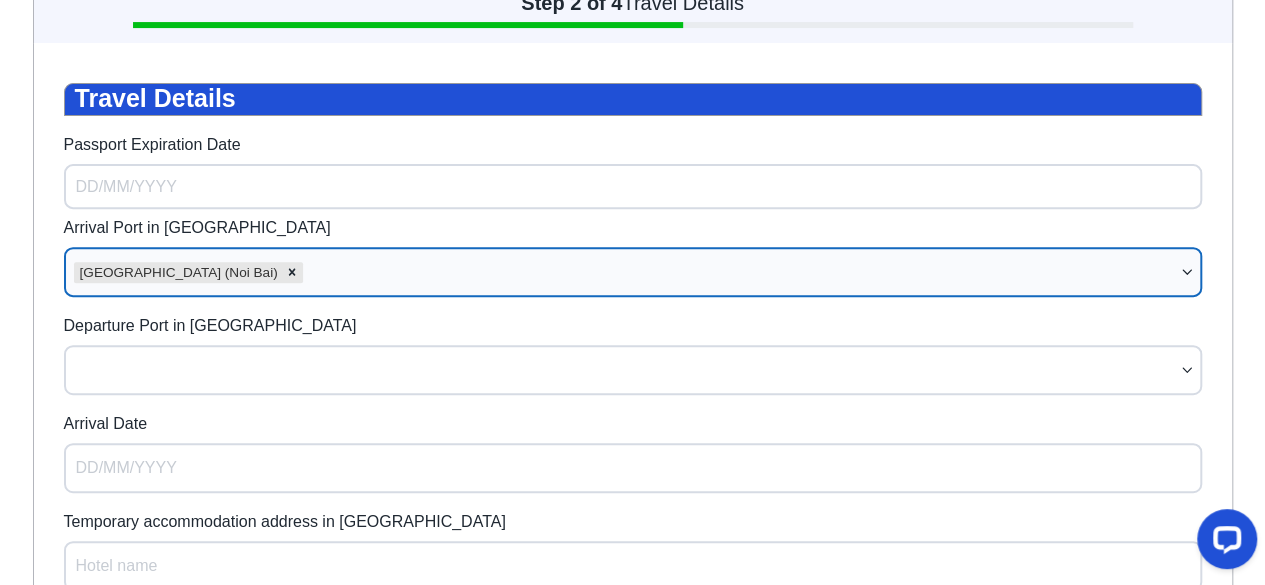 click at bounding box center [623, 370] 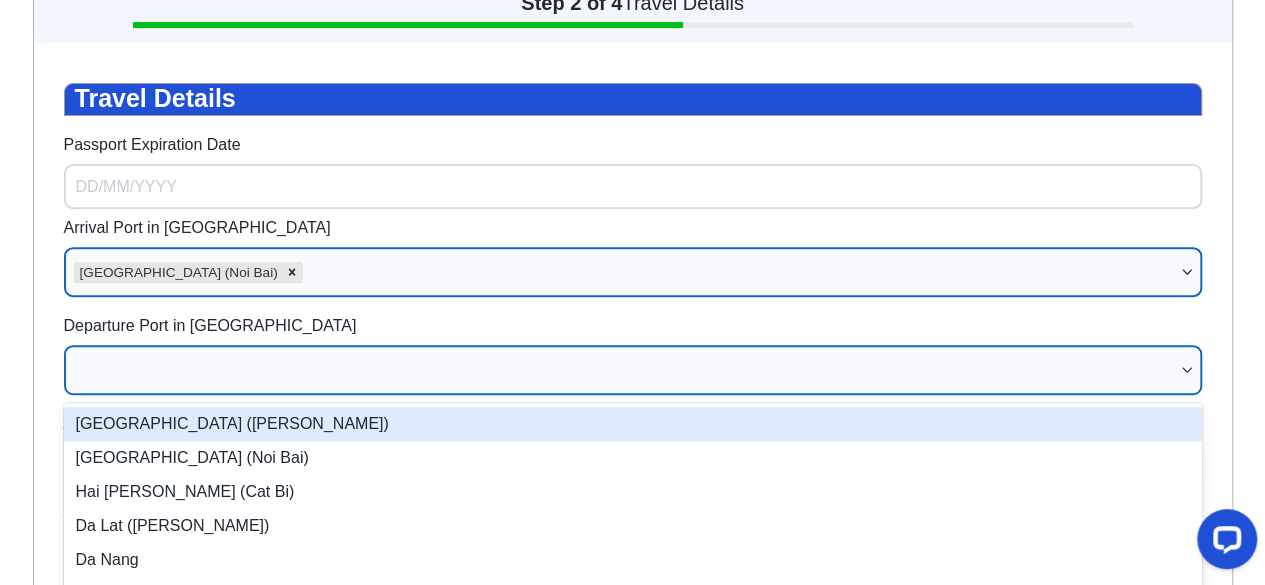 click on "[GEOGRAPHIC_DATA] ([PERSON_NAME])" at bounding box center [633, 424] 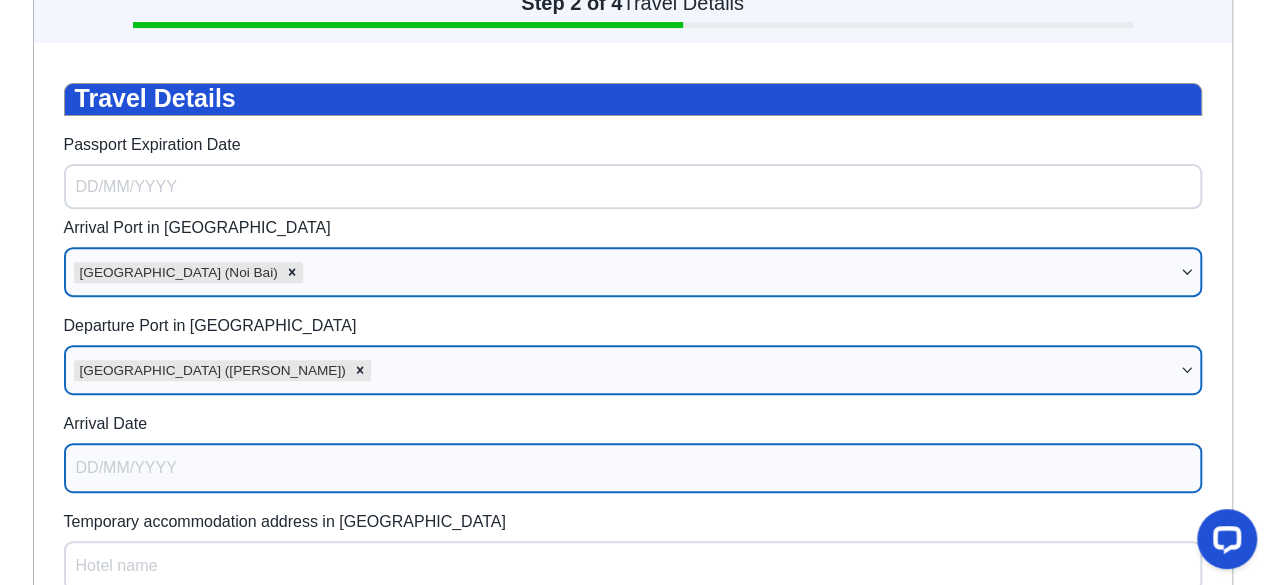 select on "6" 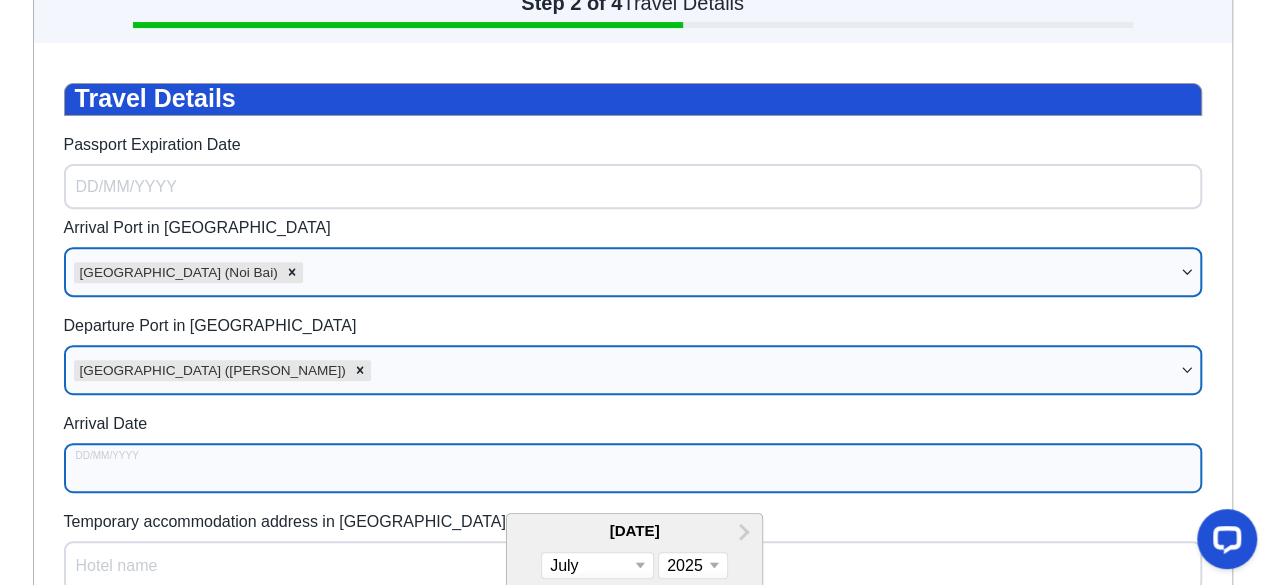 click on "Arrival Date" at bounding box center (633, 468) 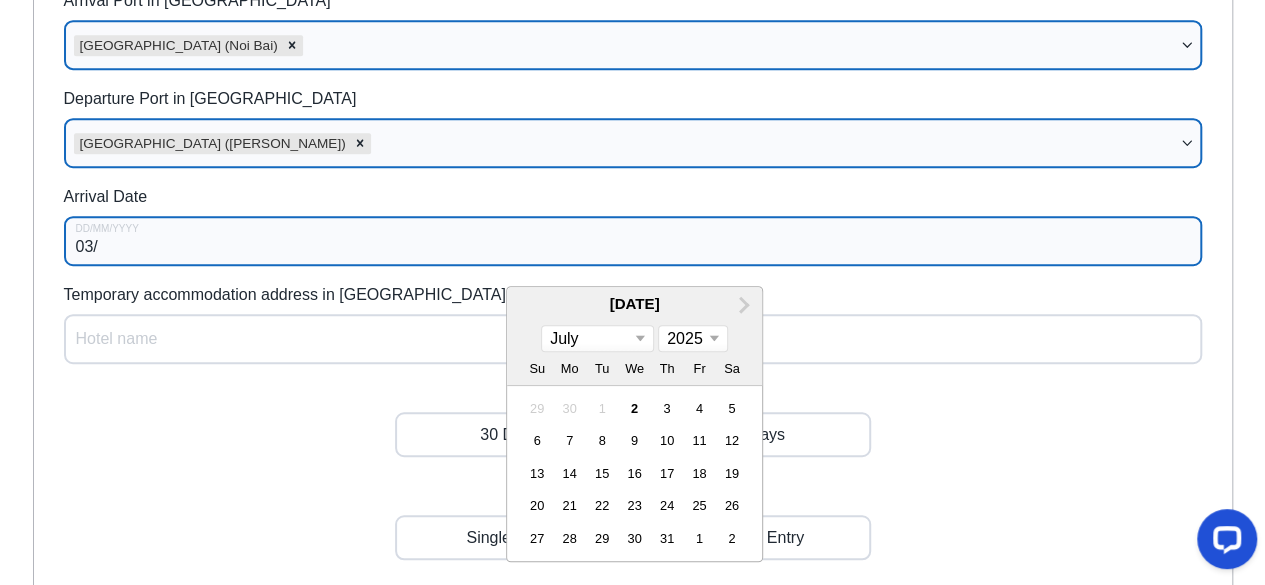 scroll, scrollTop: 520, scrollLeft: 0, axis: vertical 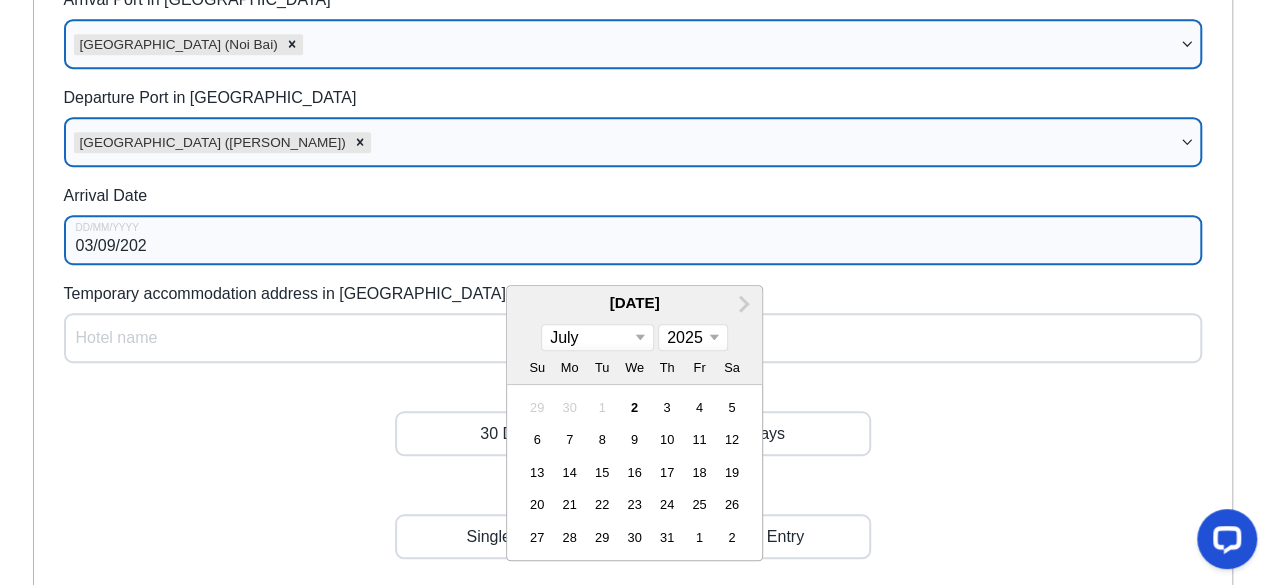 type on "03/09/2025" 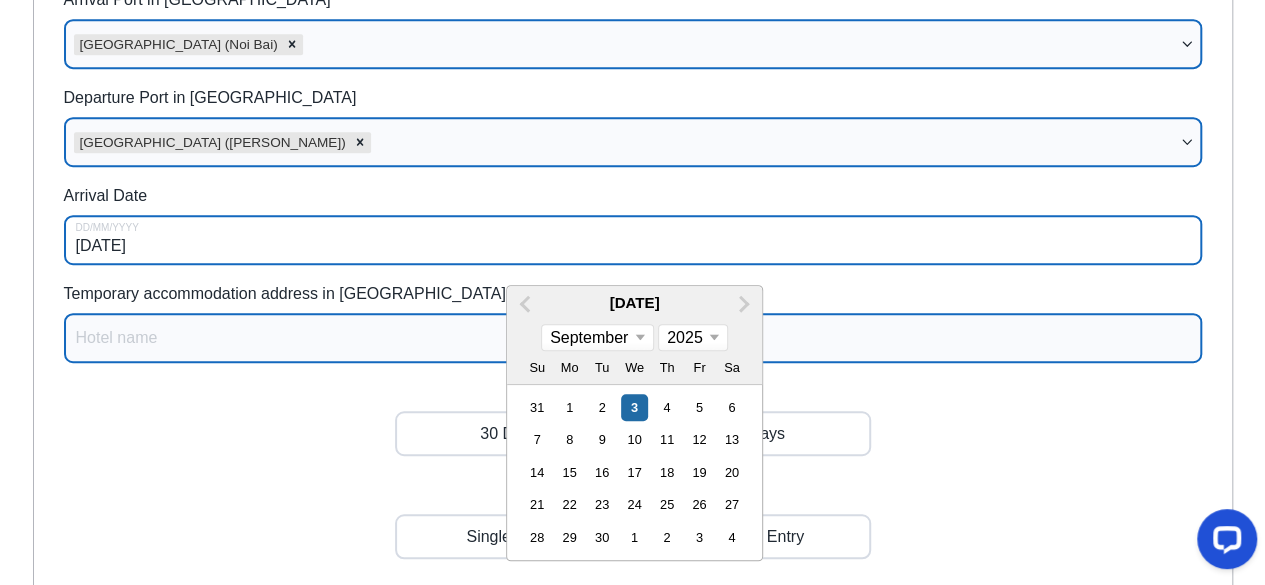 type on "03/09/2025" 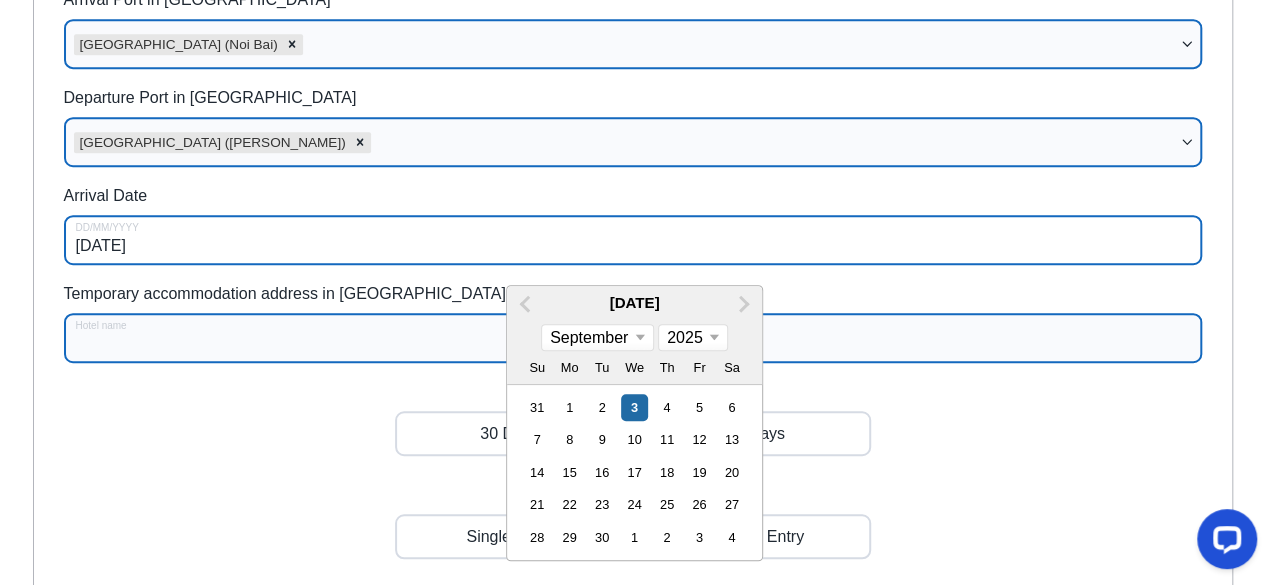 click on "Temporary accommodation address in [GEOGRAPHIC_DATA]" at bounding box center (633, 338) 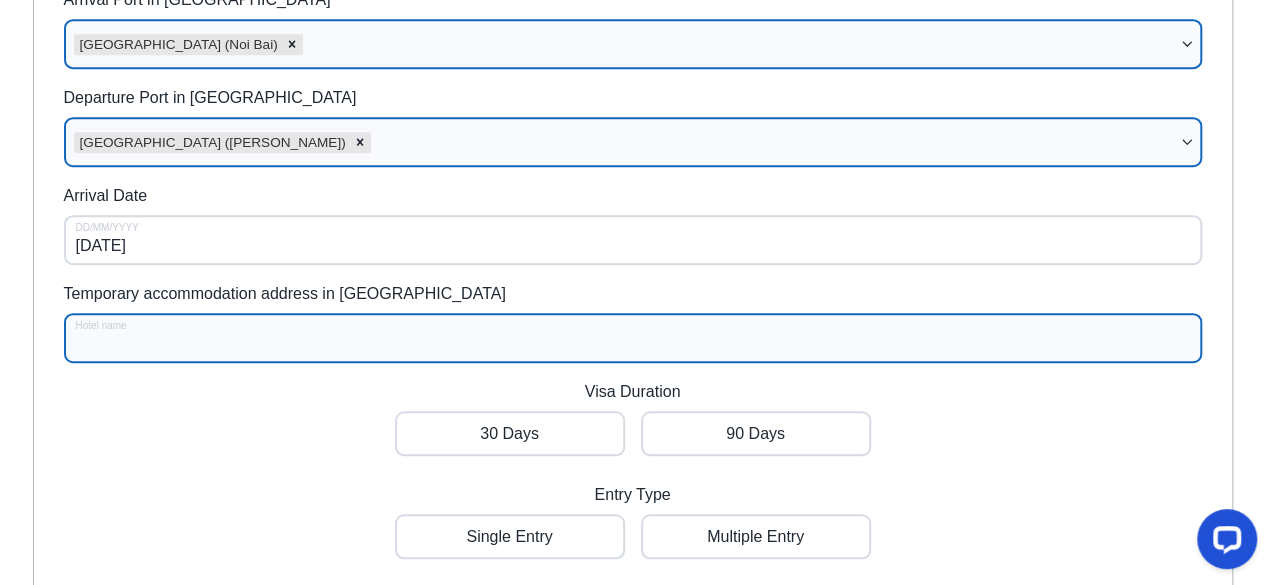 type on "T" 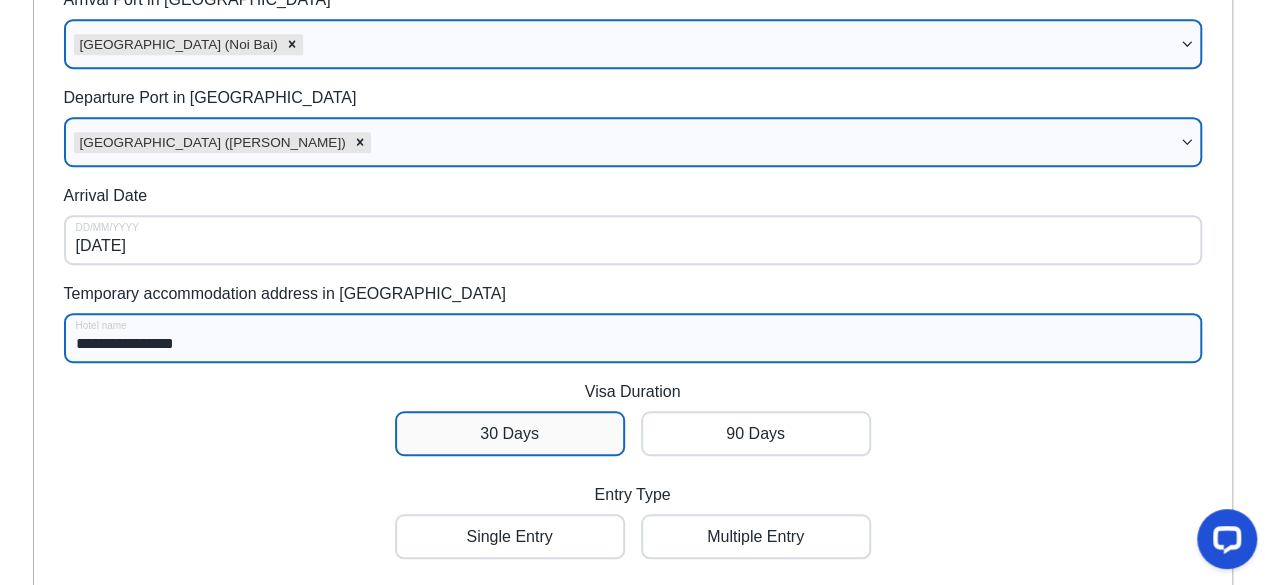 type on "**********" 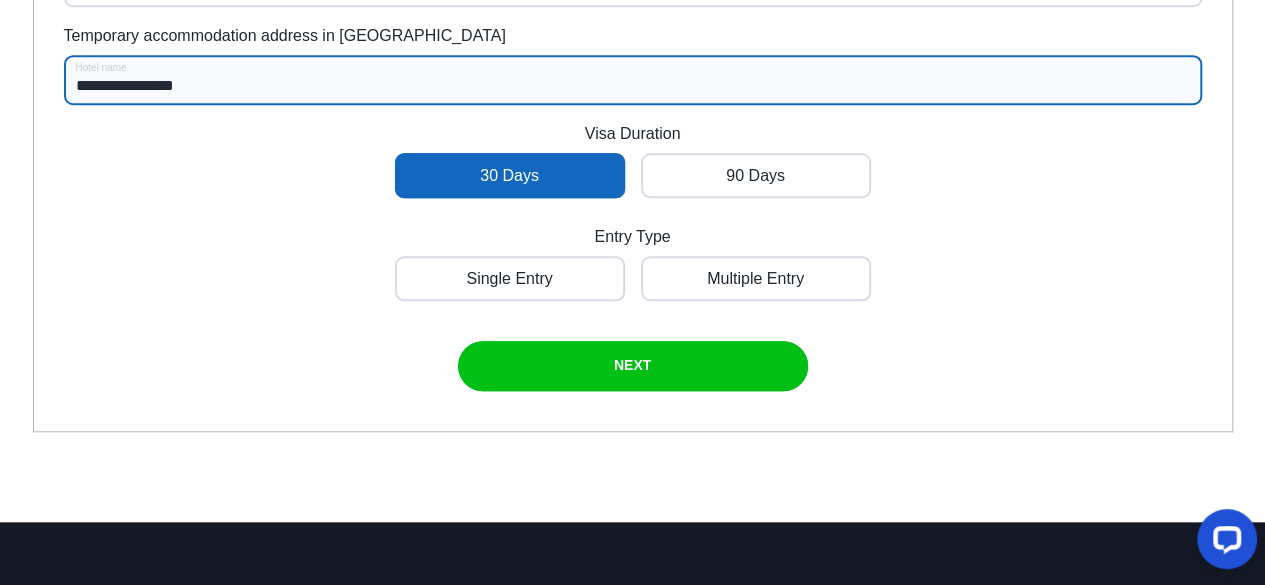 scroll, scrollTop: 793, scrollLeft: 0, axis: vertical 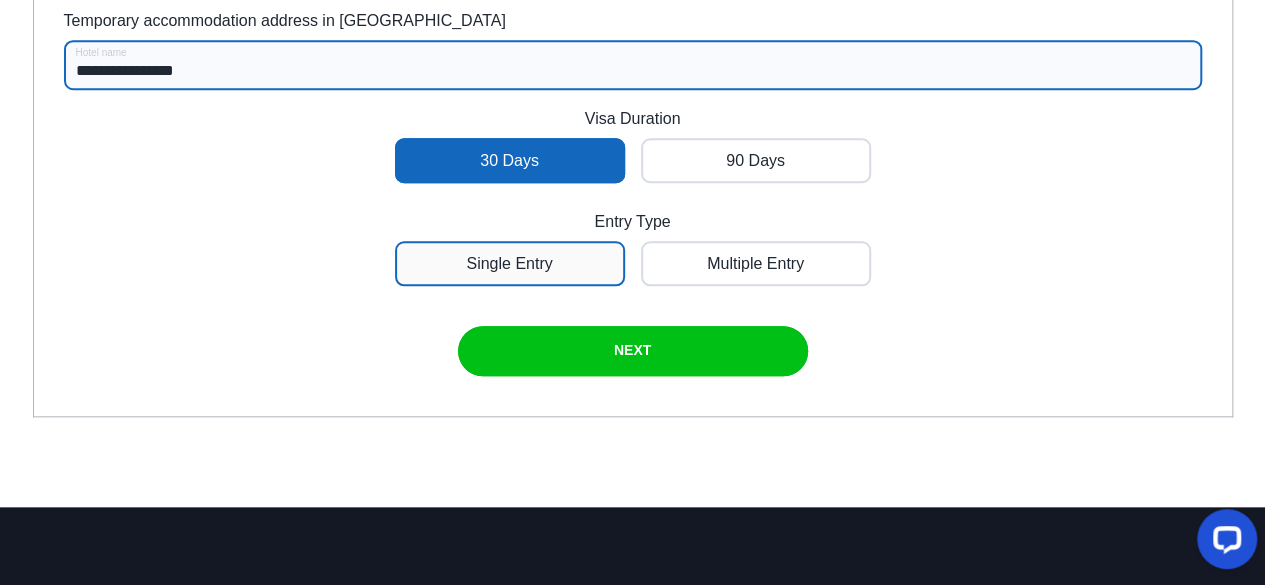 click at bounding box center (510, 263) 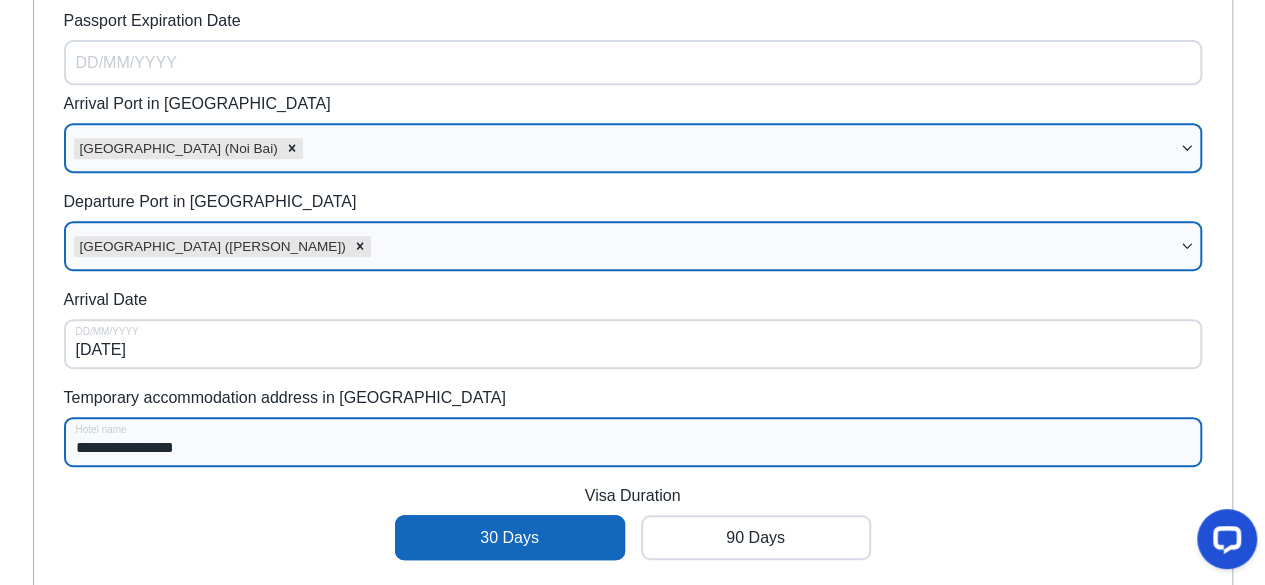 scroll, scrollTop: 423, scrollLeft: 0, axis: vertical 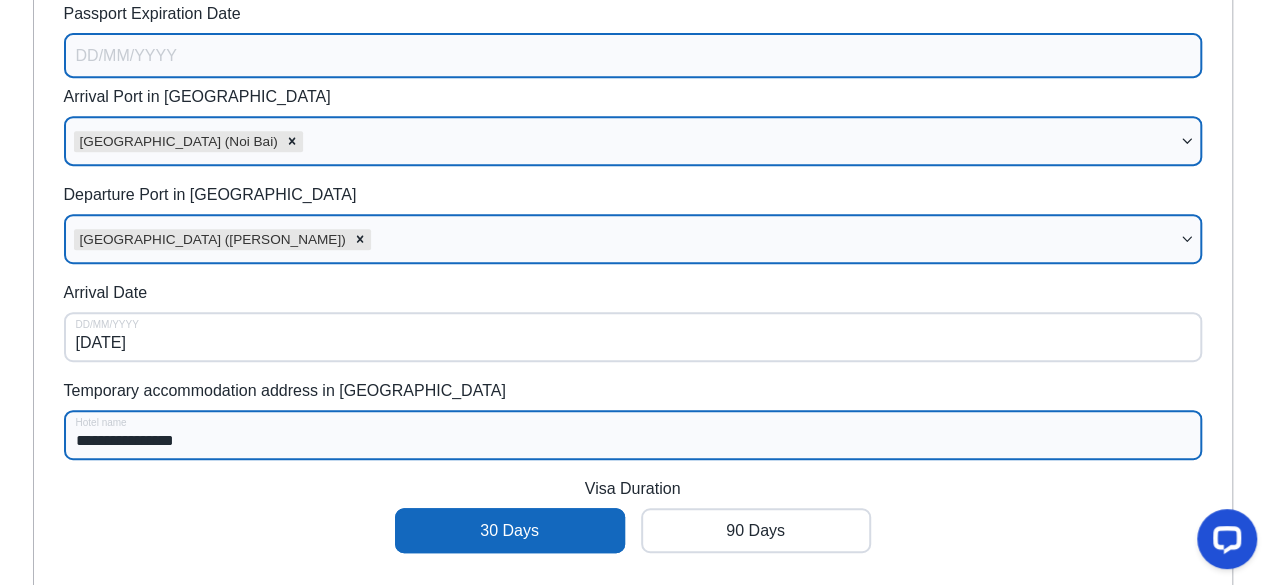 click on "Passport Expiration Date" at bounding box center [633, 55] 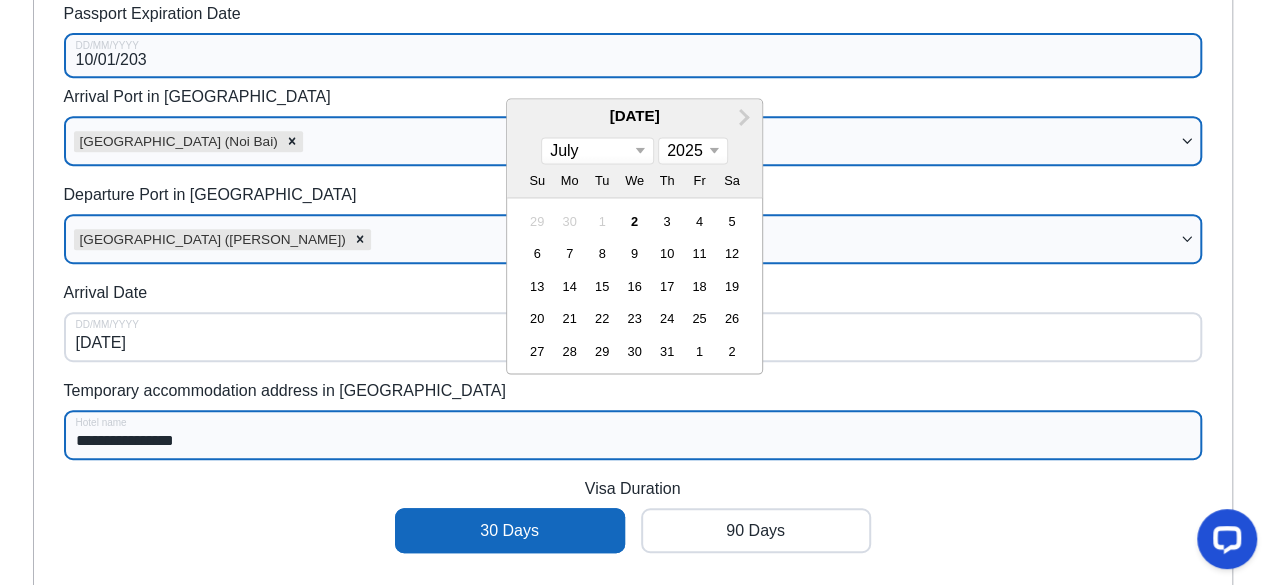 type on "10/01/2030" 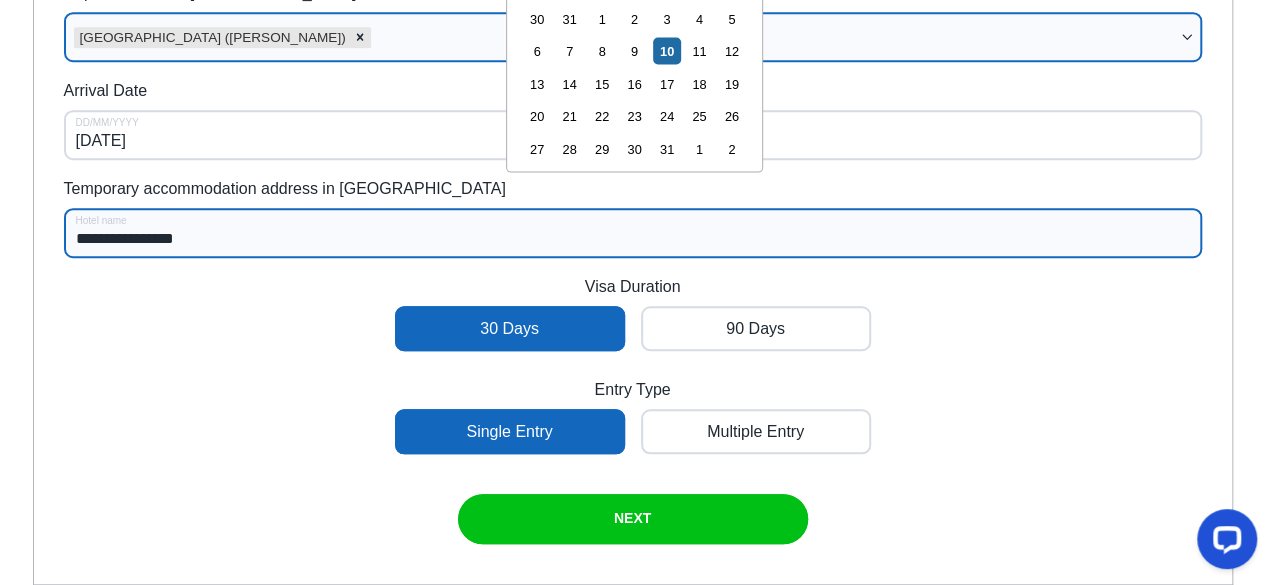 scroll, scrollTop: 644, scrollLeft: 0, axis: vertical 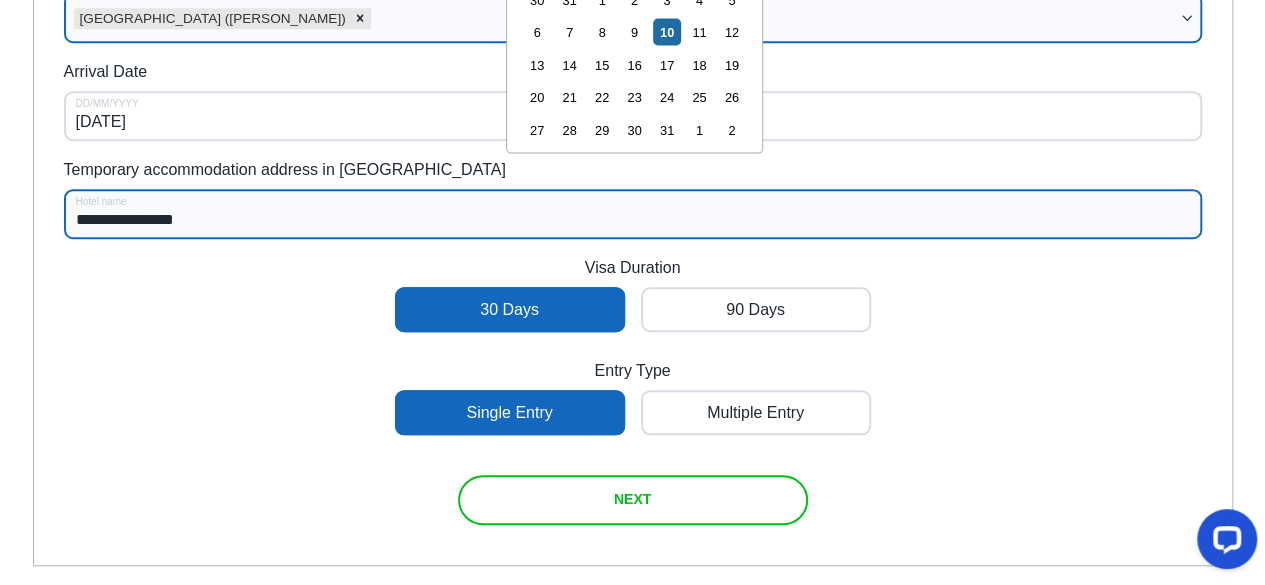 type on "10/01/2030" 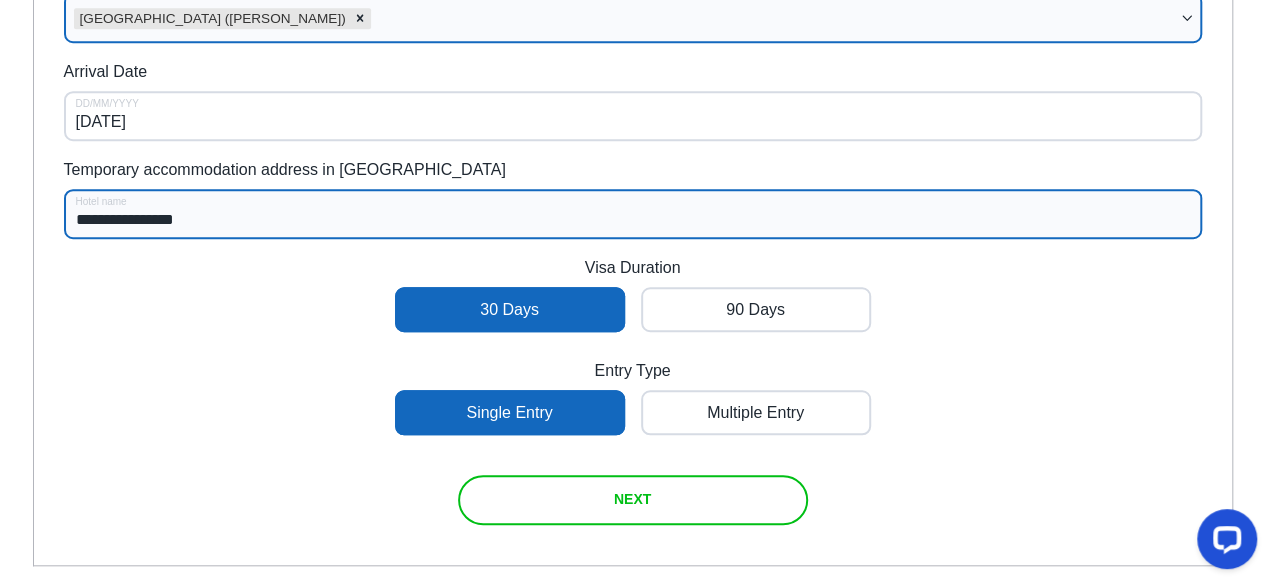 click at bounding box center (633, 500) 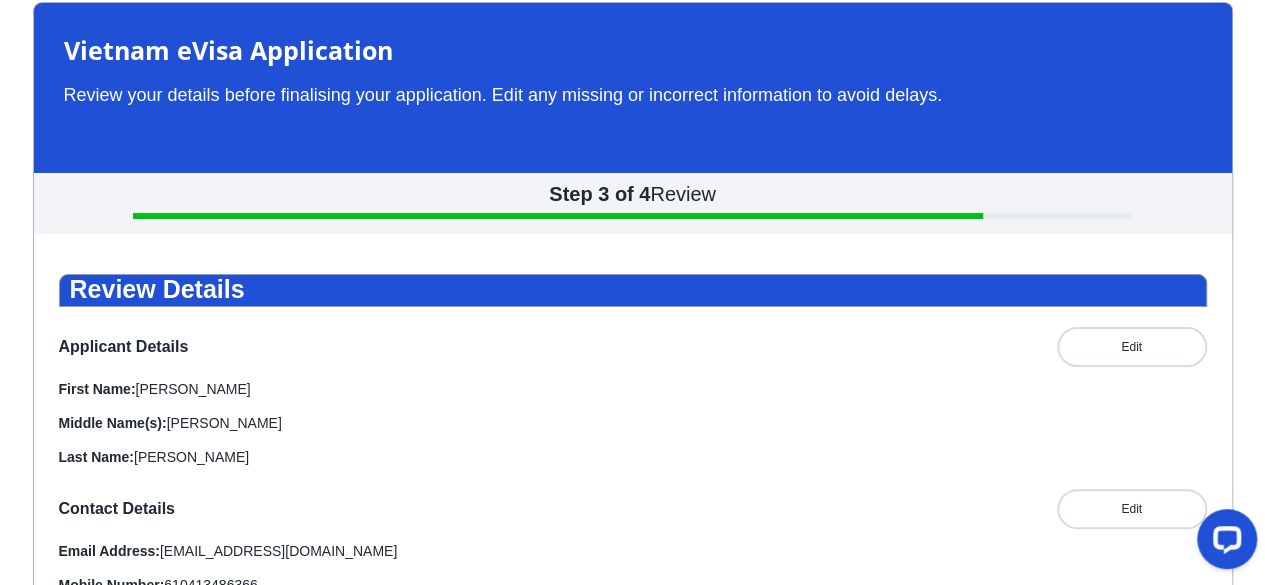 scroll, scrollTop: 60, scrollLeft: 0, axis: vertical 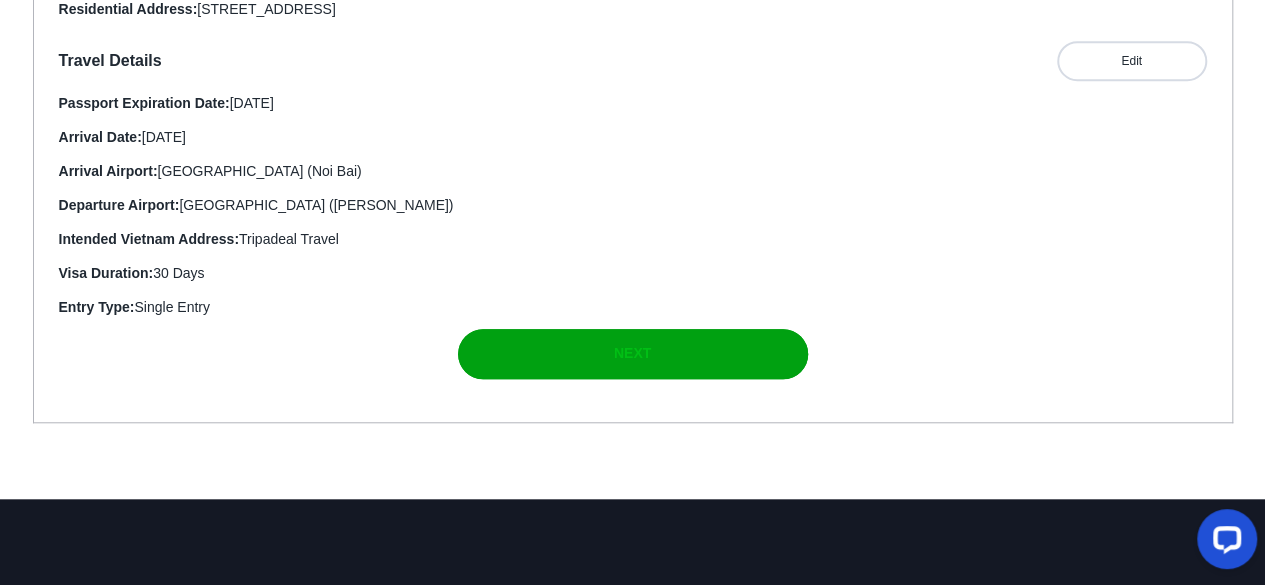 click at bounding box center (633, 354) 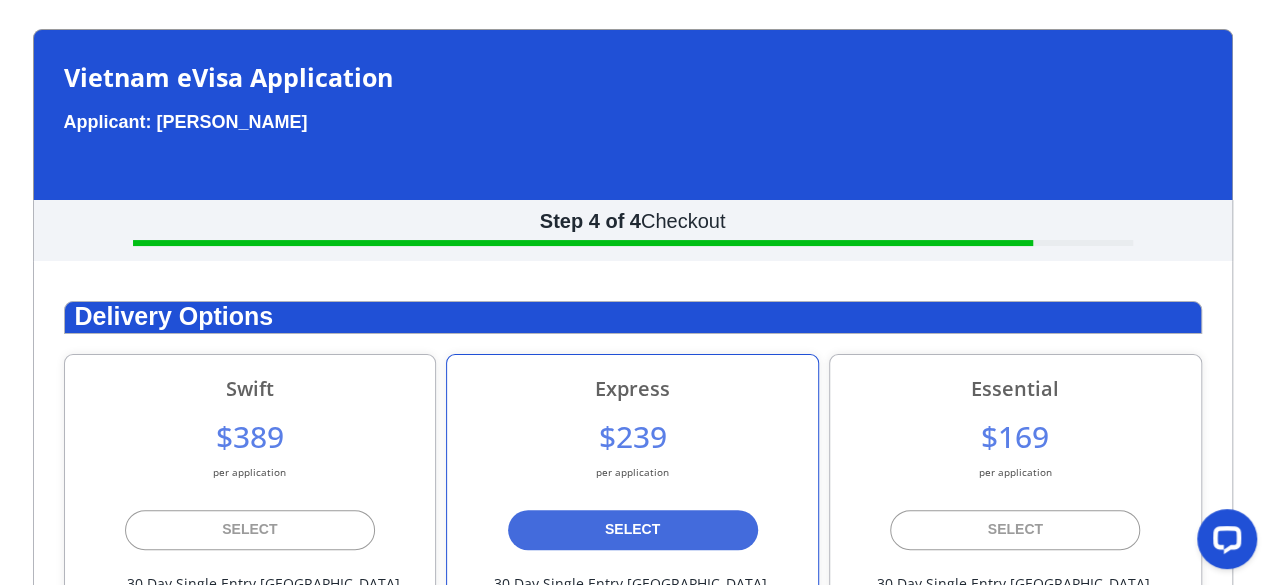 scroll, scrollTop: 60, scrollLeft: 0, axis: vertical 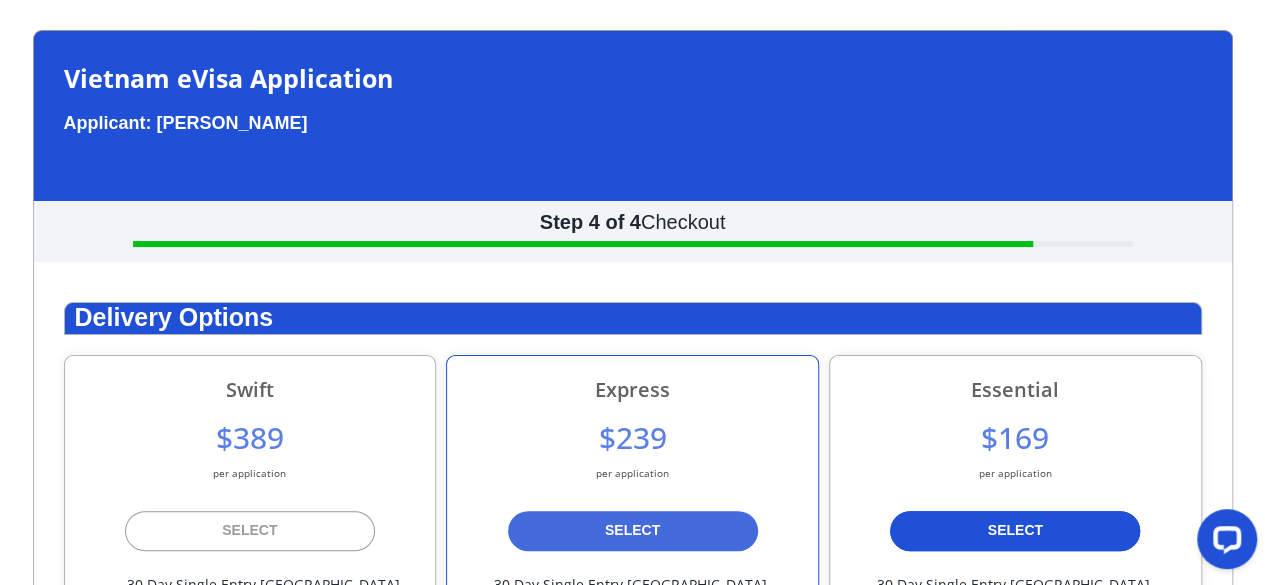 click on "SELECT" at bounding box center [1015, 530] 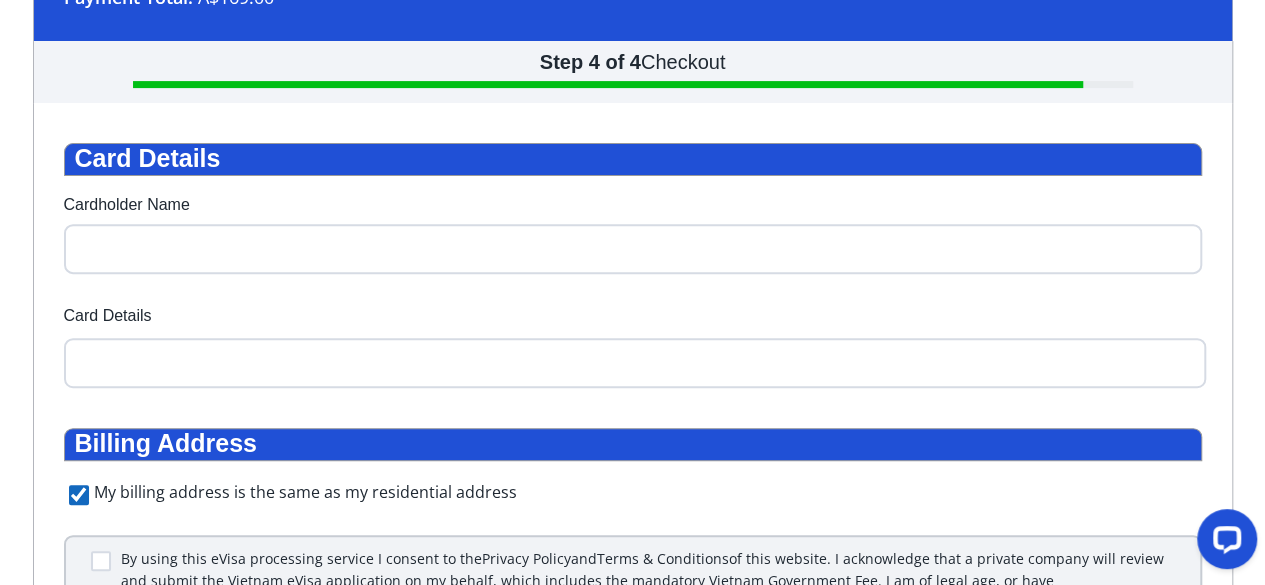 scroll, scrollTop: 311, scrollLeft: 0, axis: vertical 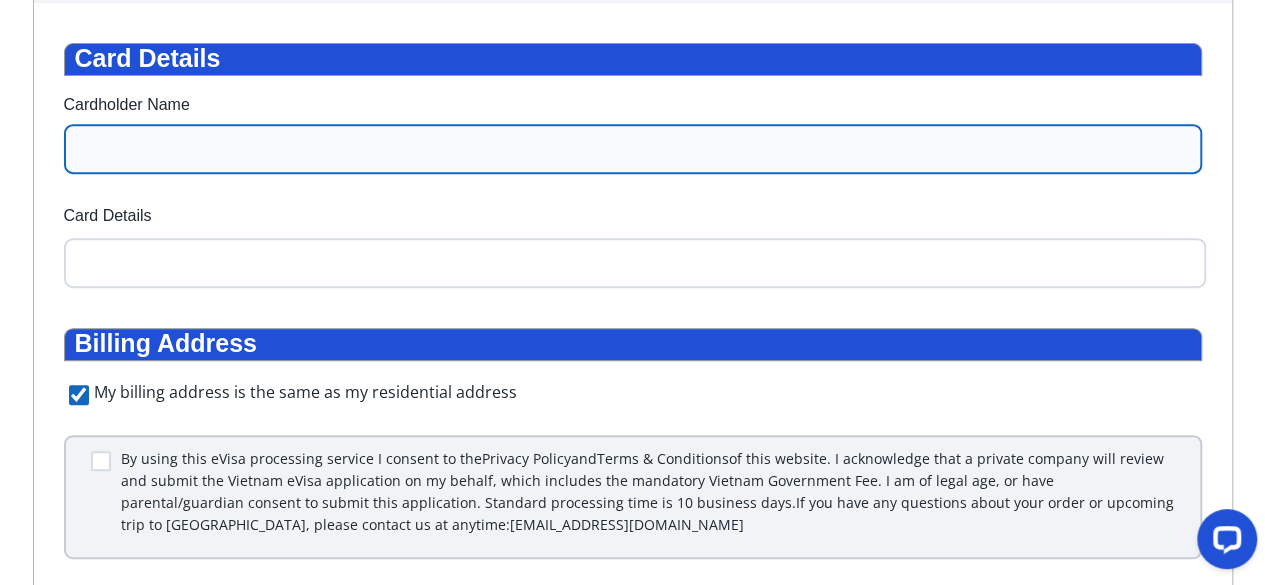 click on "Cardholder Name" at bounding box center [633, 149] 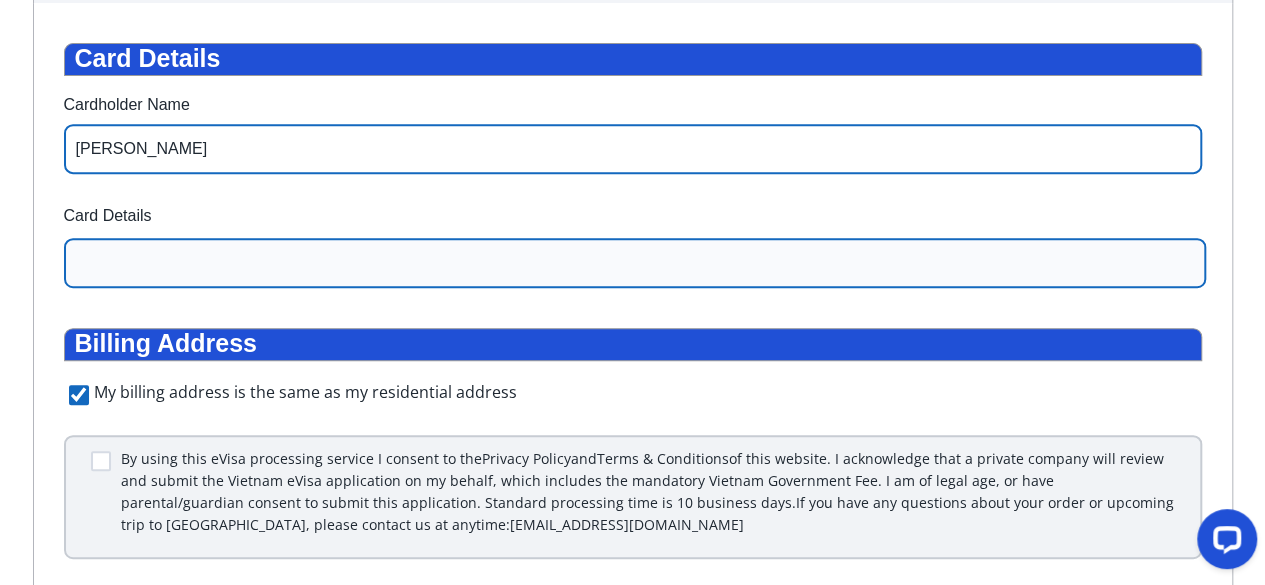 type on "Loretta L Thorpe" 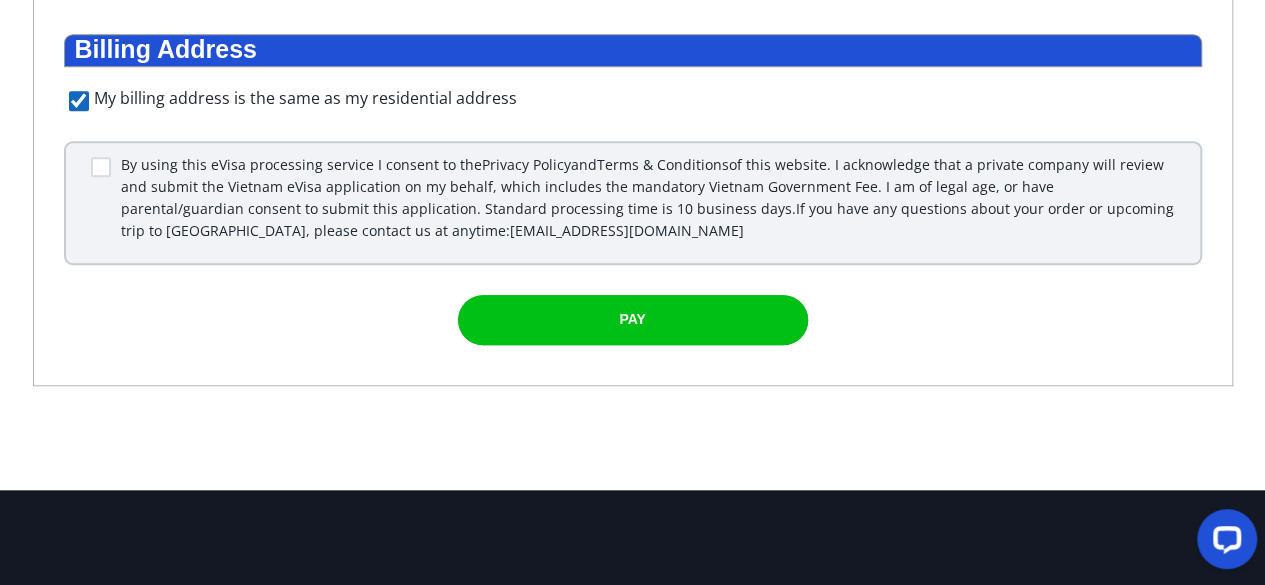 scroll, scrollTop: 730, scrollLeft: 0, axis: vertical 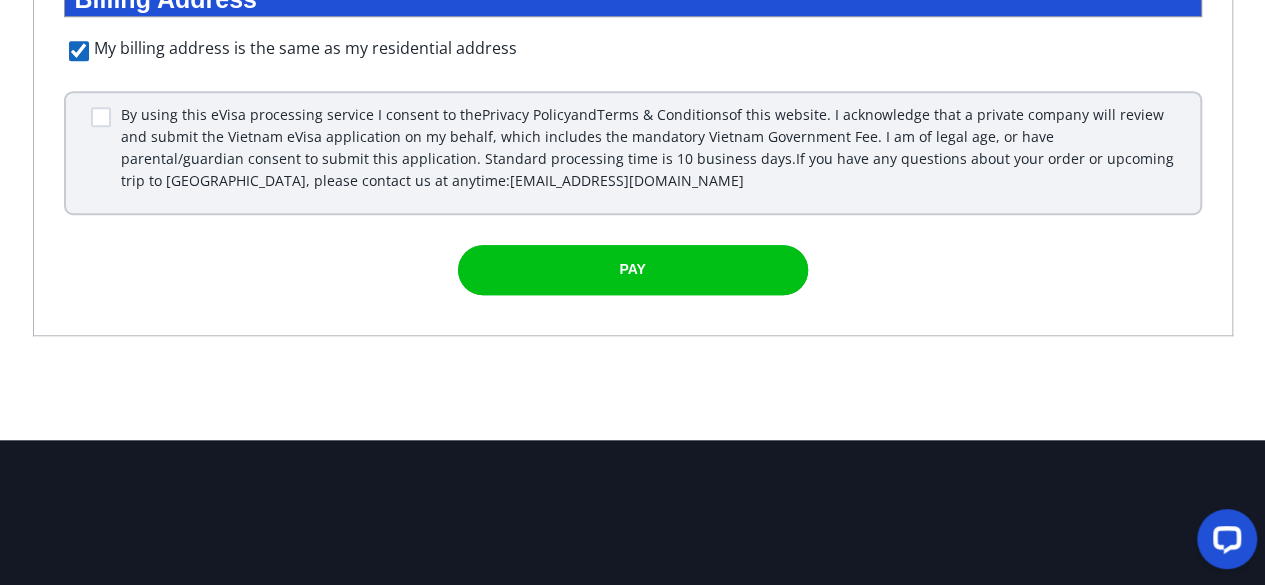 drag, startPoint x: 1270, startPoint y: 210, endPoint x: 1217, endPoint y: 971, distance: 762.8434 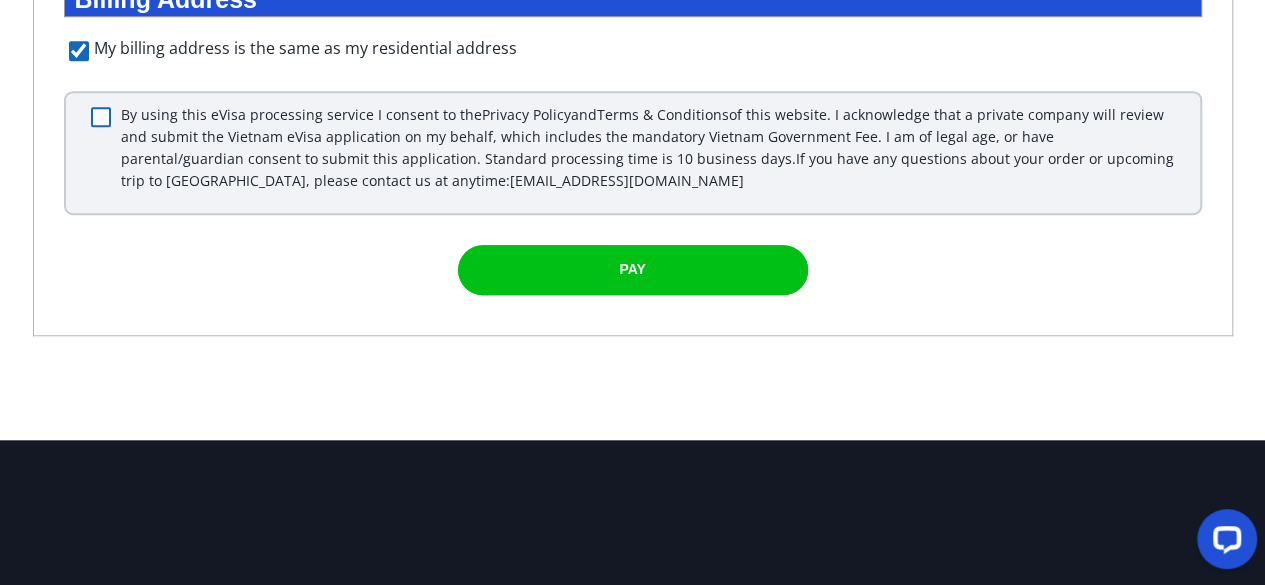 click at bounding box center (101, 117) 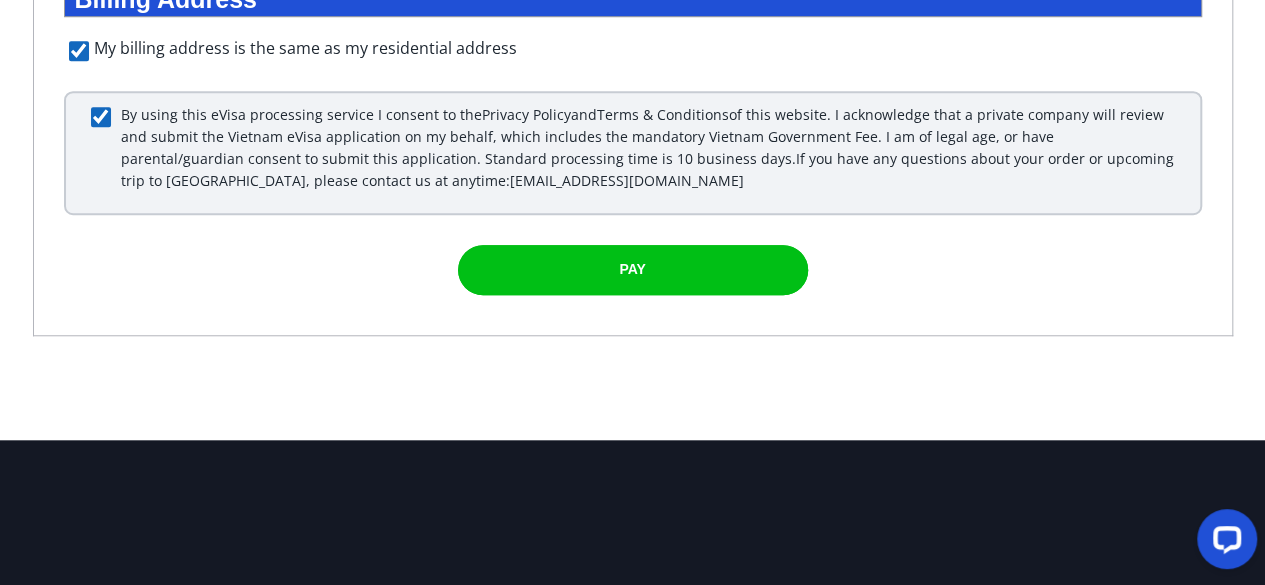 checkbox on "true" 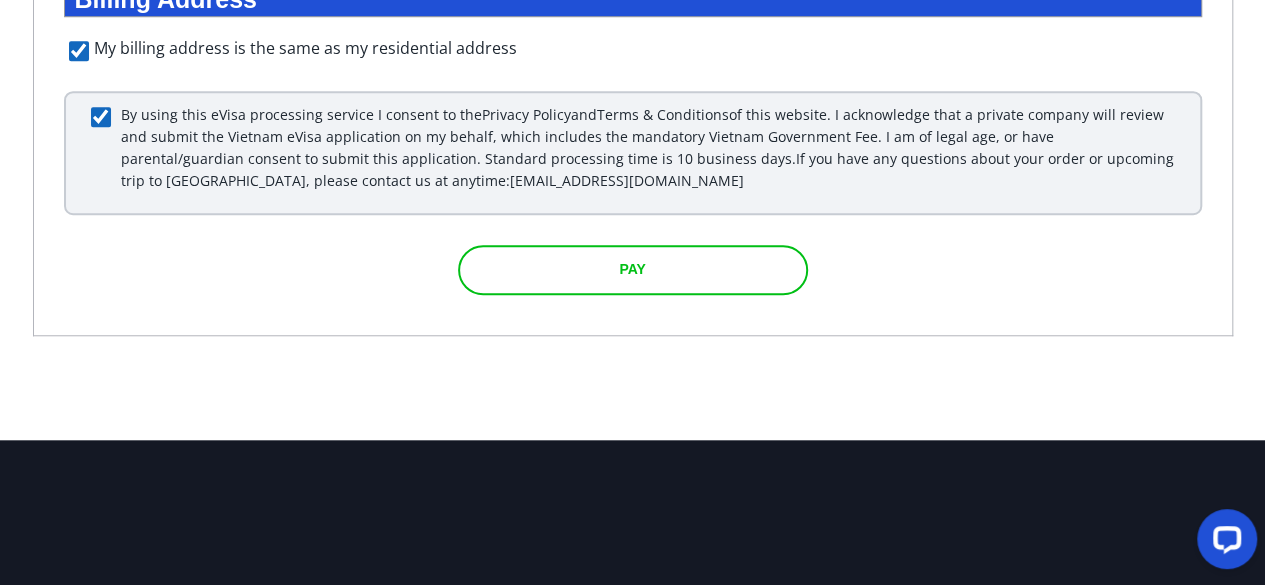click on "PAY" at bounding box center (632, 269) 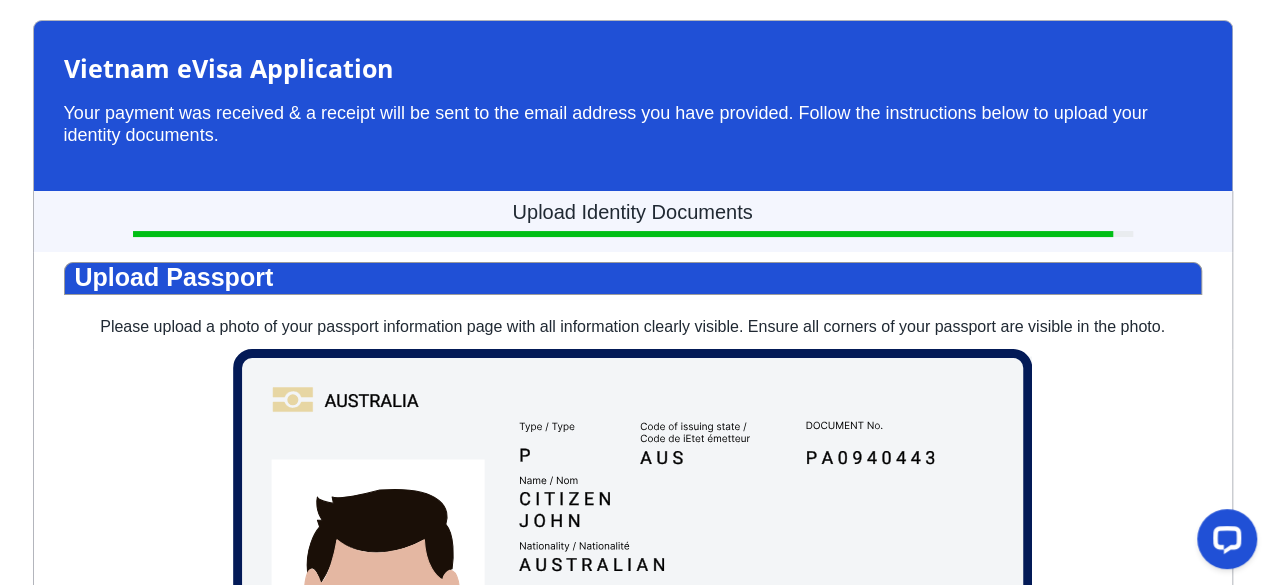 scroll, scrollTop: 60, scrollLeft: 0, axis: vertical 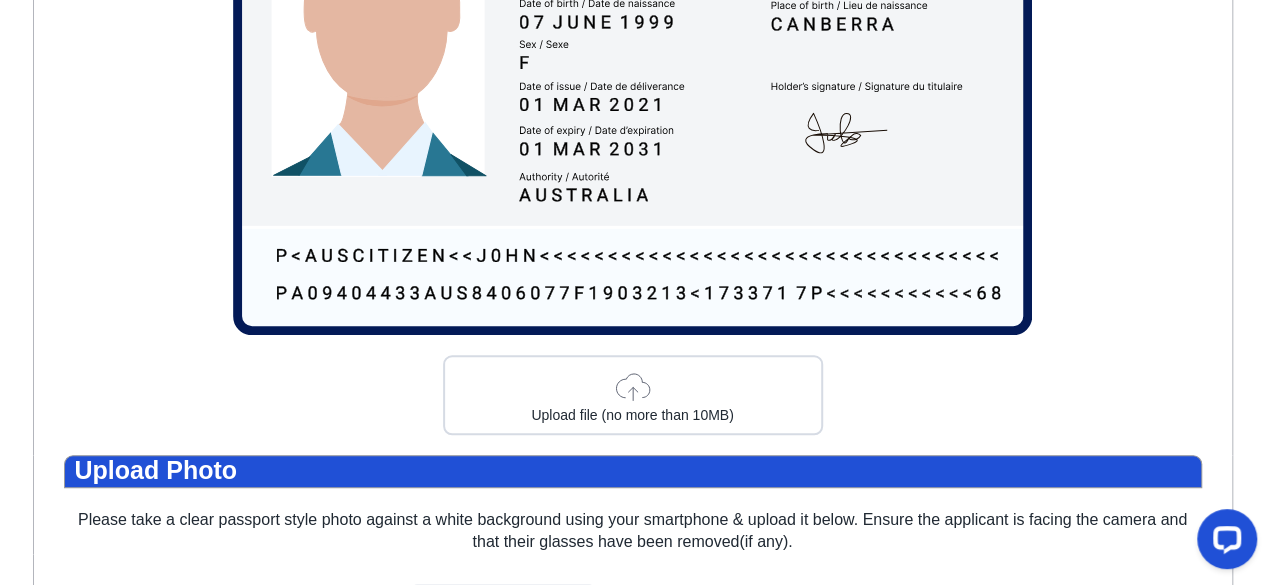 click 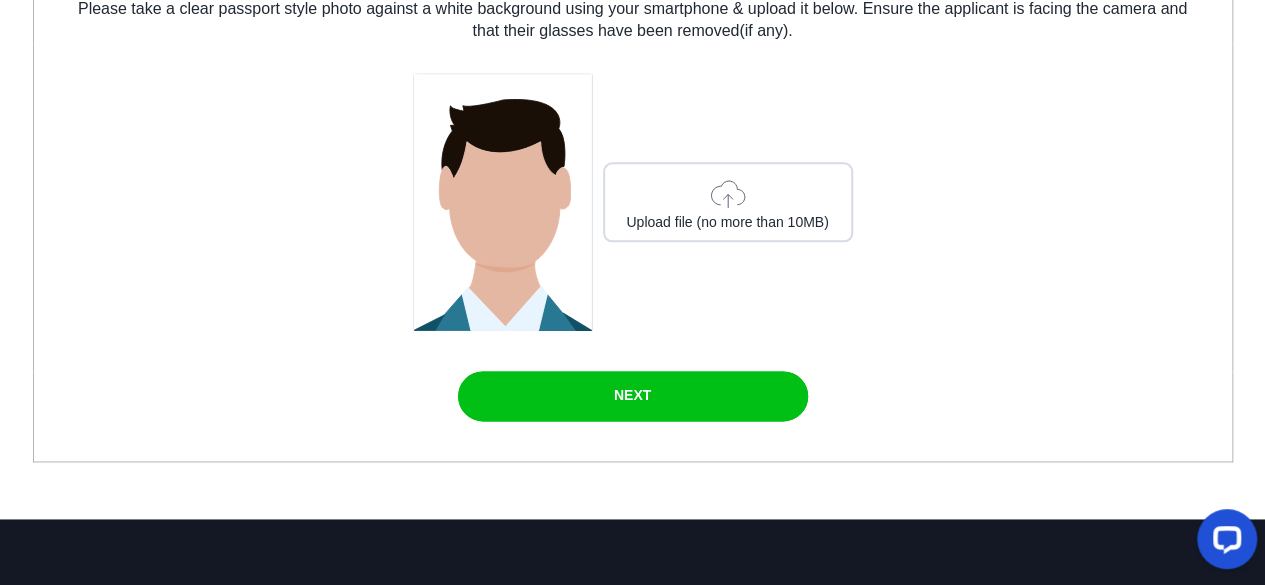 drag, startPoint x: 1271, startPoint y: 271, endPoint x: 1155, endPoint y: 1501, distance: 1235.4578 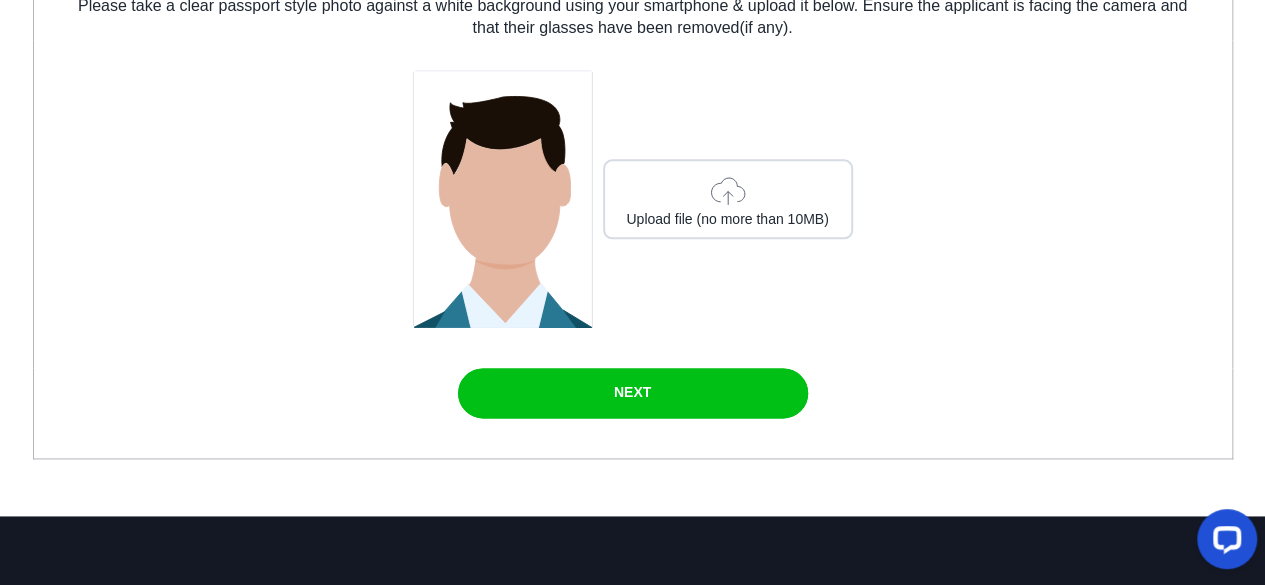 click 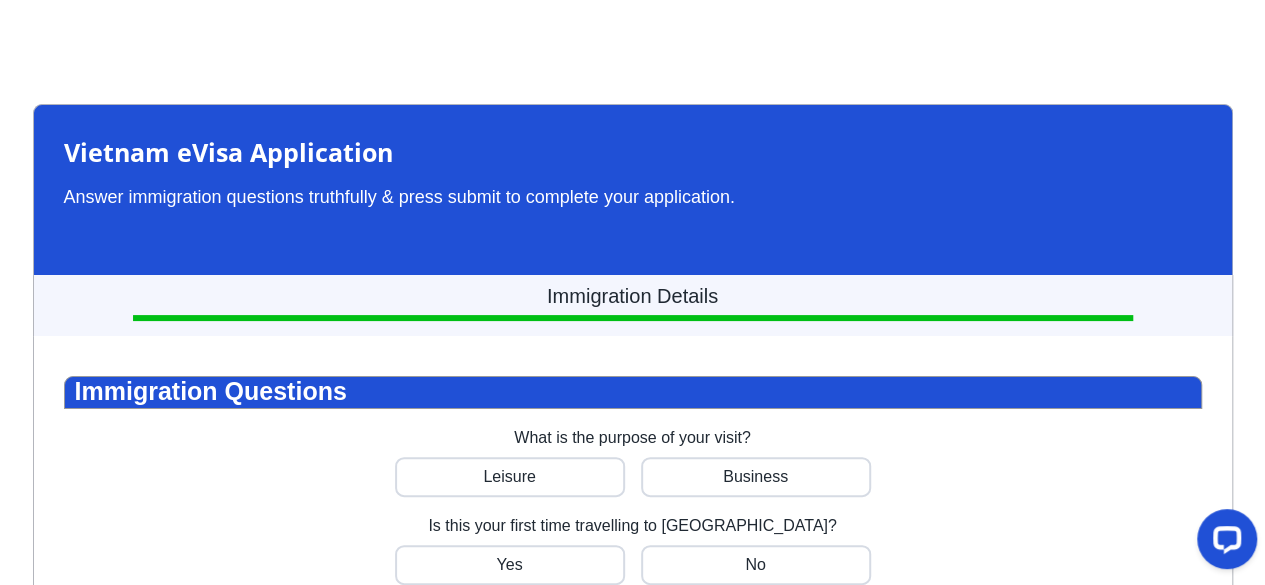 scroll, scrollTop: 60, scrollLeft: 0, axis: vertical 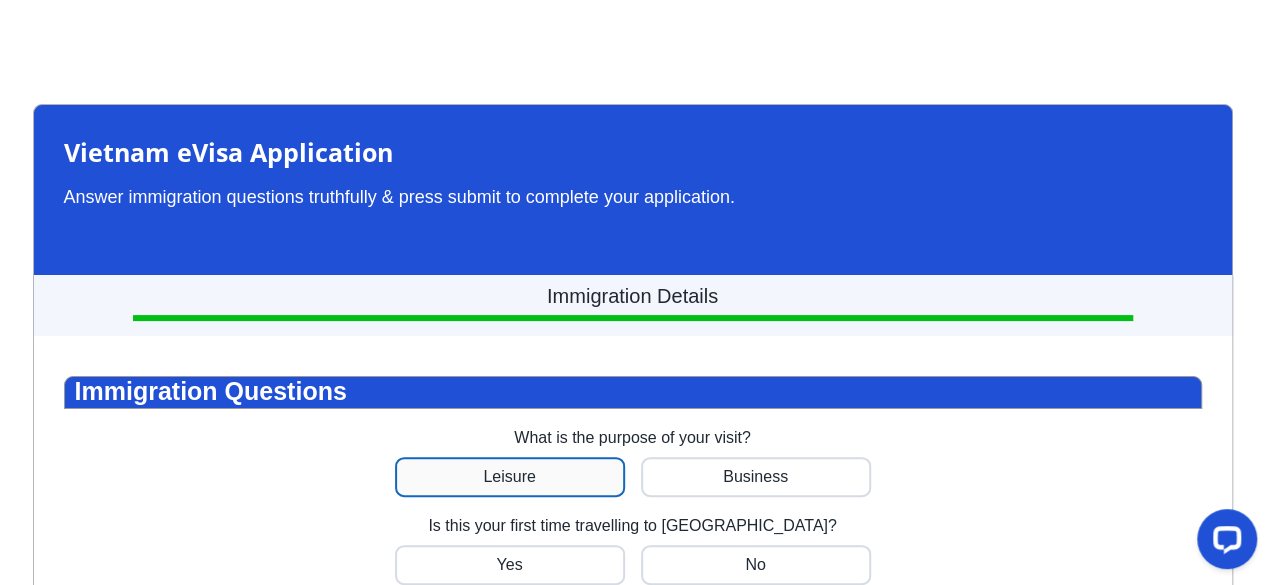 click at bounding box center [510, 477] 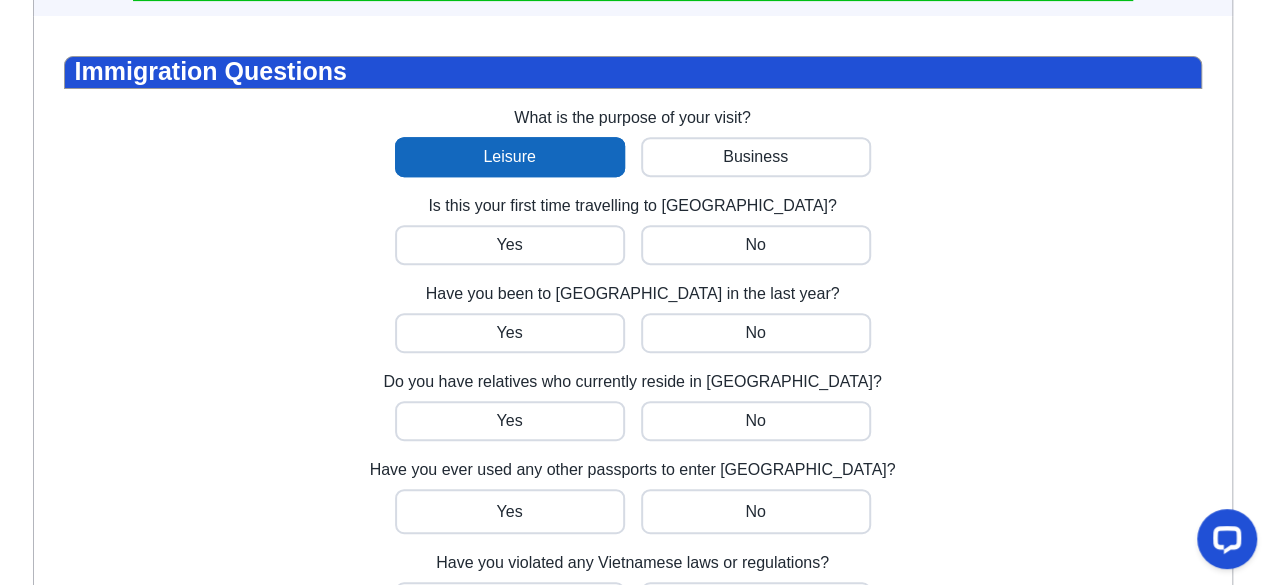 scroll, scrollTop: 386, scrollLeft: 0, axis: vertical 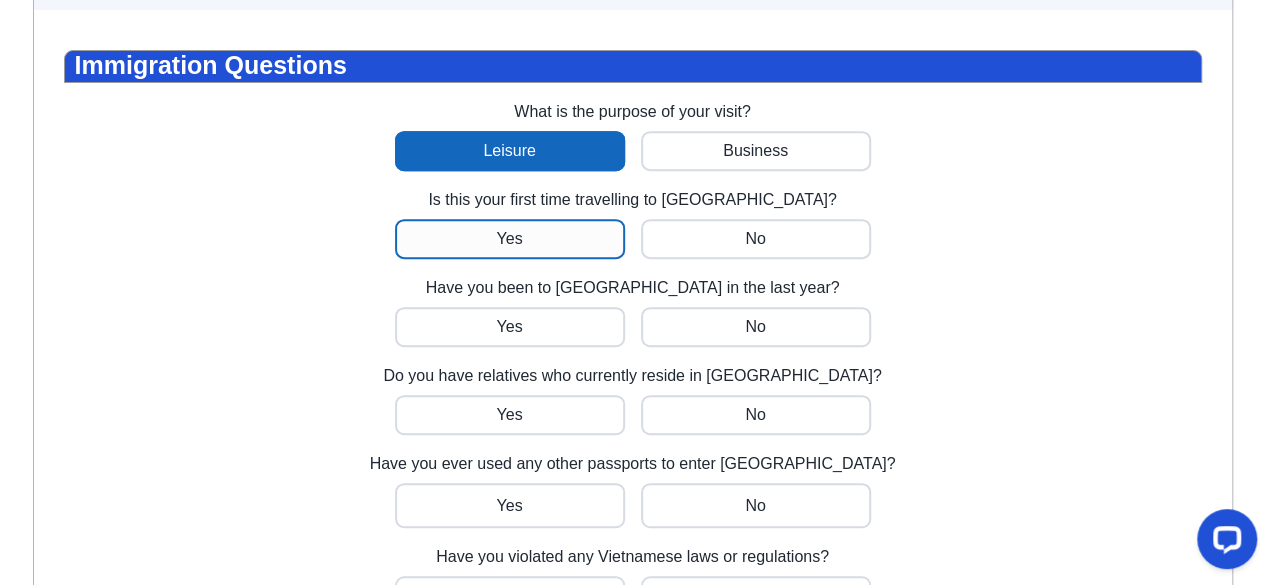 click at bounding box center (510, 239) 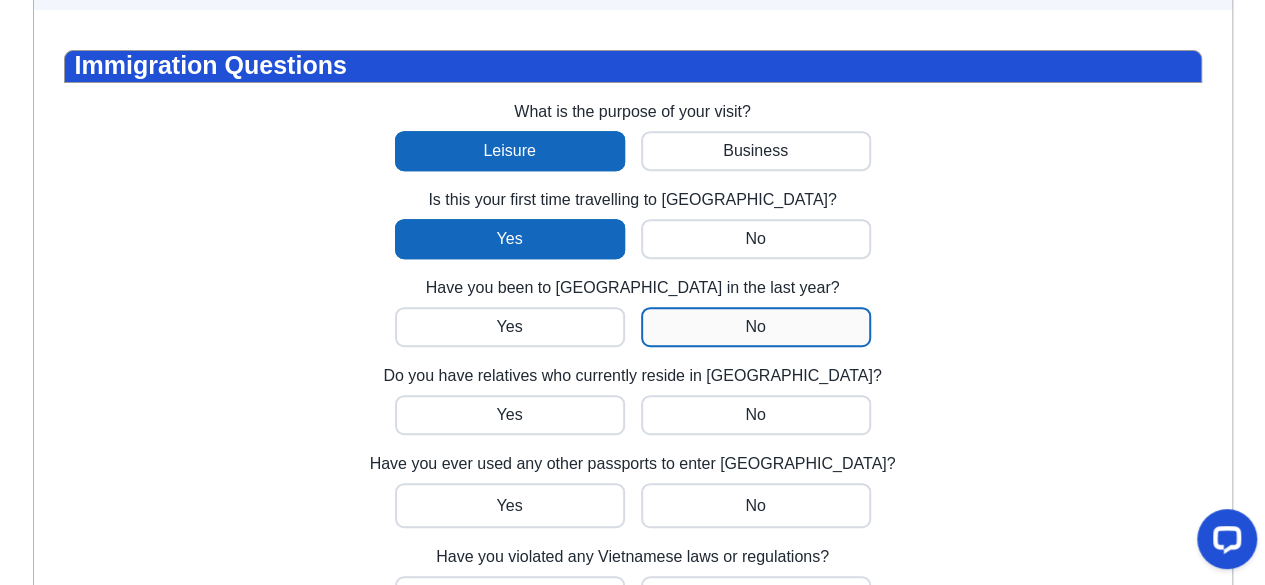 click at bounding box center [510, 327] 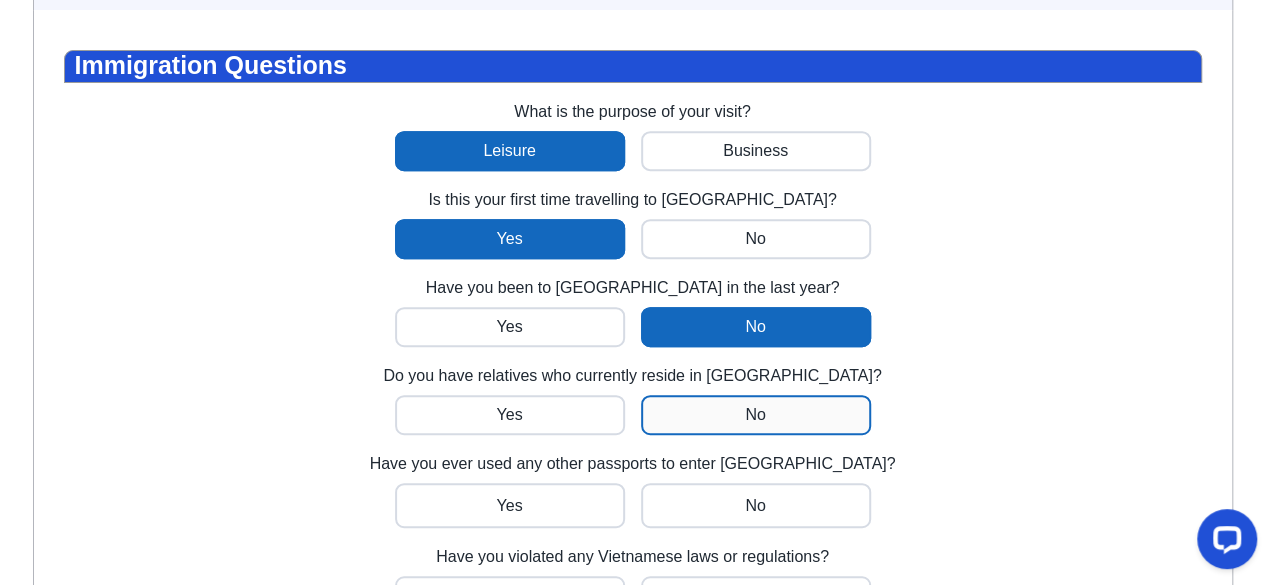 click at bounding box center [510, 415] 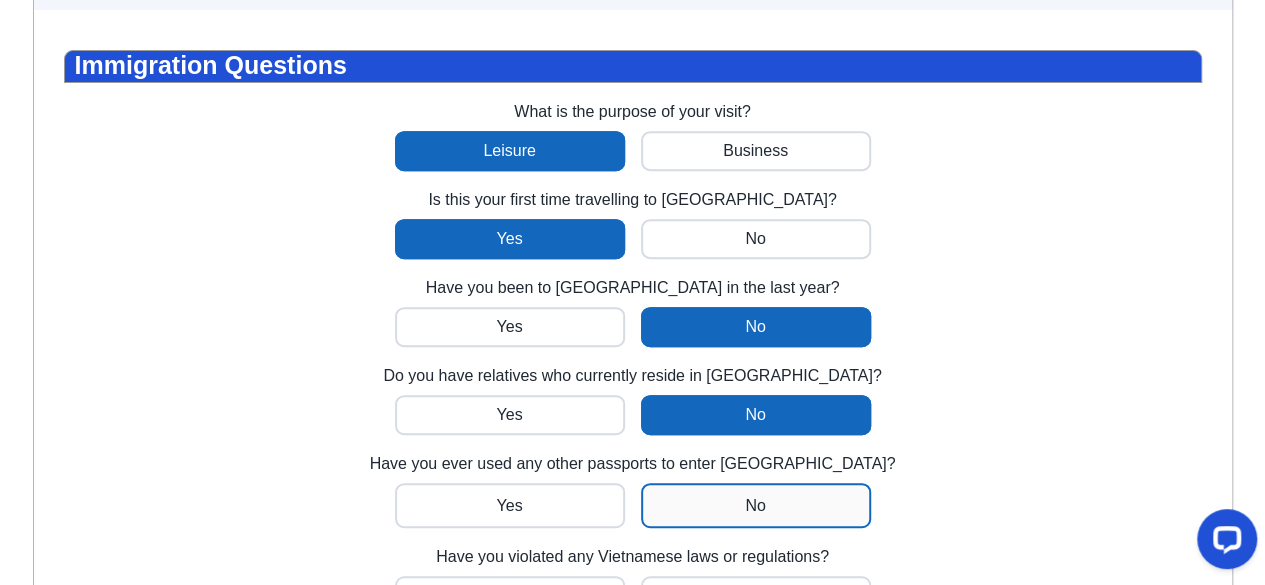 click at bounding box center (510, 505) 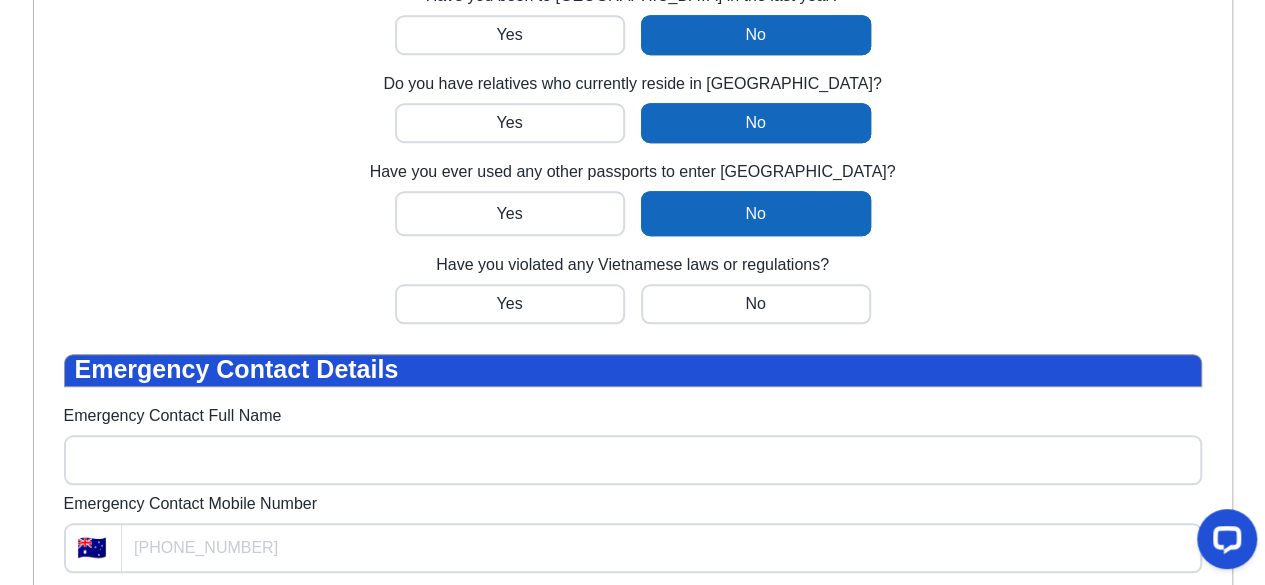 scroll, scrollTop: 682, scrollLeft: 0, axis: vertical 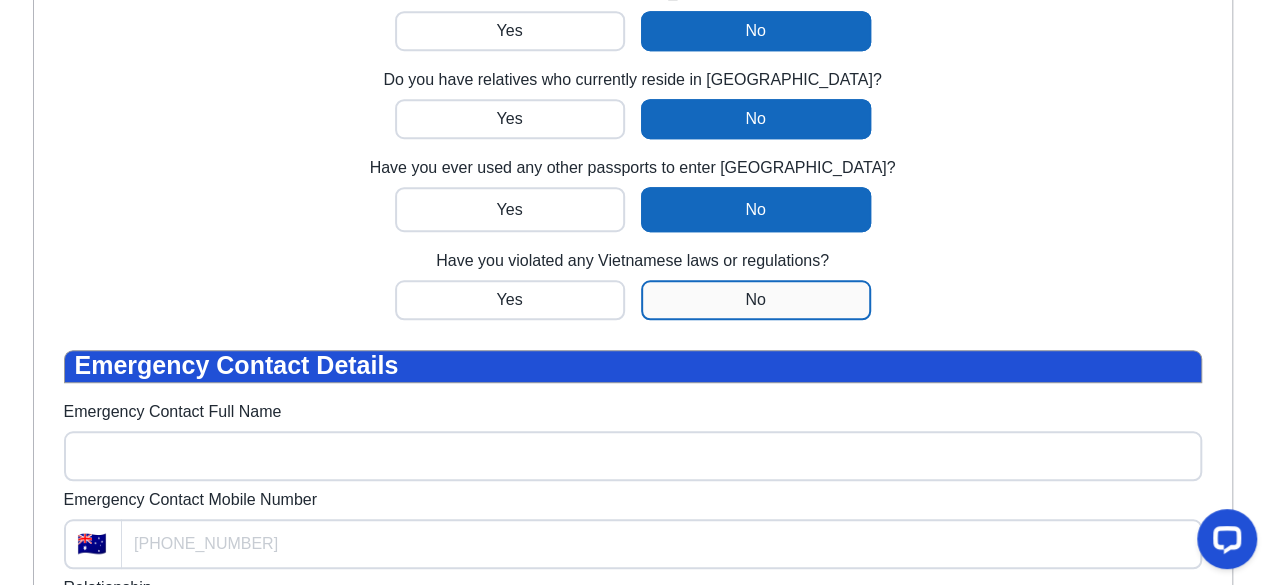 click at bounding box center (510, 300) 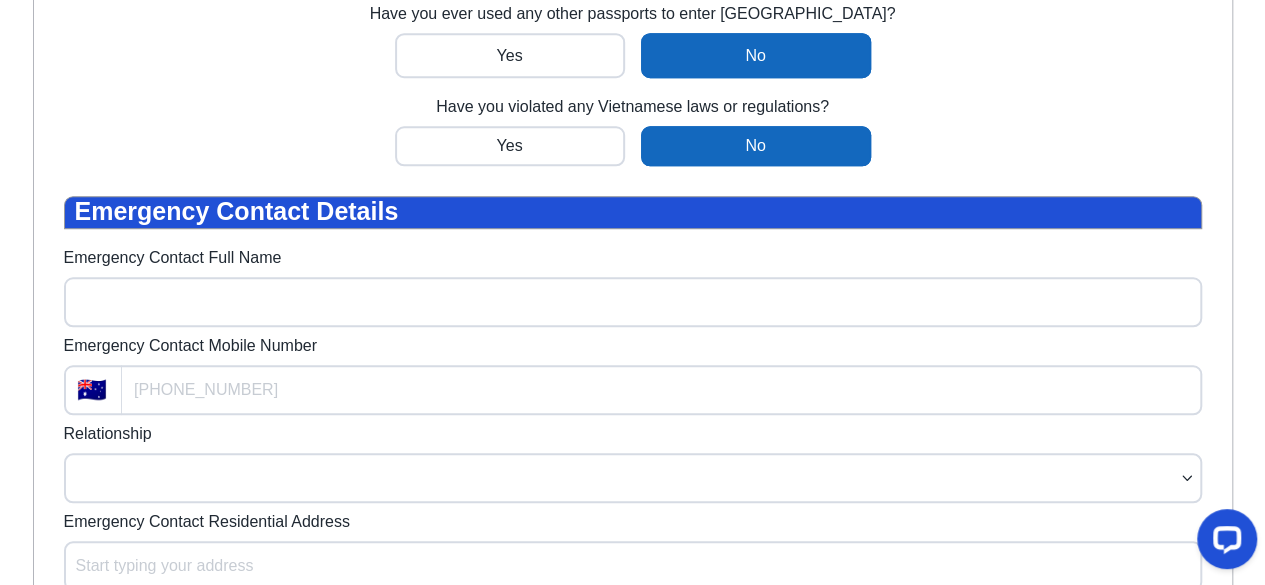 scroll, scrollTop: 878, scrollLeft: 0, axis: vertical 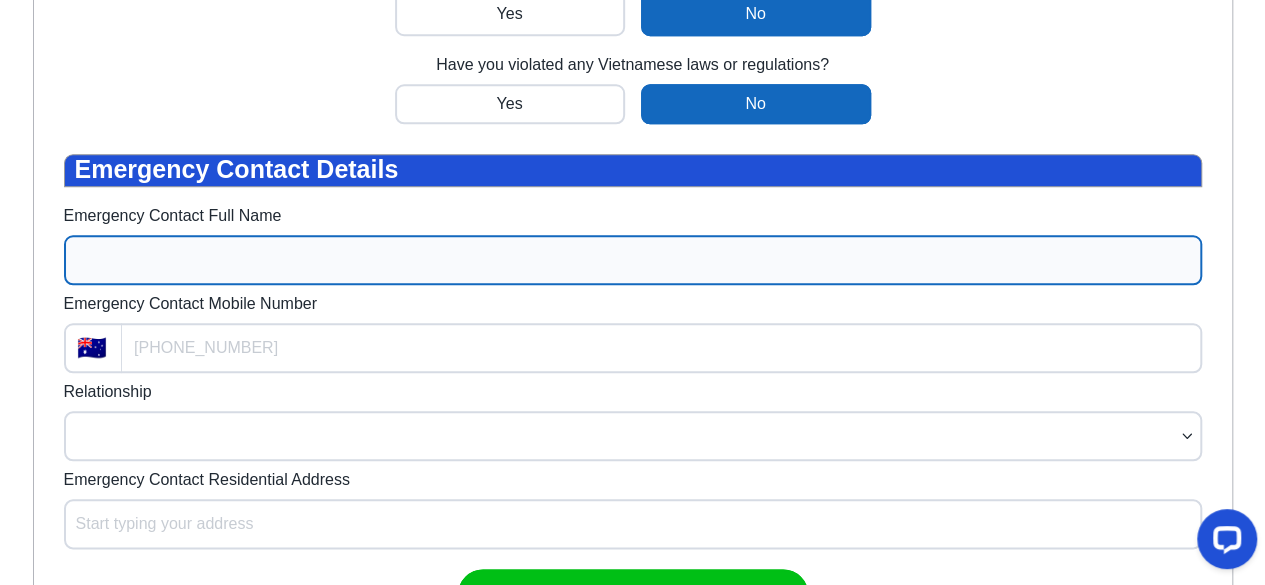 click on "Emergency Contact Full Name" at bounding box center [633, 260] 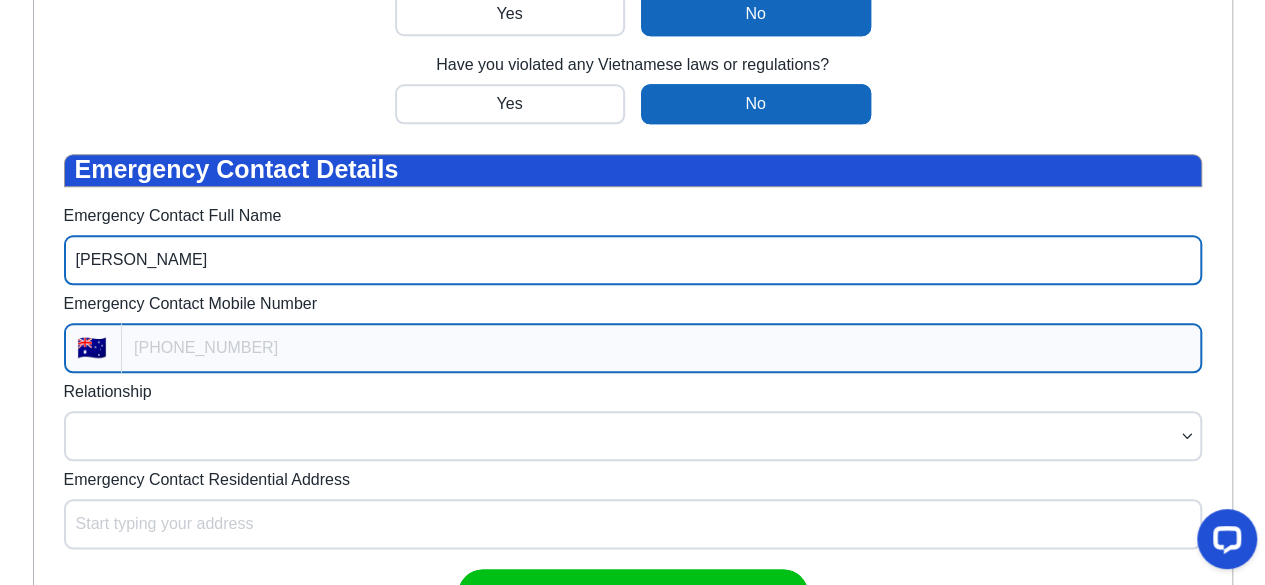 type on "Halle Rood" 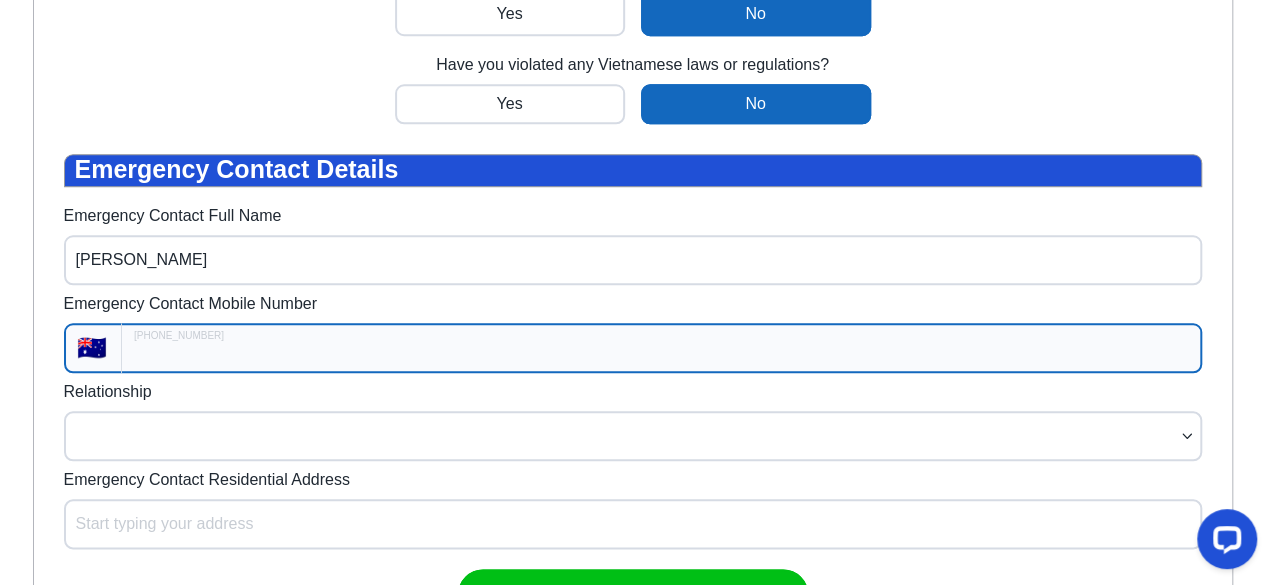 type on "+61" 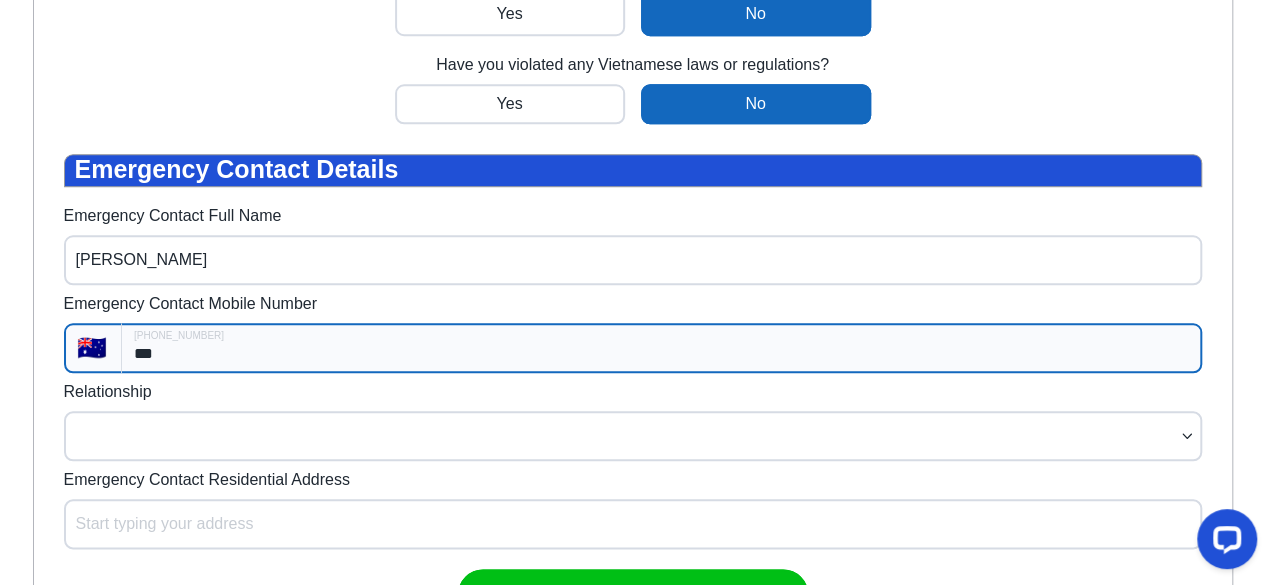 click on "***" at bounding box center [661, 348] 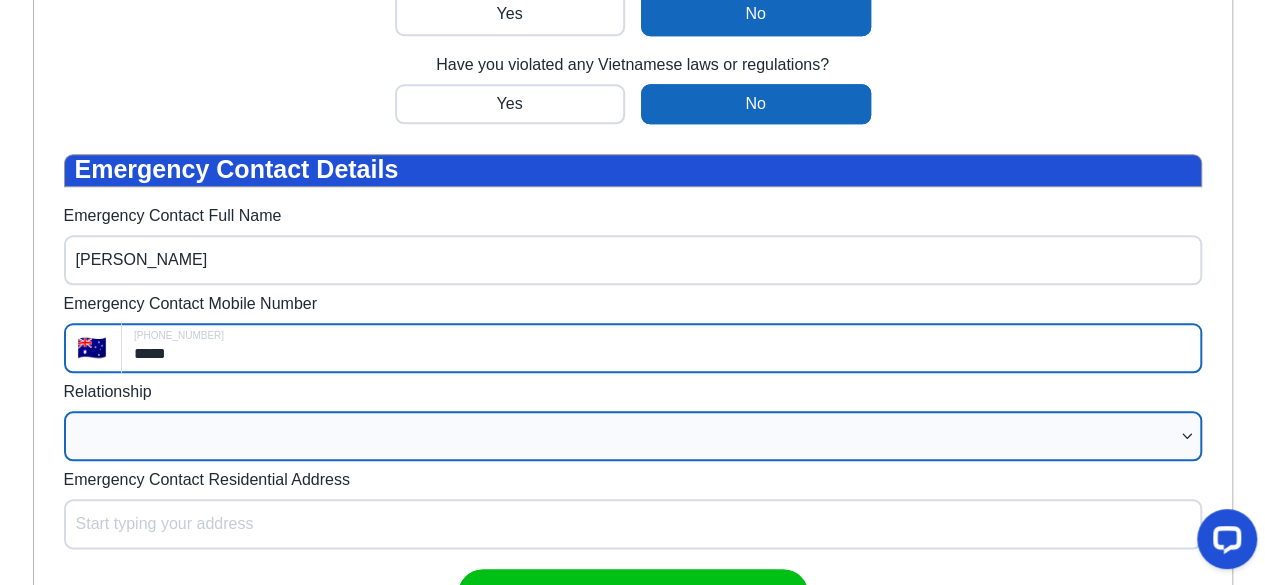 type on "*****" 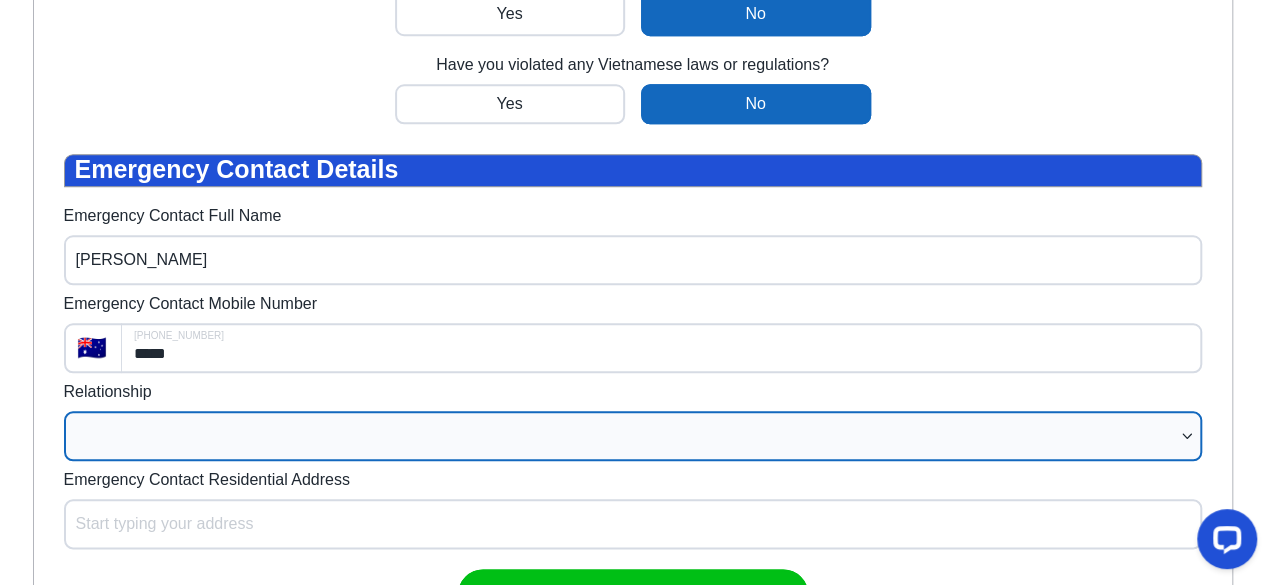 click on "Partner/spouse Sibling Parent Guardian Child Friend Relative Co-worker Neighbour Other" at bounding box center (633, 436) 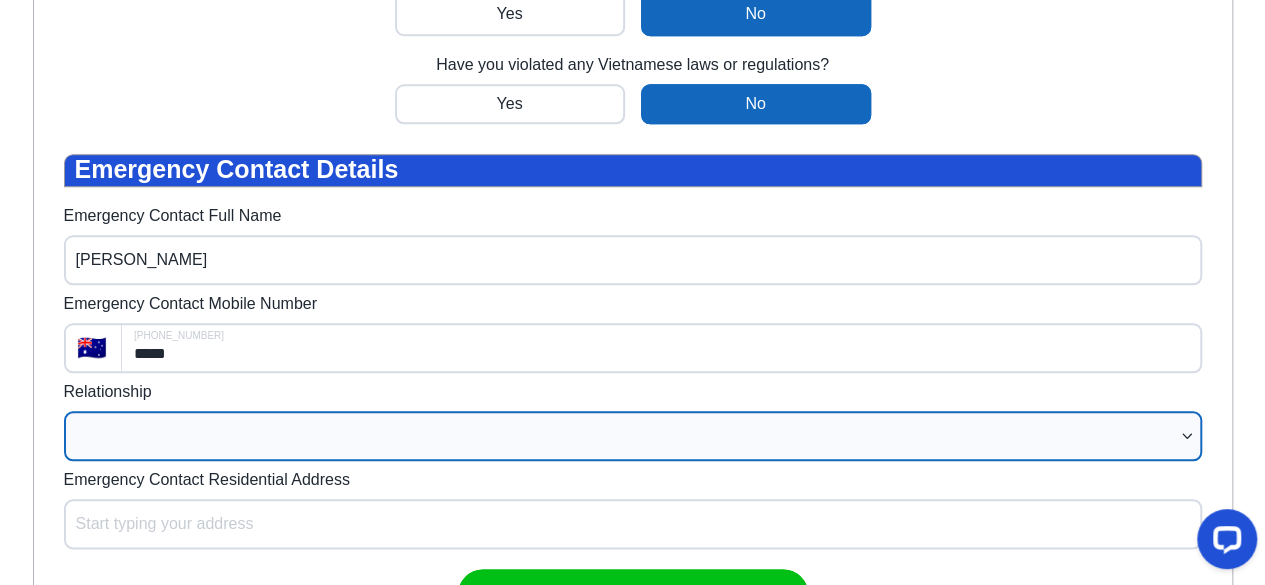 select on "Child" 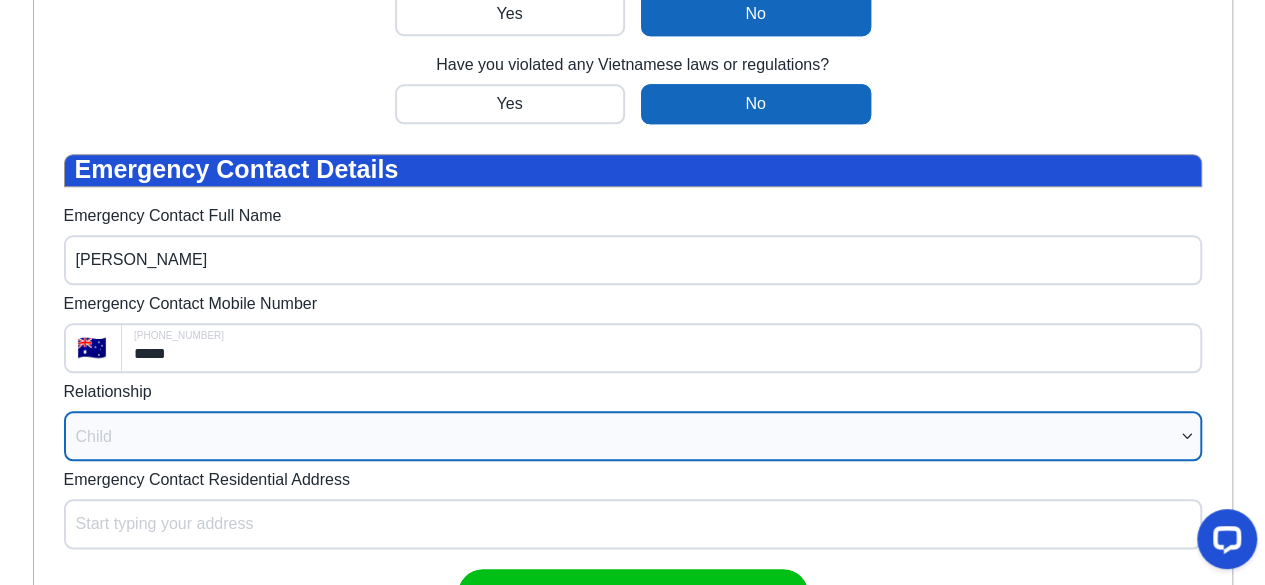 click on "Partner/spouse Sibling Parent Guardian Child Friend Relative Co-worker Neighbour Other" at bounding box center [633, 436] 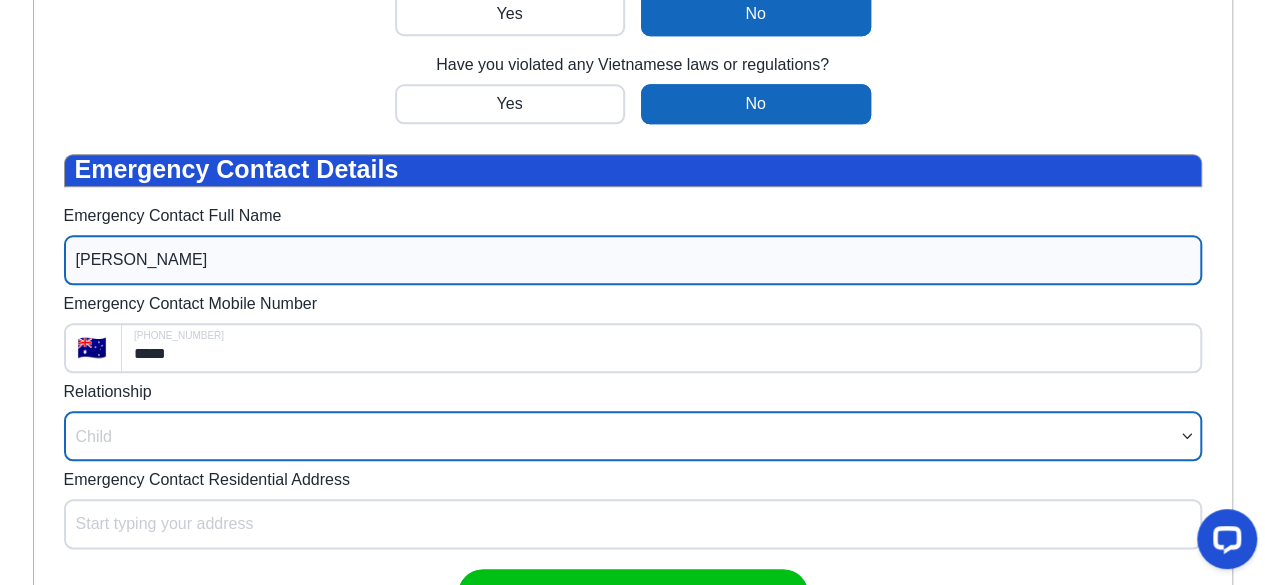 select on "*****" 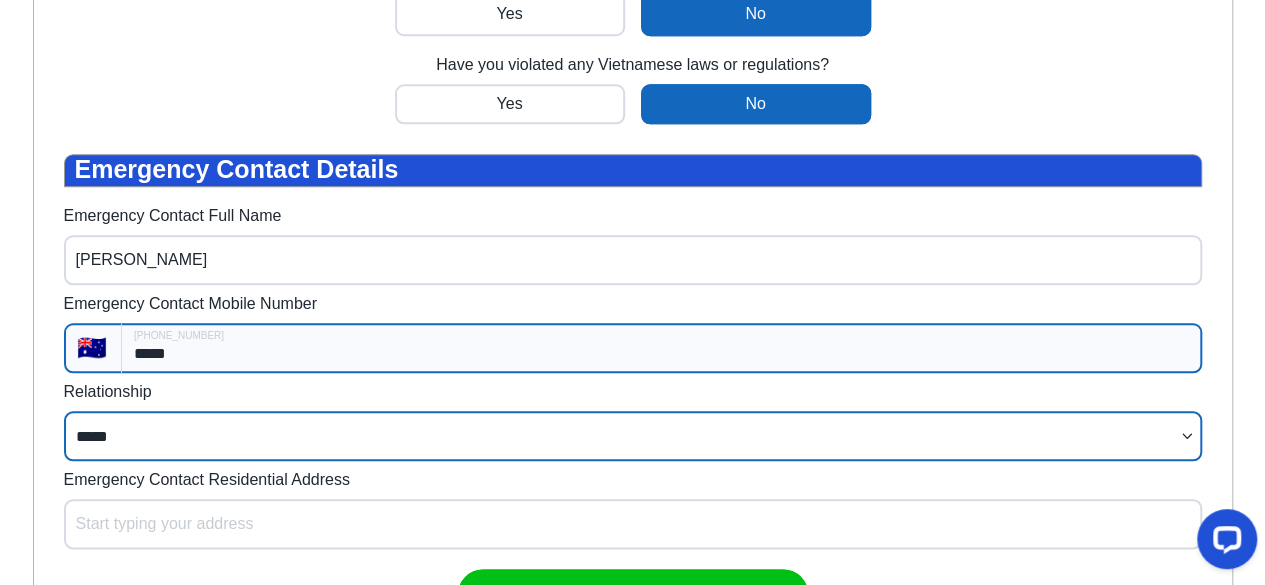 click on "*****" at bounding box center [661, 348] 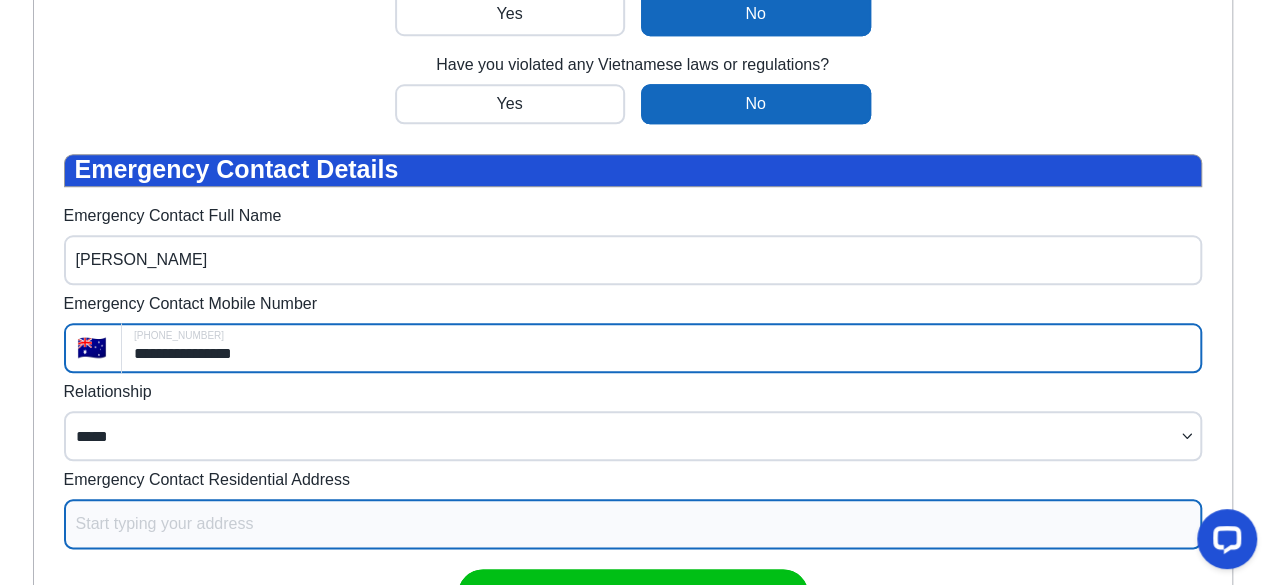 type on "**********" 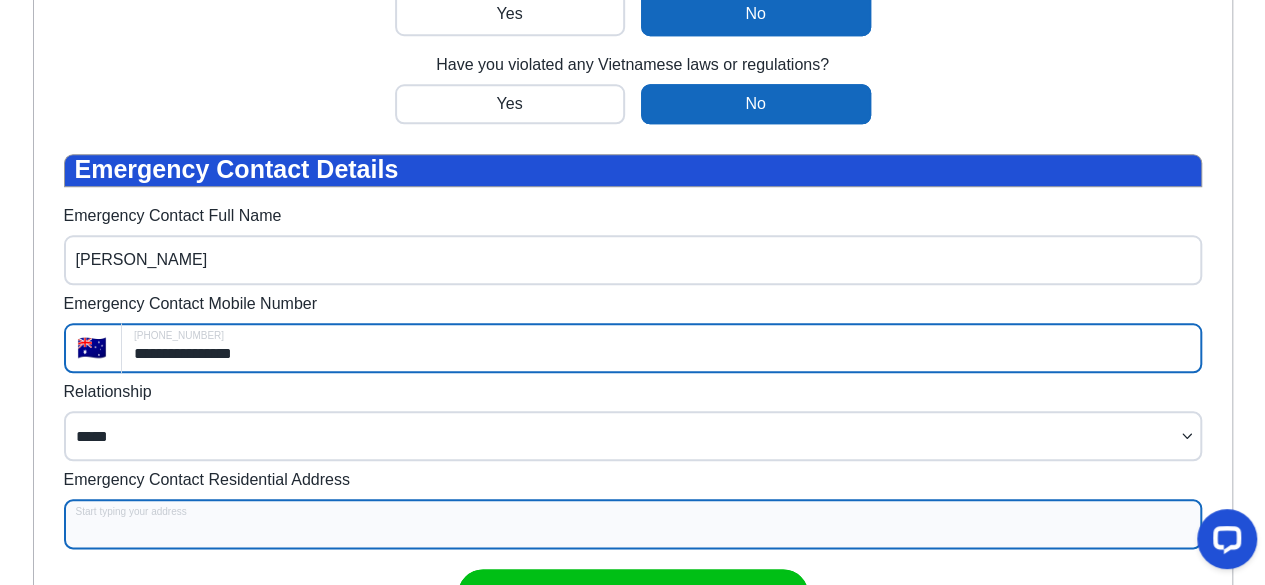 click on "Emergency Contact Residential Address" at bounding box center (633, 524) 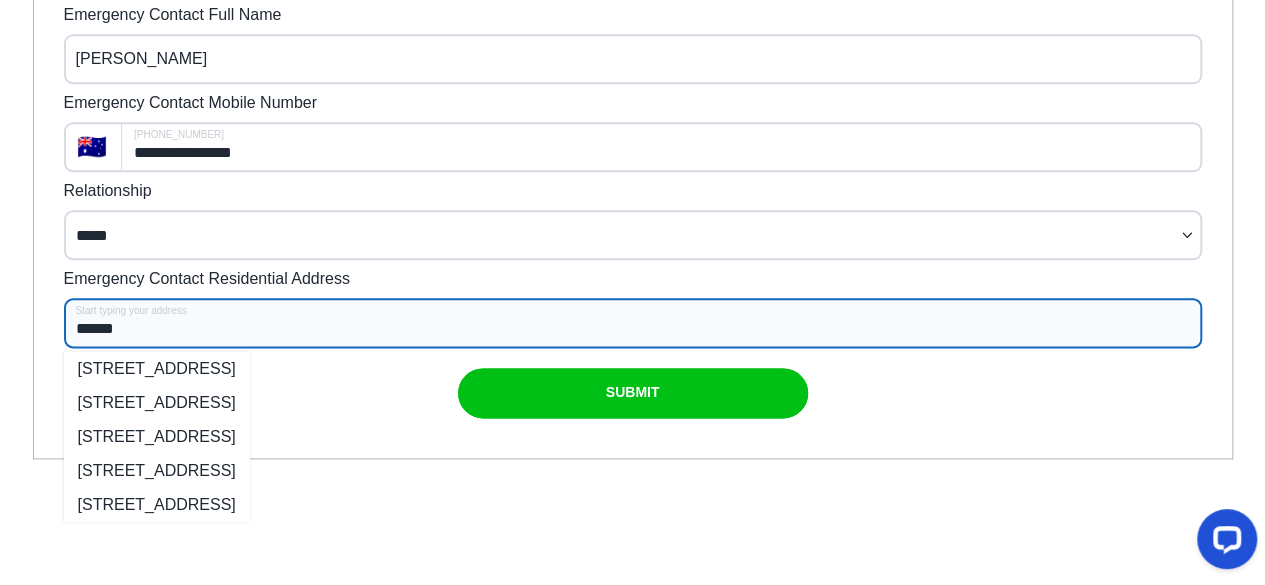 scroll, scrollTop: 1080, scrollLeft: 0, axis: vertical 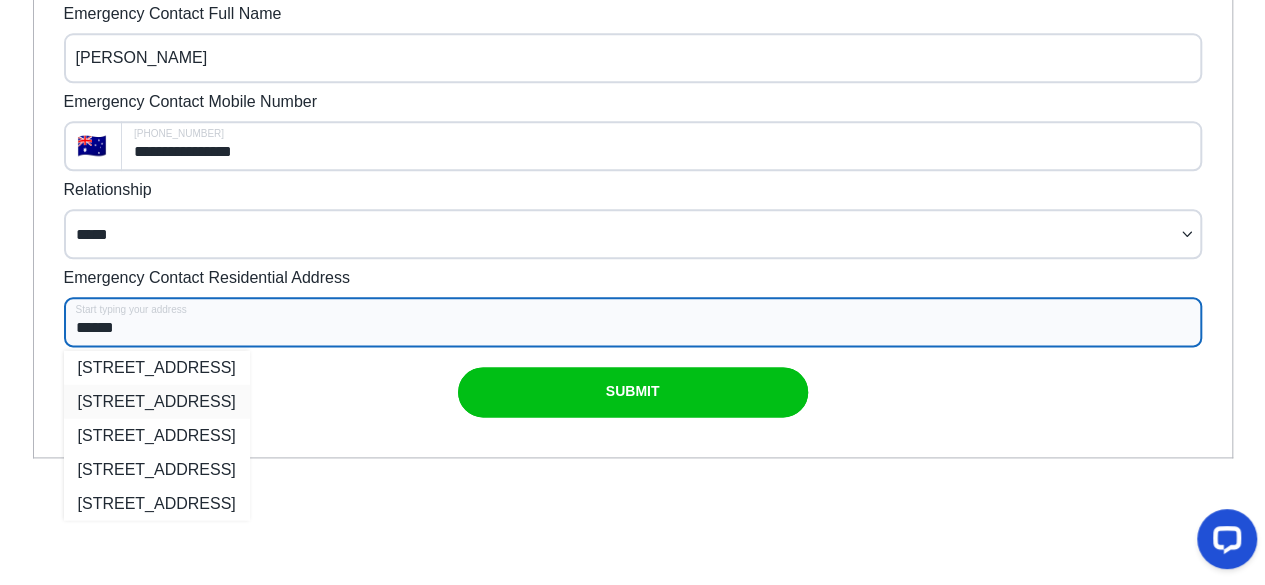 click on "56 Tavistock Street, Oxley QLD, Australia" at bounding box center [157, 402] 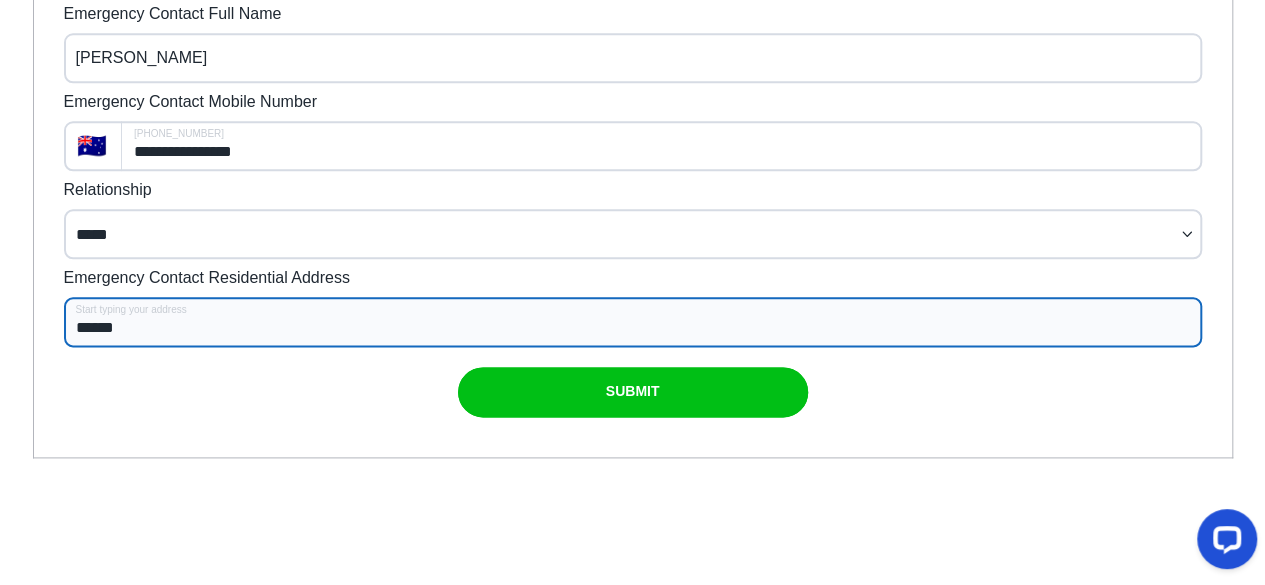 type on "**********" 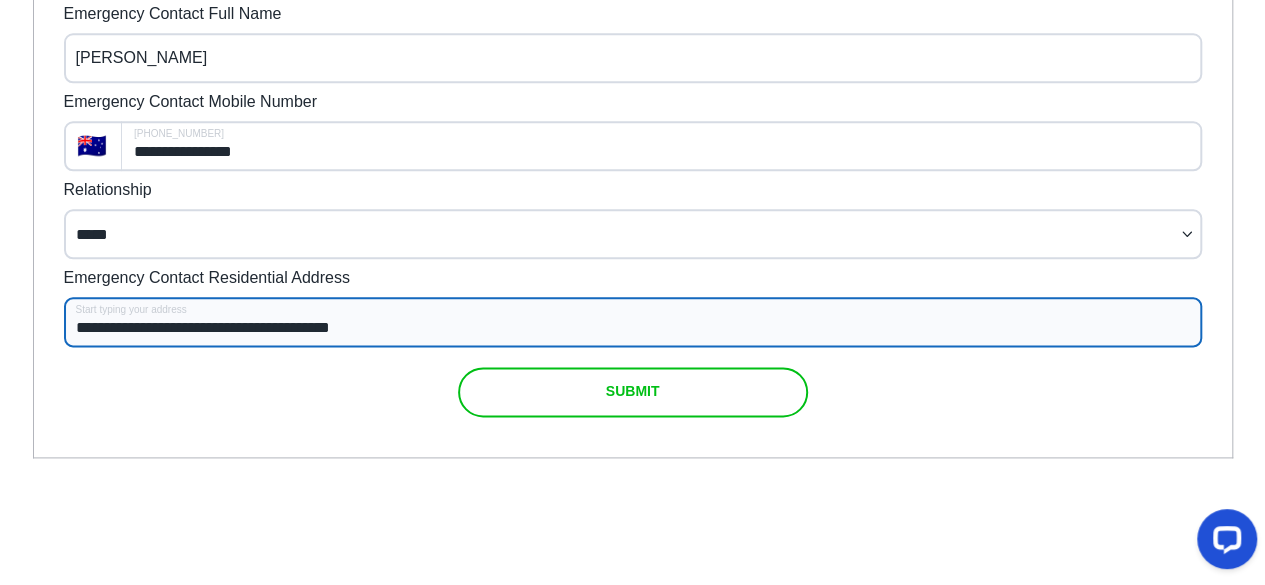 click on "SUBMIT" at bounding box center (633, 391) 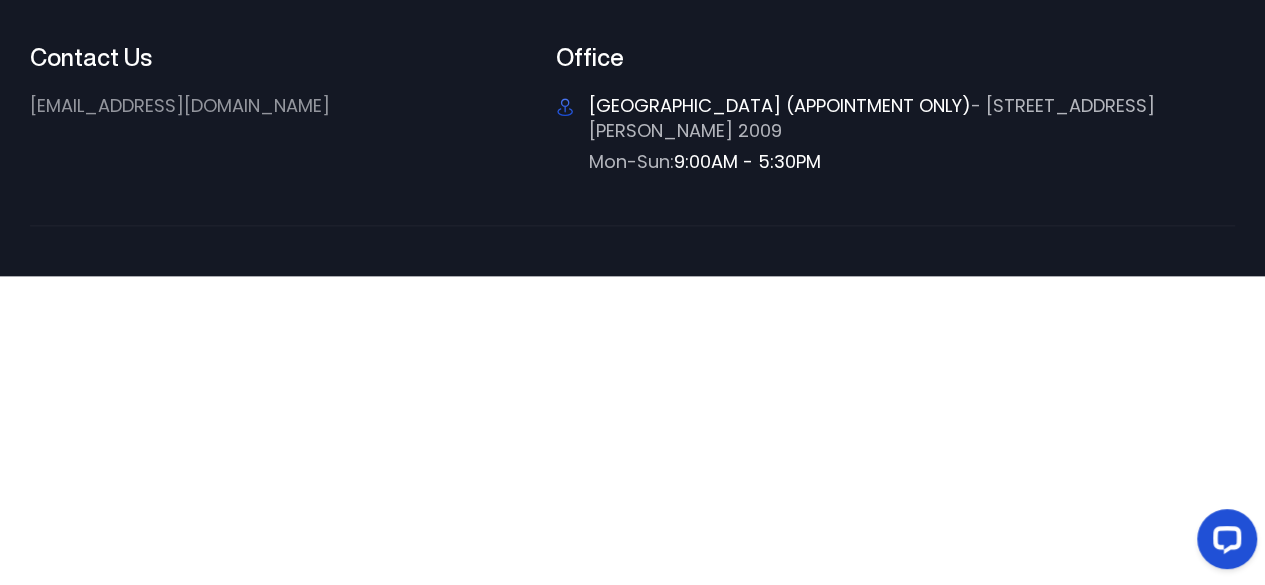 scroll, scrollTop: 0, scrollLeft: 0, axis: both 